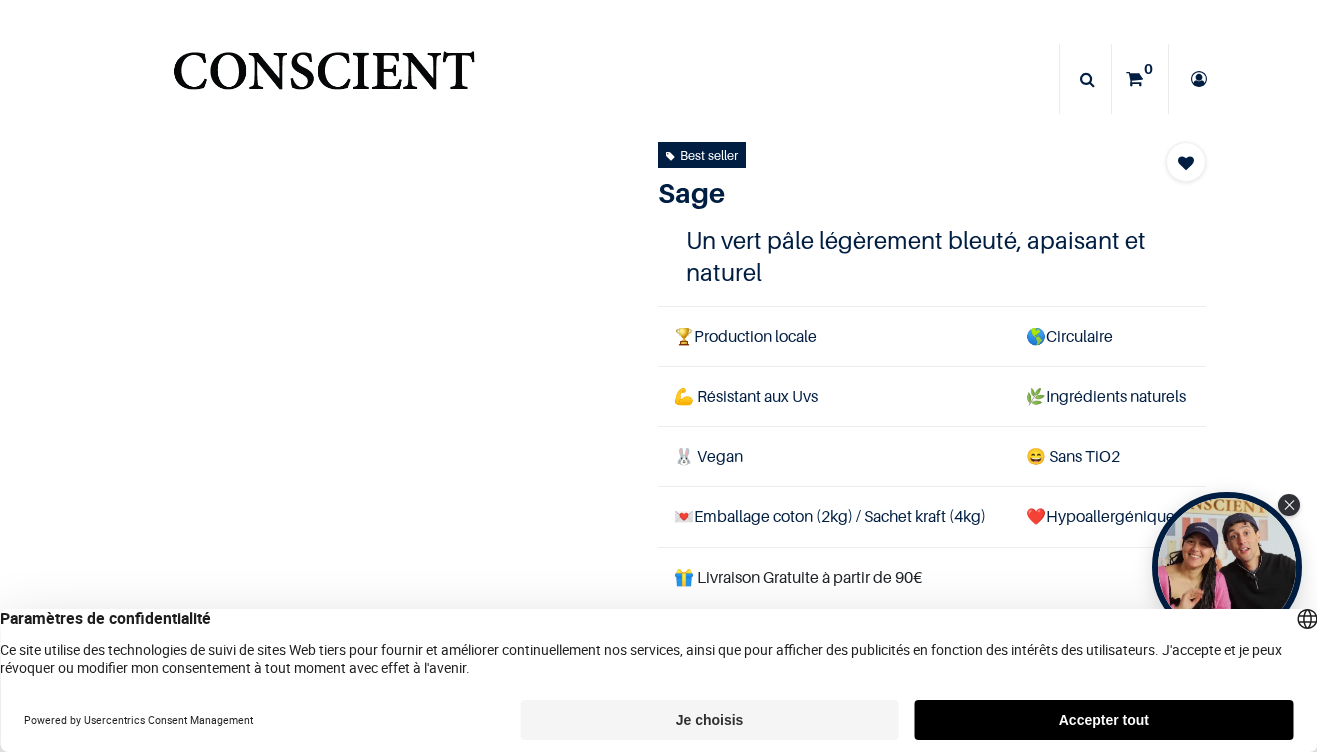 scroll, scrollTop: 0, scrollLeft: 0, axis: both 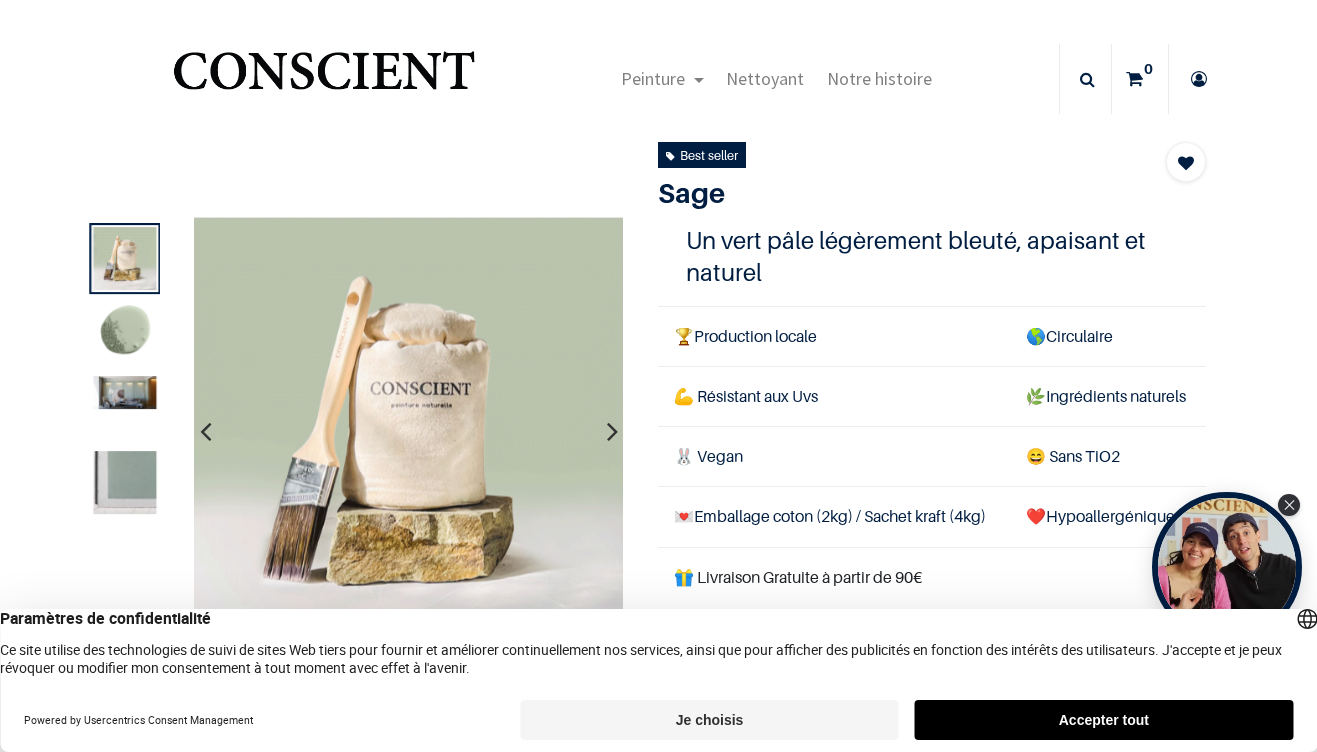 click on "Je choisis" at bounding box center [709, 720] 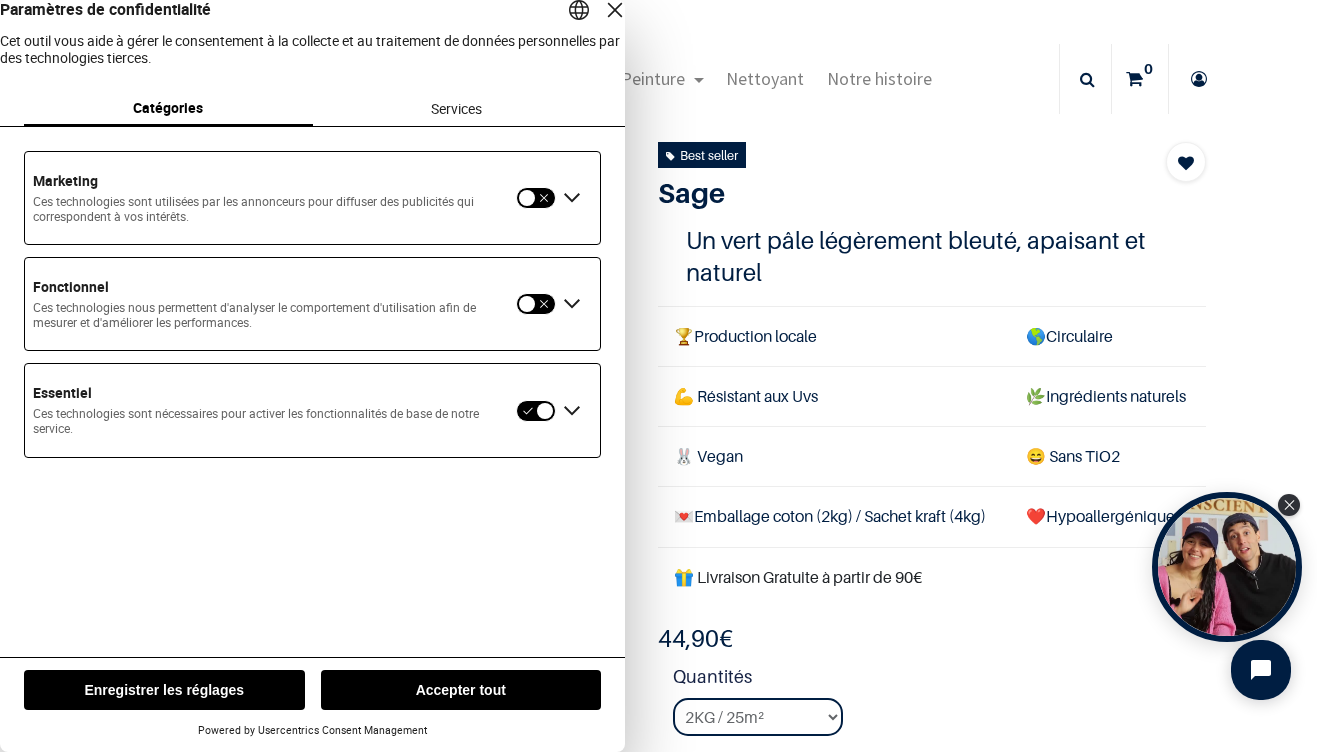 click at bounding box center (536, 304) 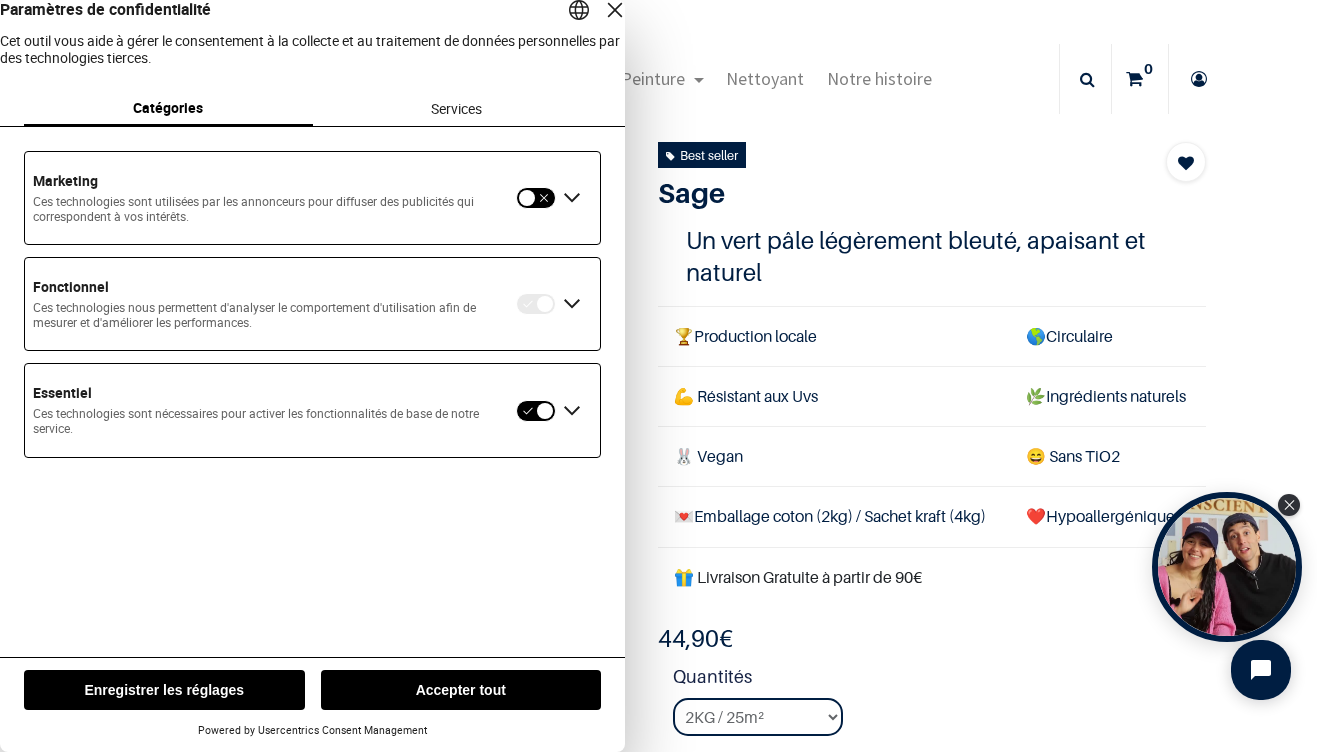 click at bounding box center [536, 304] 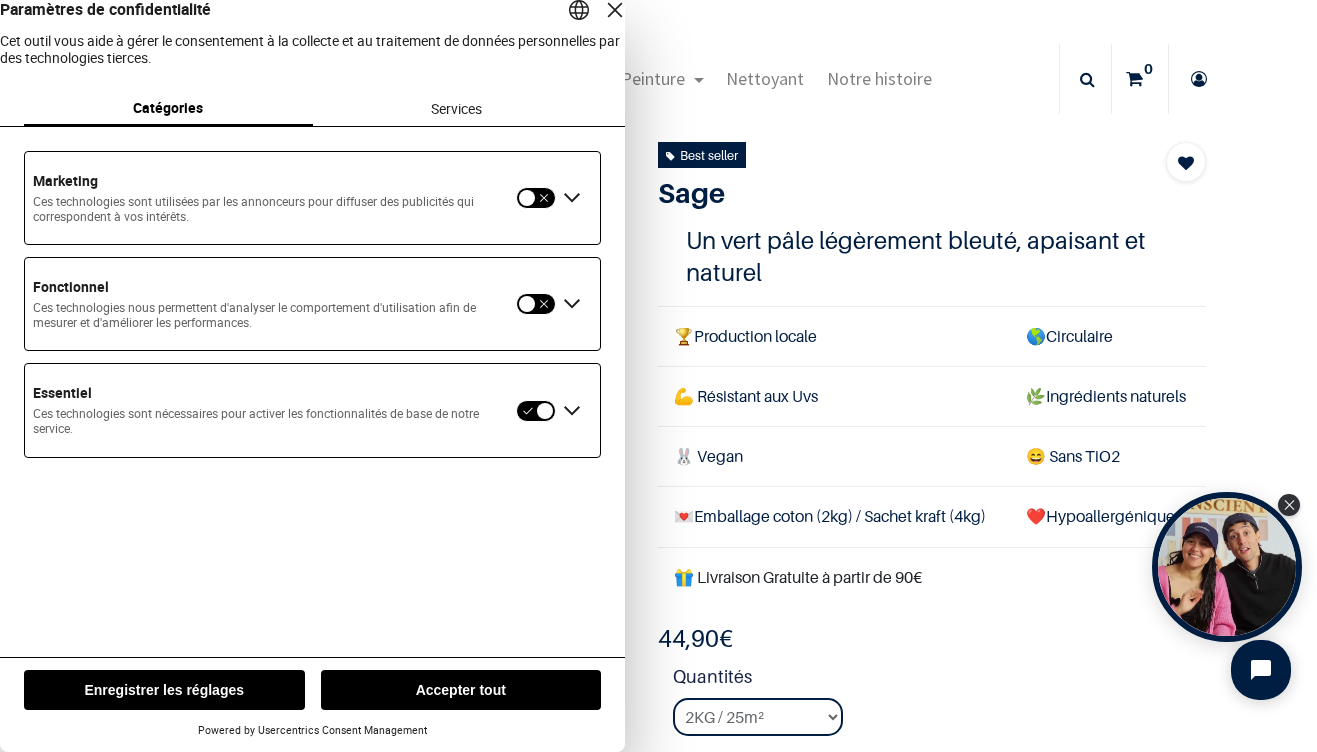 click on "Enregistrer les réglages" at bounding box center (164, 690) 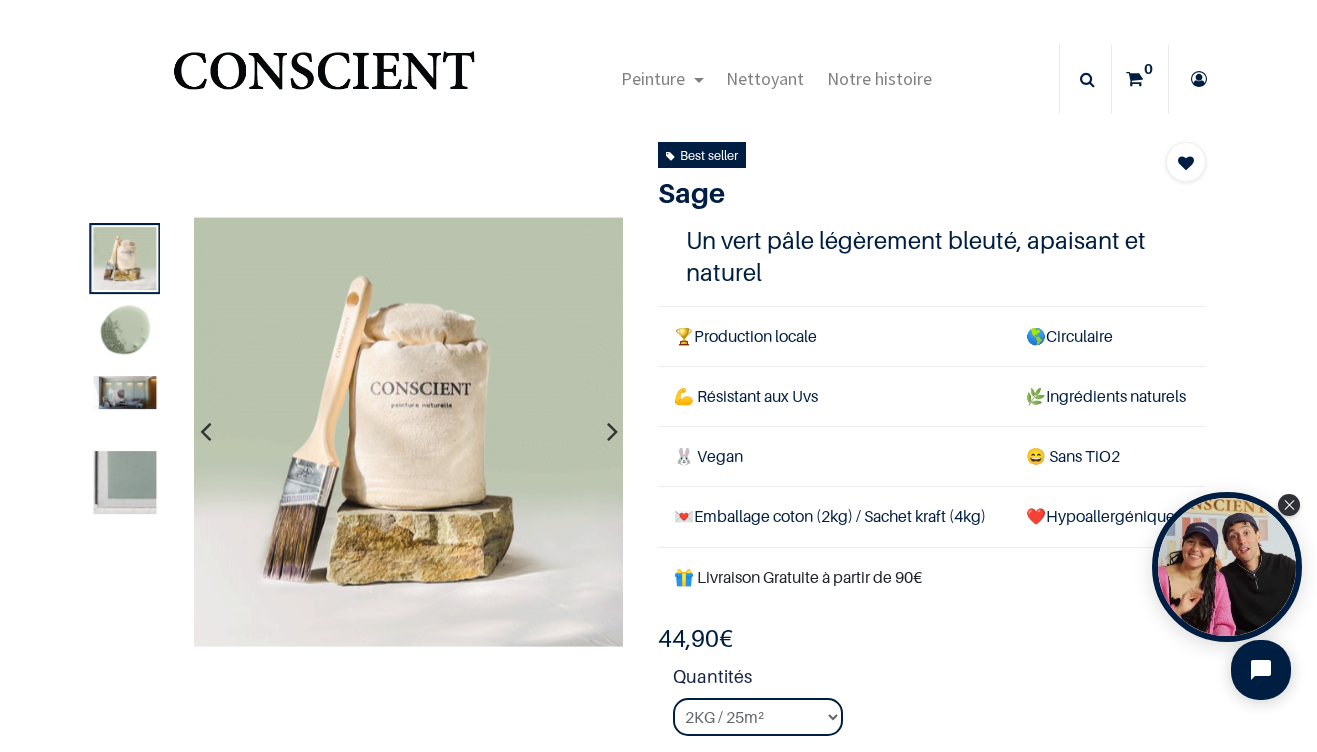 scroll, scrollTop: 114, scrollLeft: 0, axis: vertical 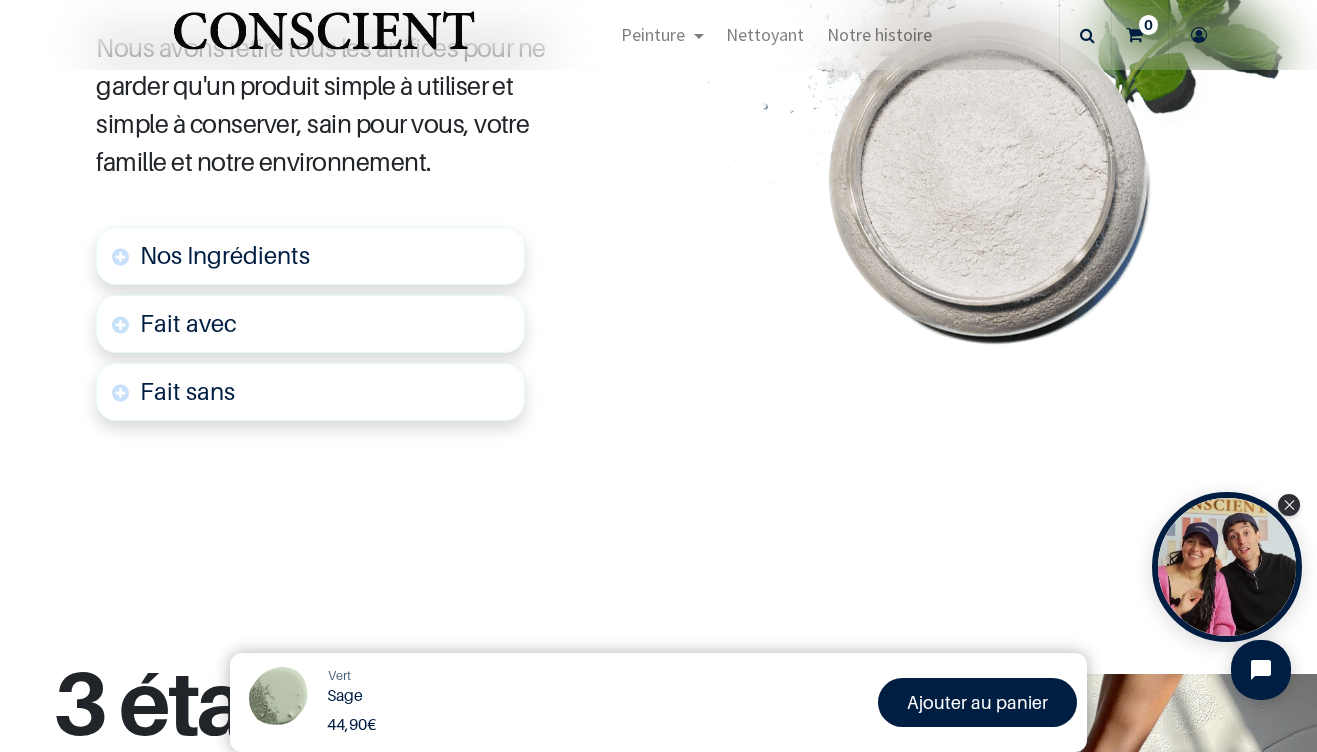 click on "Nos Ingrédients" at bounding box center [310, 256] 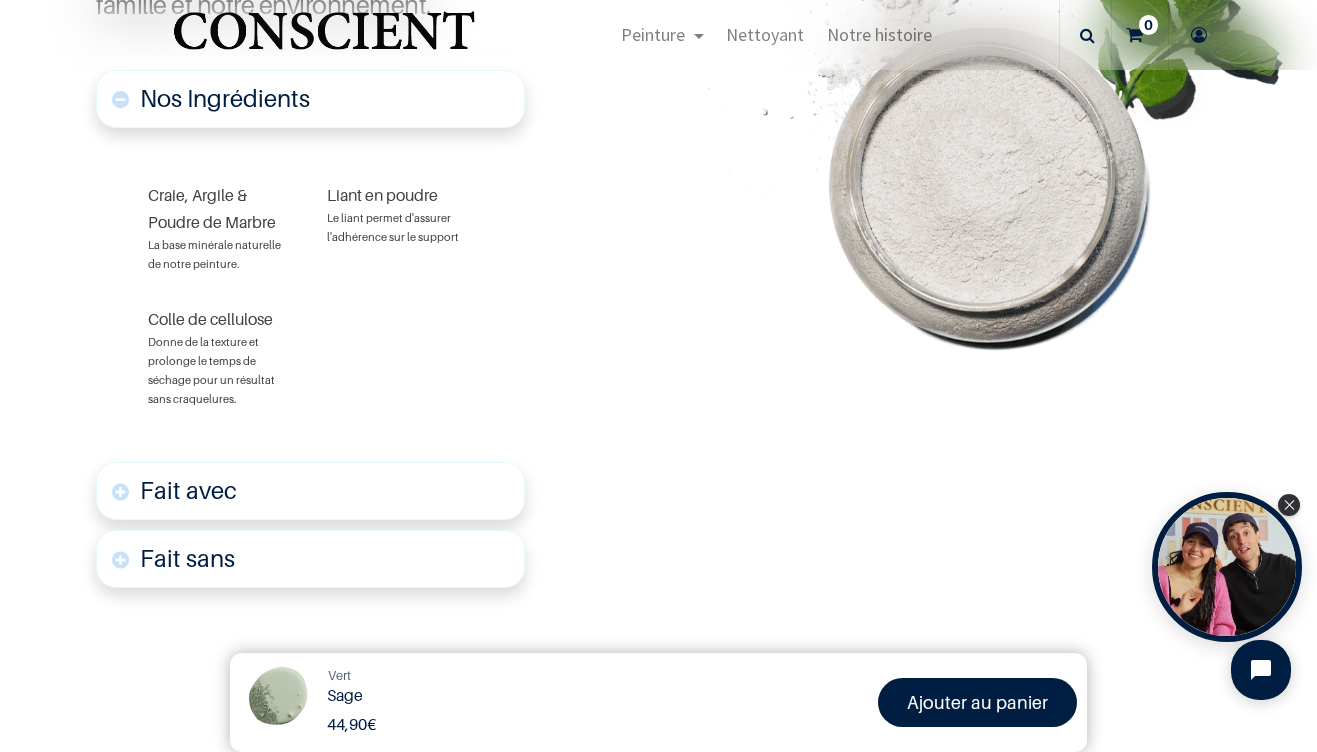 scroll, scrollTop: 1302, scrollLeft: 0, axis: vertical 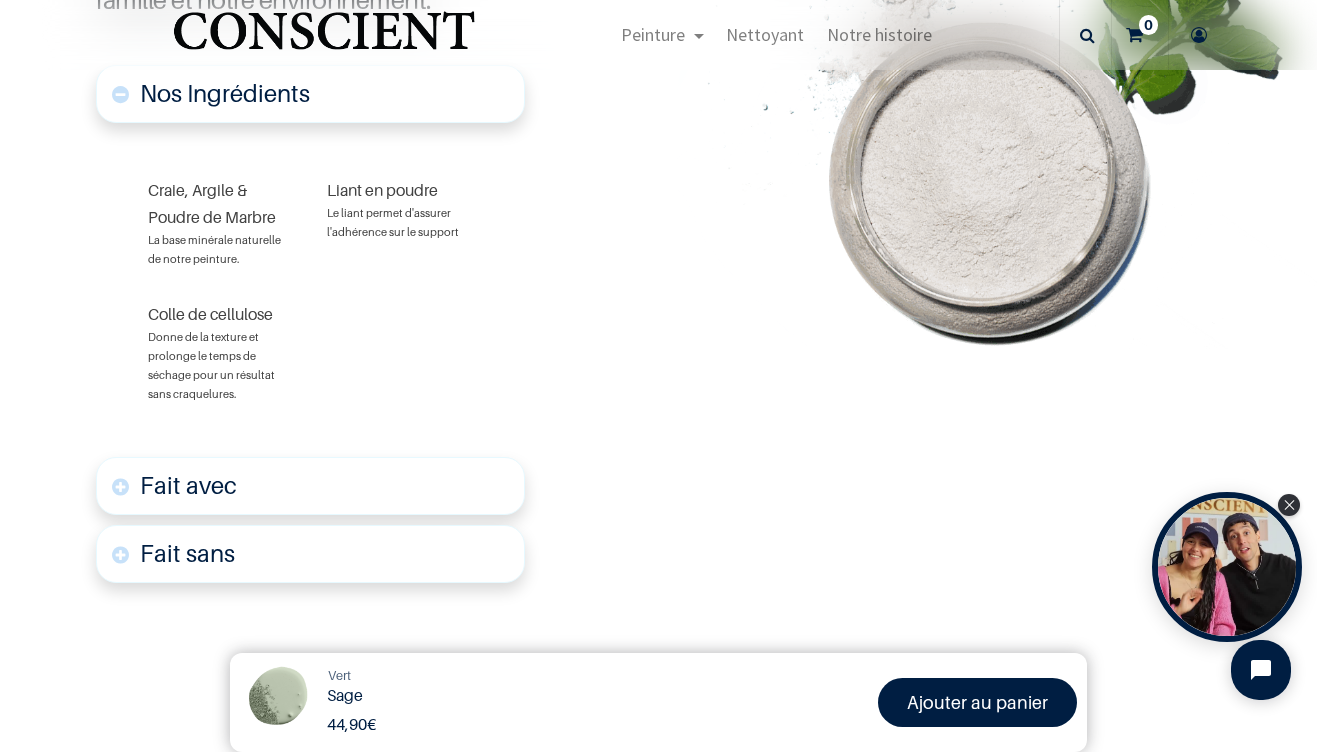 click on "Nos Ingrédients" at bounding box center (310, 94) 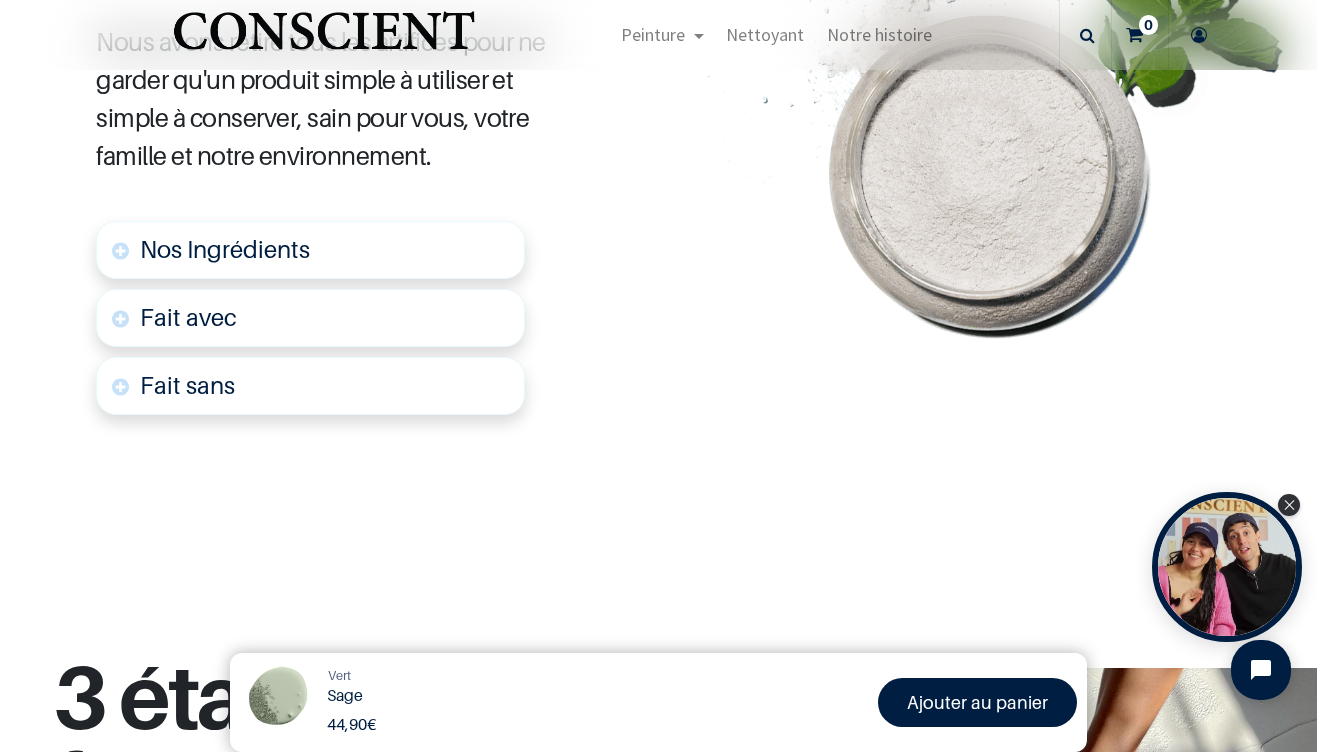 scroll, scrollTop: 1140, scrollLeft: 0, axis: vertical 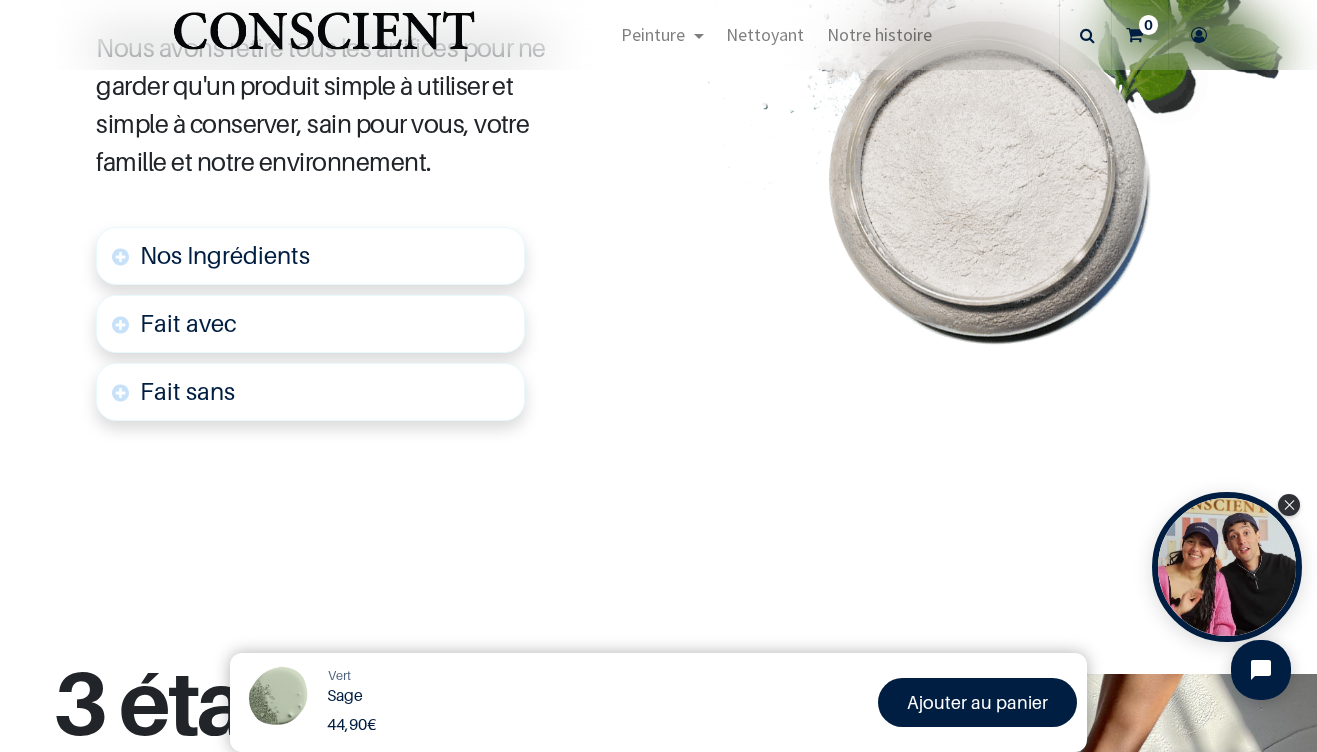 click on "Fait avec" at bounding box center (310, 324) 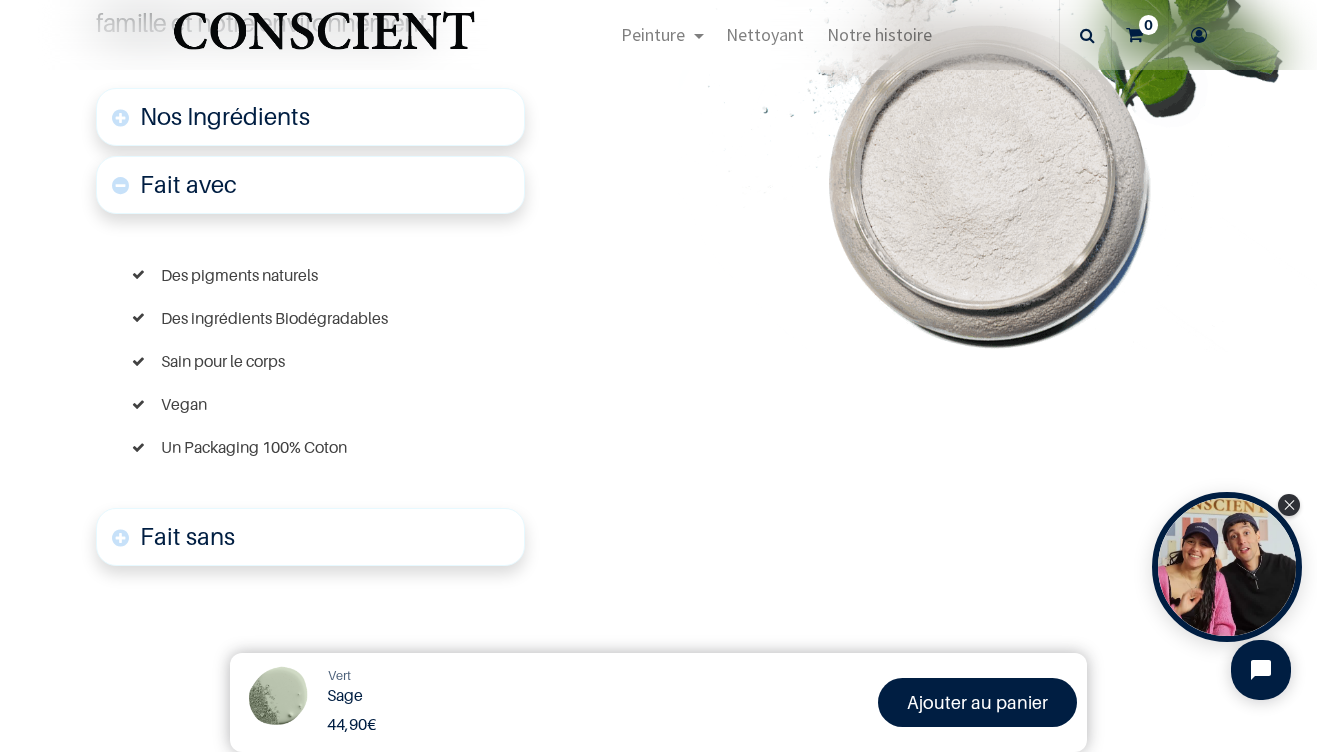 scroll, scrollTop: 1283, scrollLeft: 0, axis: vertical 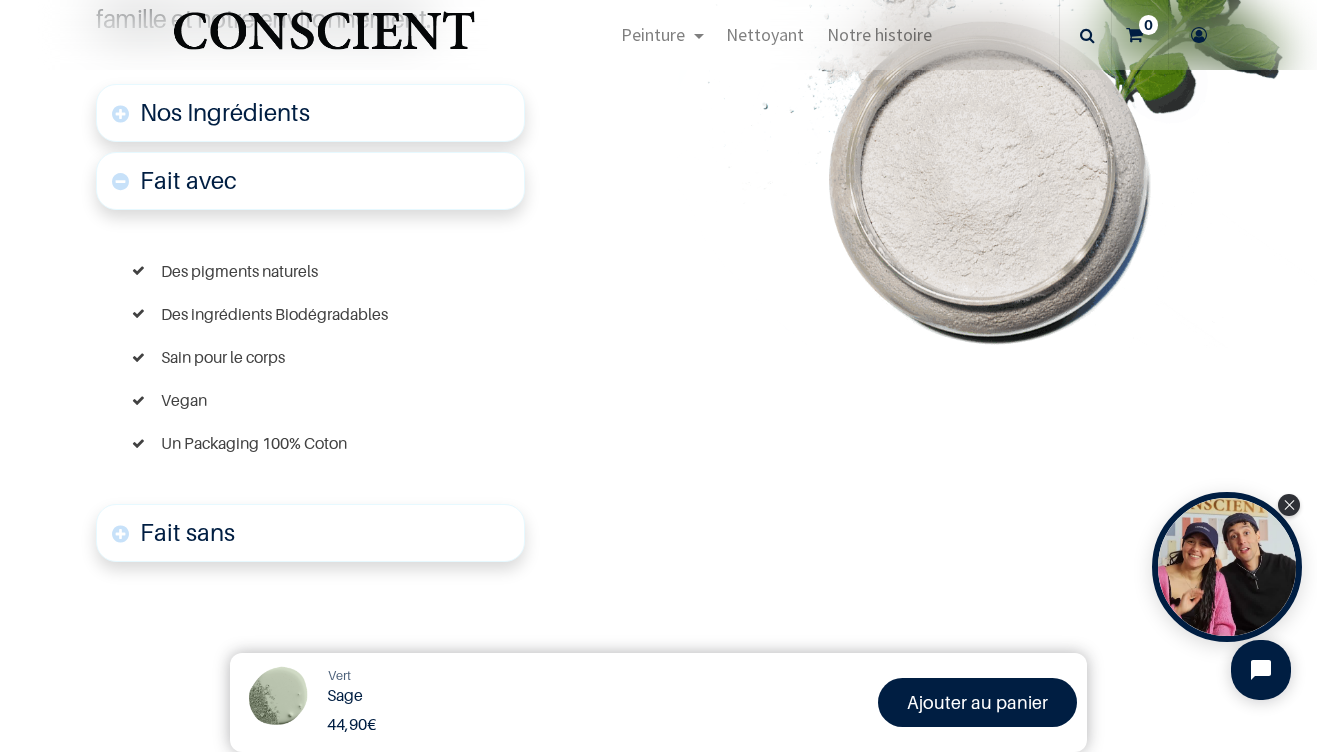 click on "Fait avec" at bounding box center (310, 181) 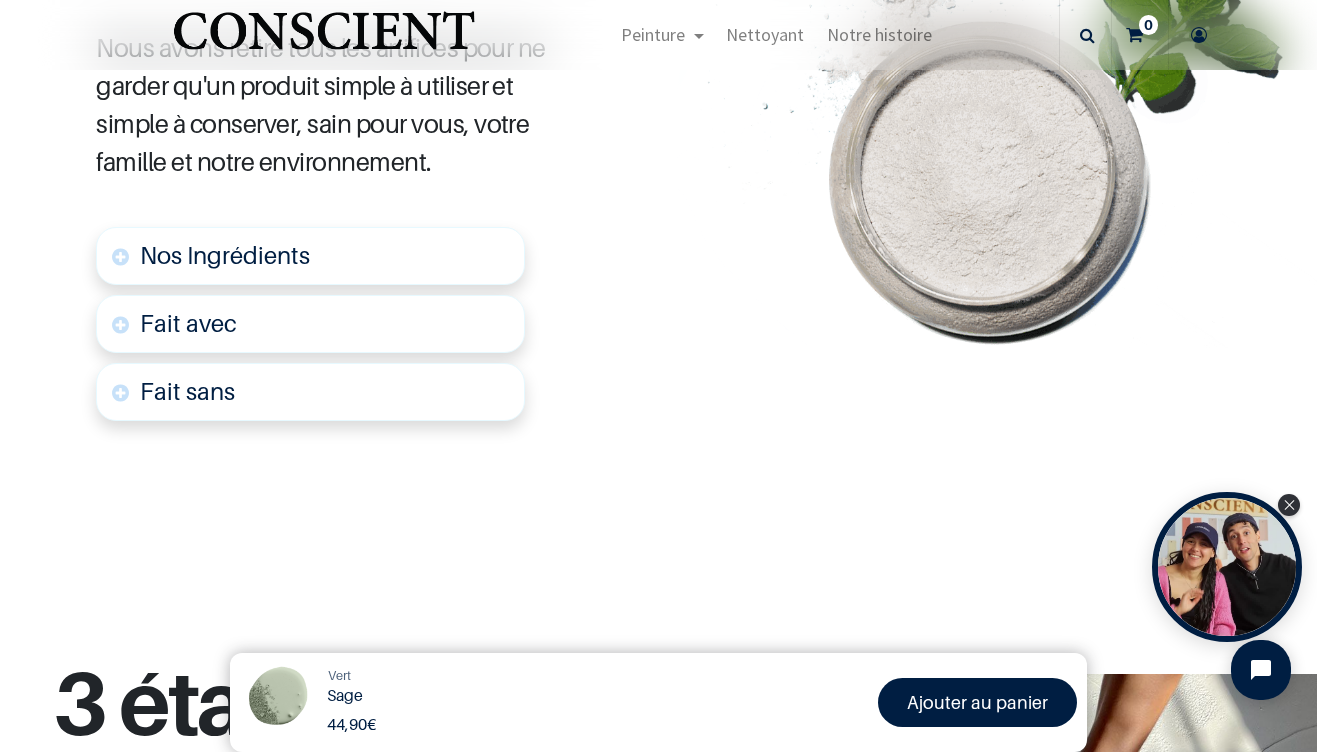 click on "Fait sans" at bounding box center [310, 392] 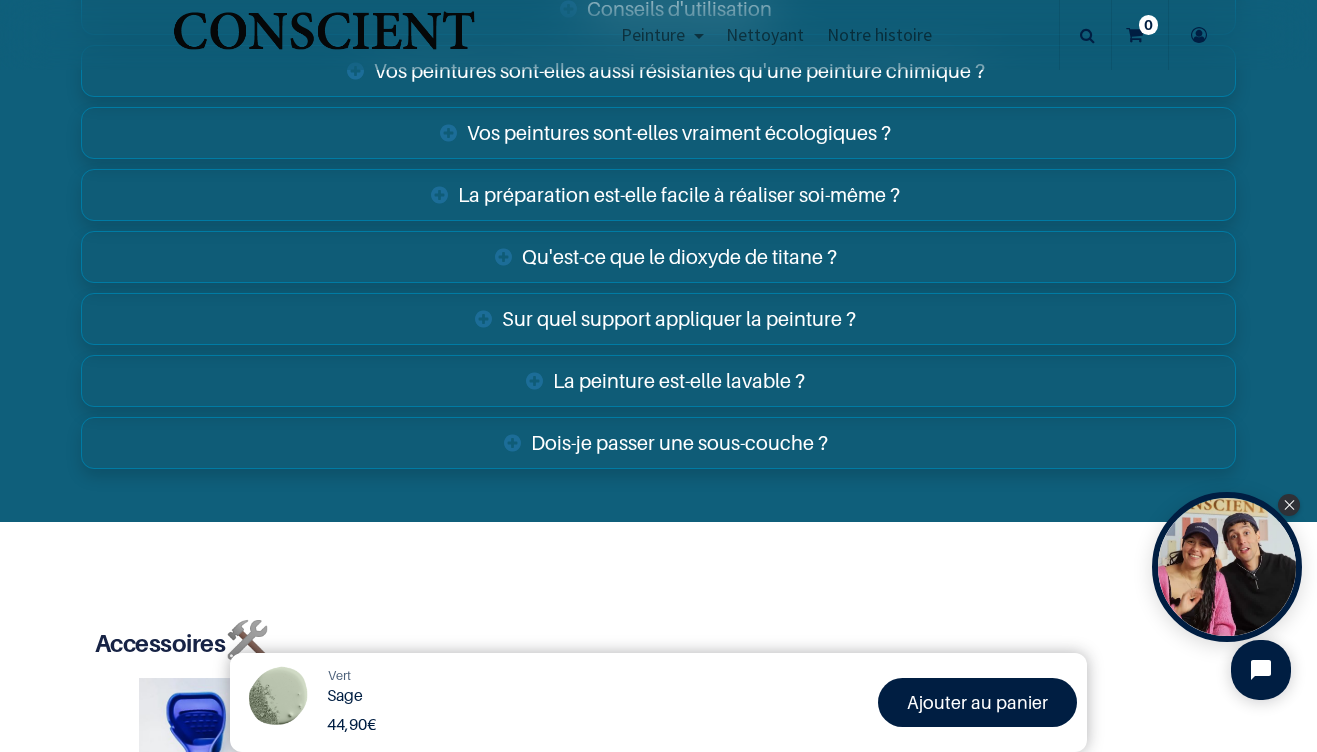 scroll, scrollTop: 3582, scrollLeft: 0, axis: vertical 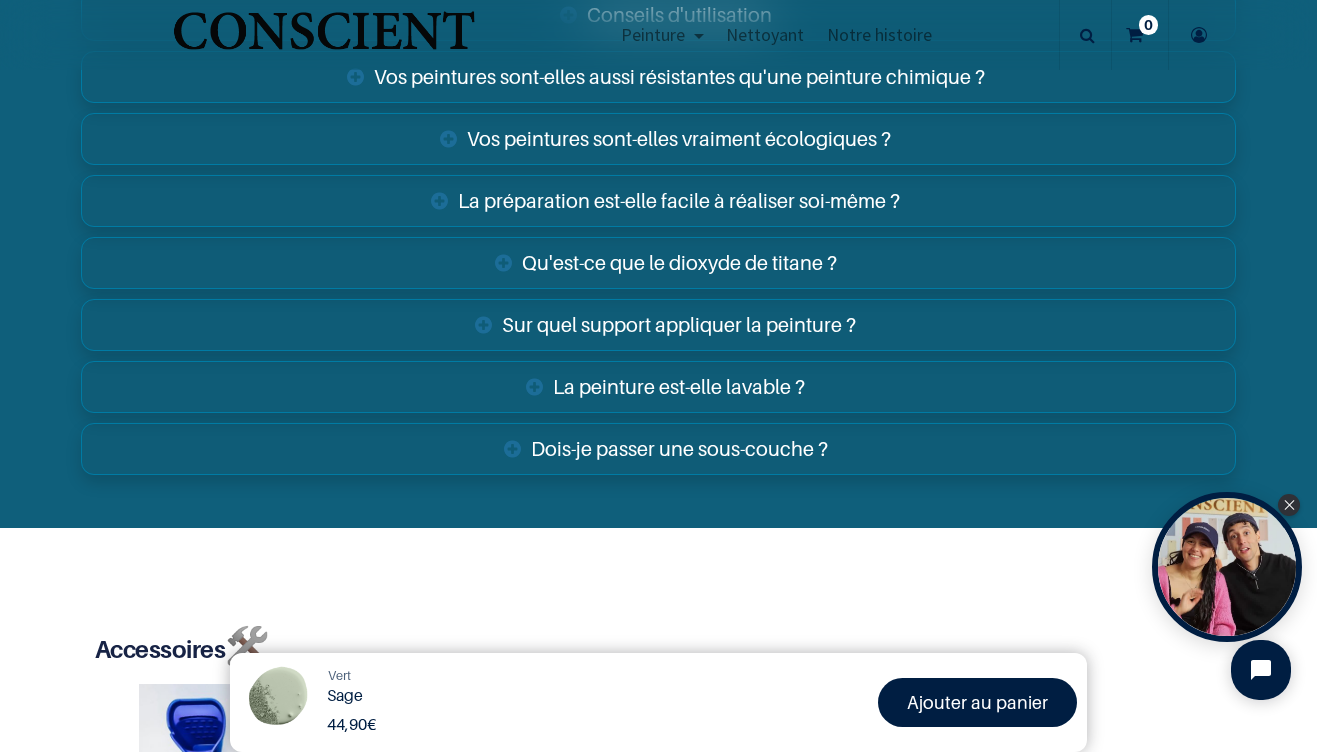 click on "La peinture est-elle lavable ?" at bounding box center (658, 387) 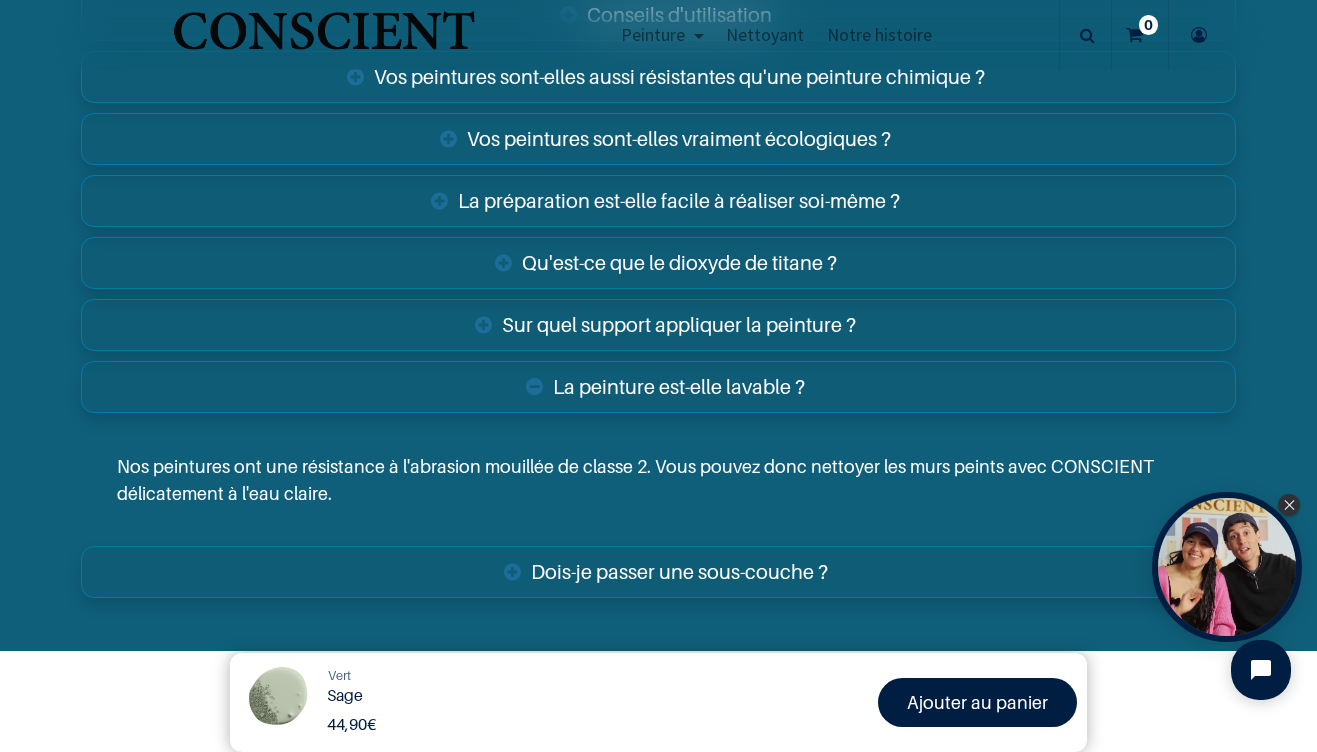 click on "Sur quel support appliquer la peinture ?" at bounding box center (658, 325) 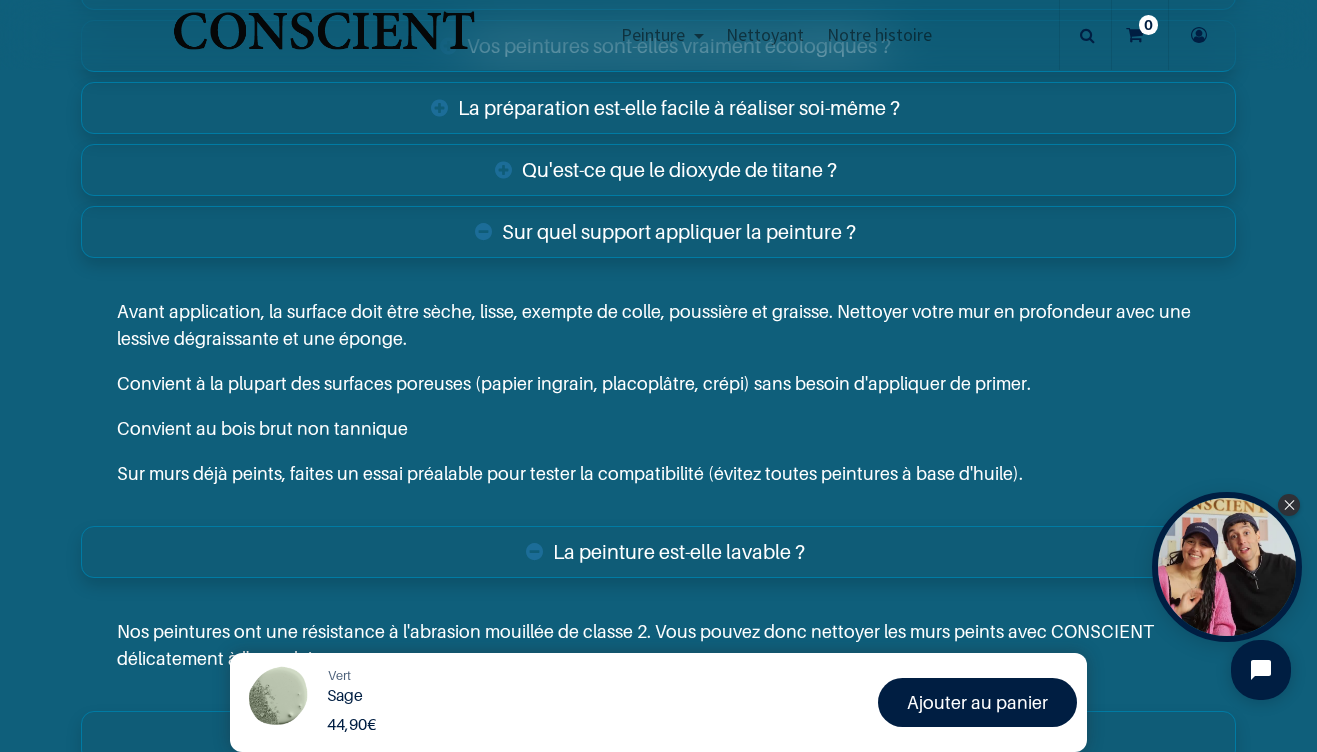 scroll, scrollTop: 3696, scrollLeft: 0, axis: vertical 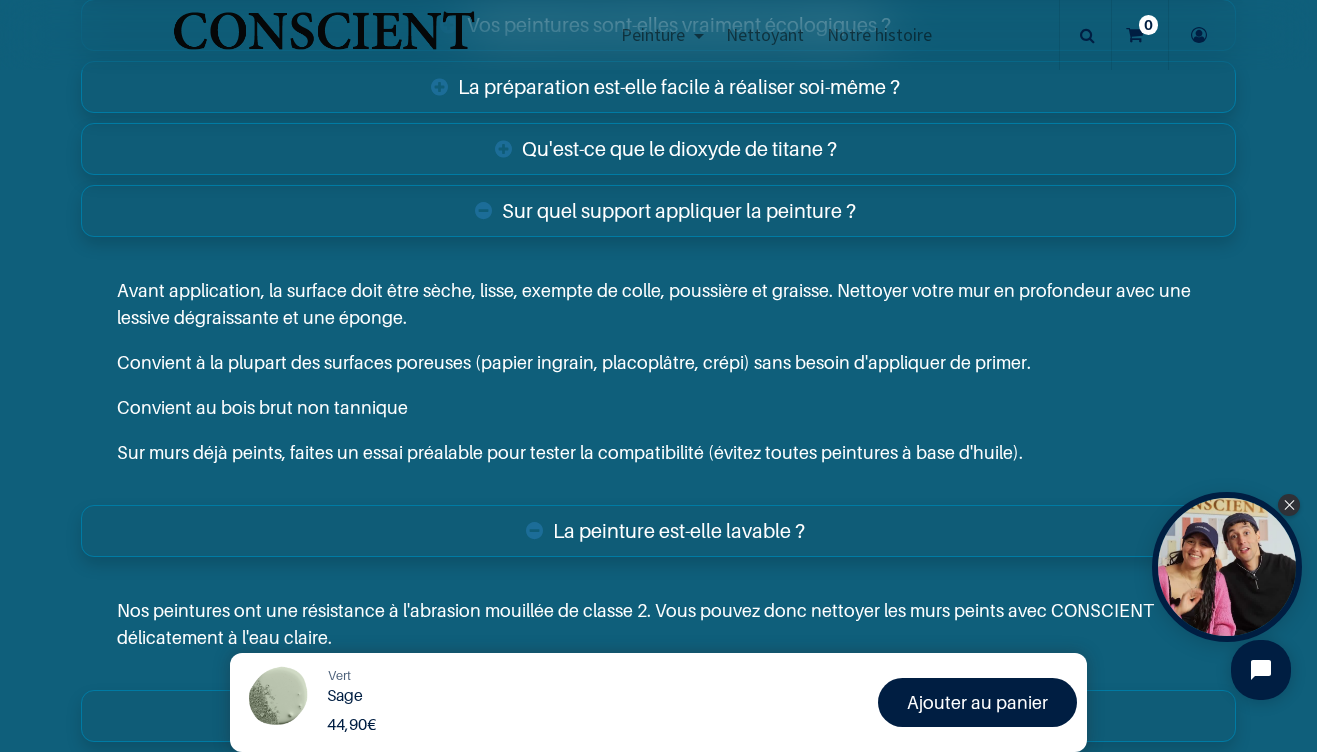 click on "Sur quel support appliquer la peinture ?" at bounding box center [658, 211] 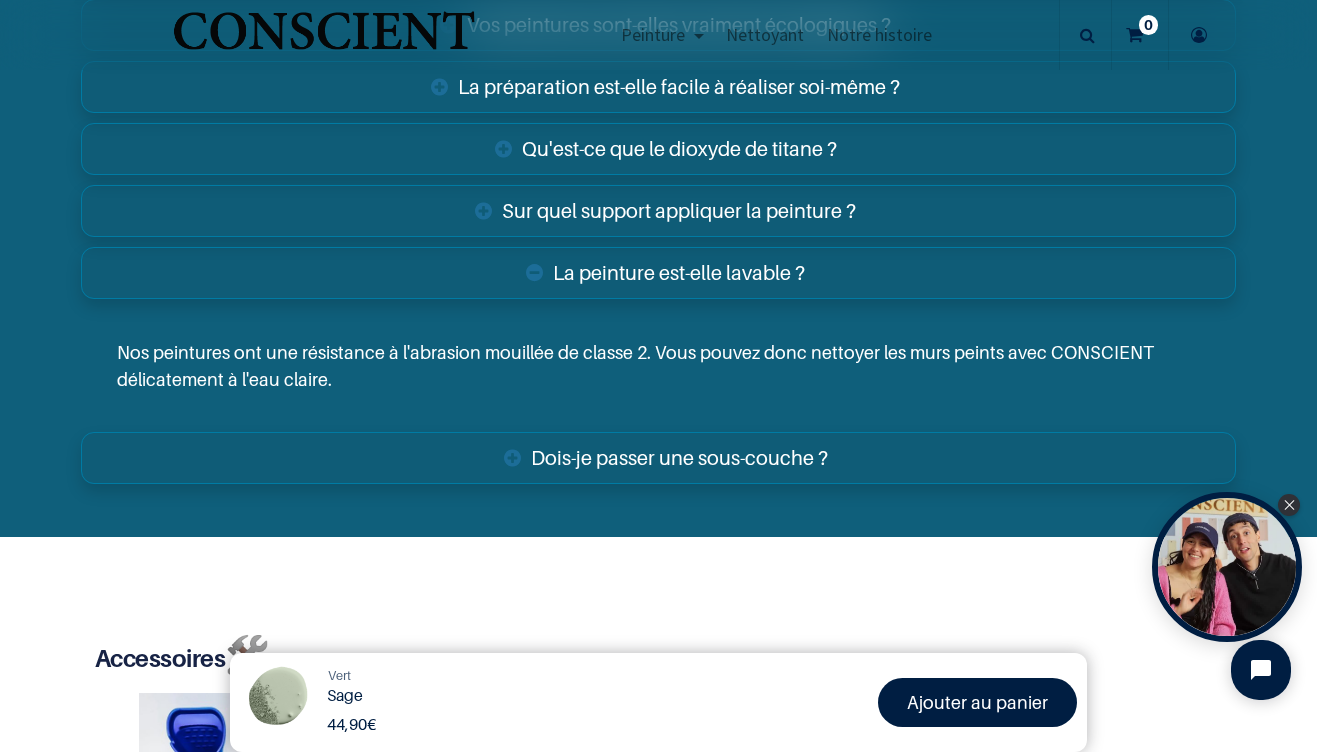 click on "Qu'est-ce que le dioxyde de titane ?" at bounding box center [658, 149] 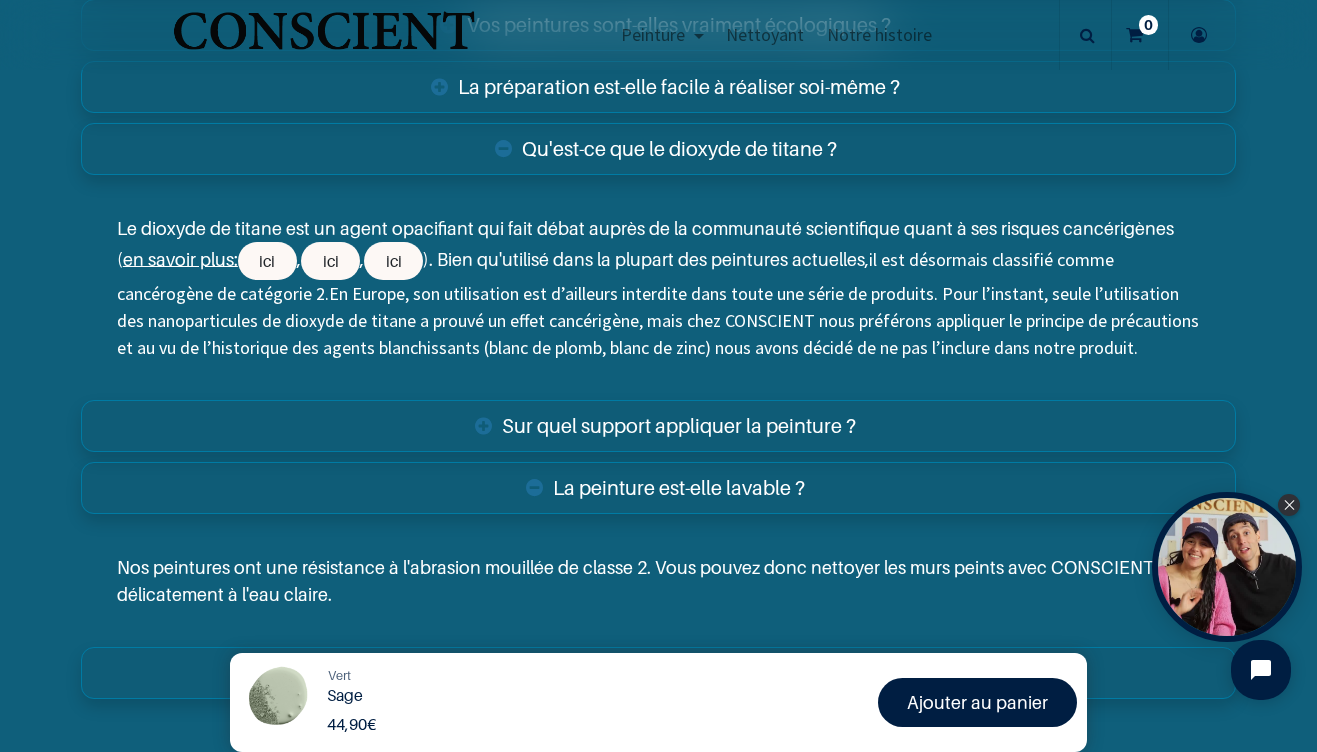 click on "Qu'est-ce que le dioxyde de titane ?" at bounding box center [658, 149] 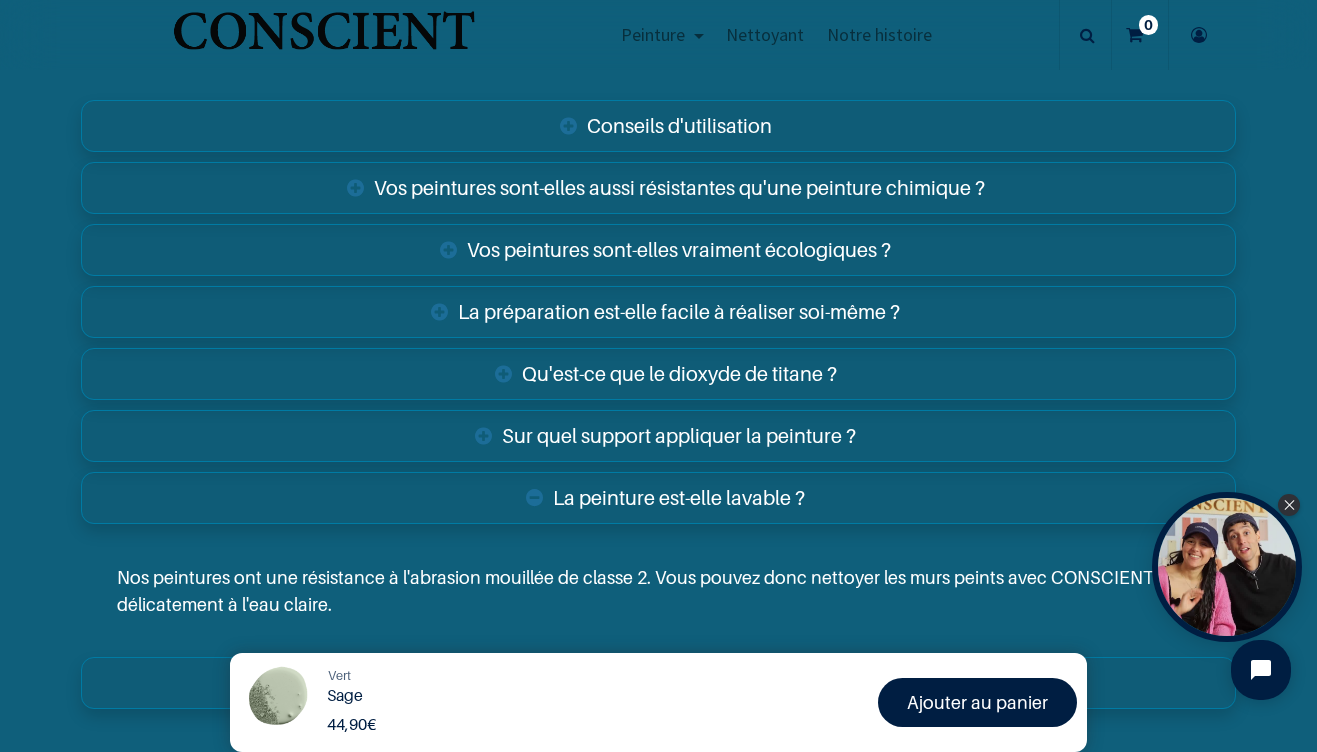 scroll, scrollTop: 3468, scrollLeft: 0, axis: vertical 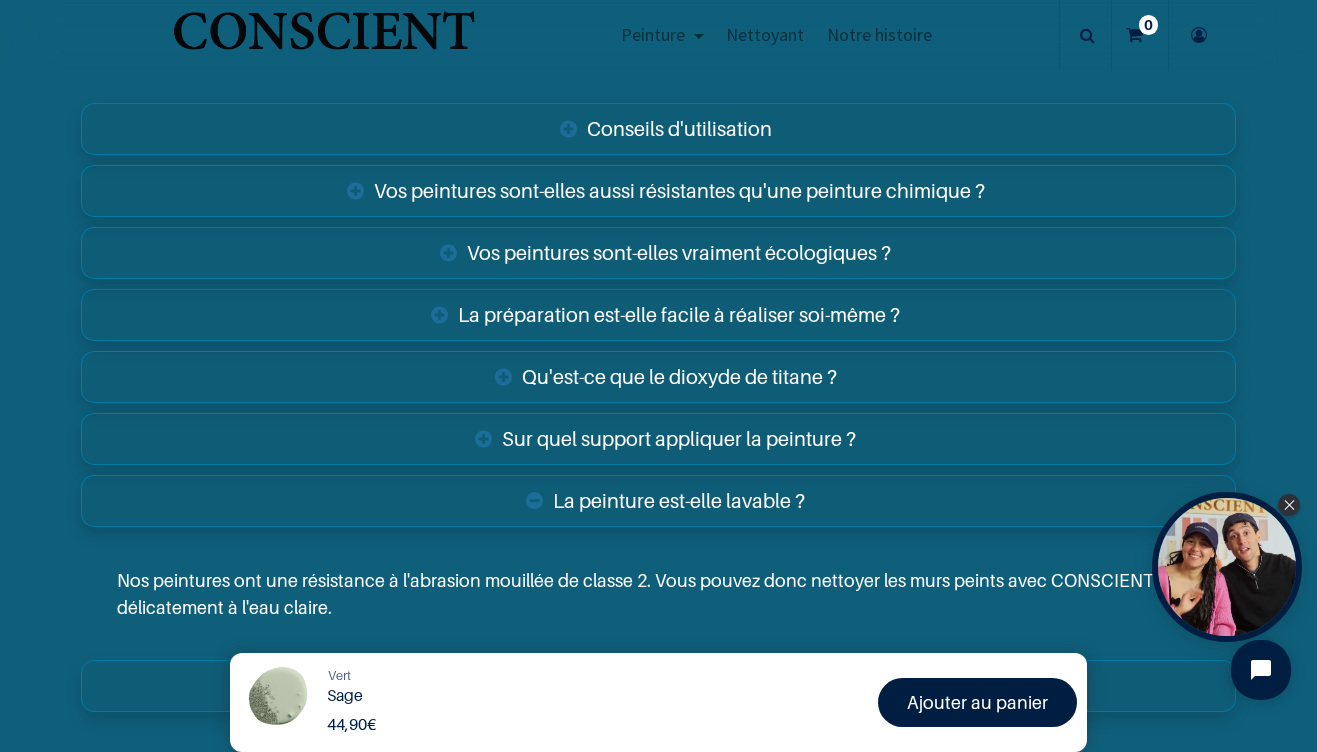click on "La préparation est-elle facile à réaliser soi-même ?" at bounding box center [658, 315] 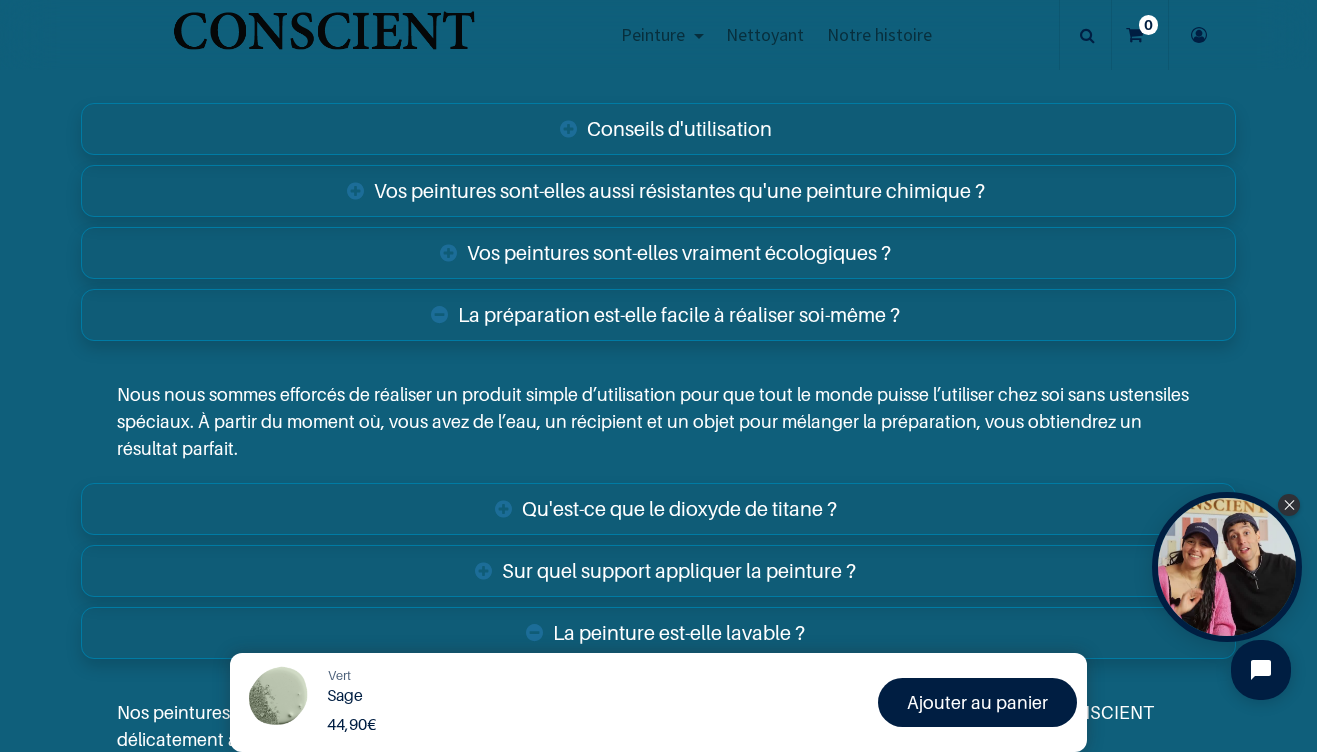 click on "La préparation est-elle facile à réaliser soi-même ?" at bounding box center (658, 315) 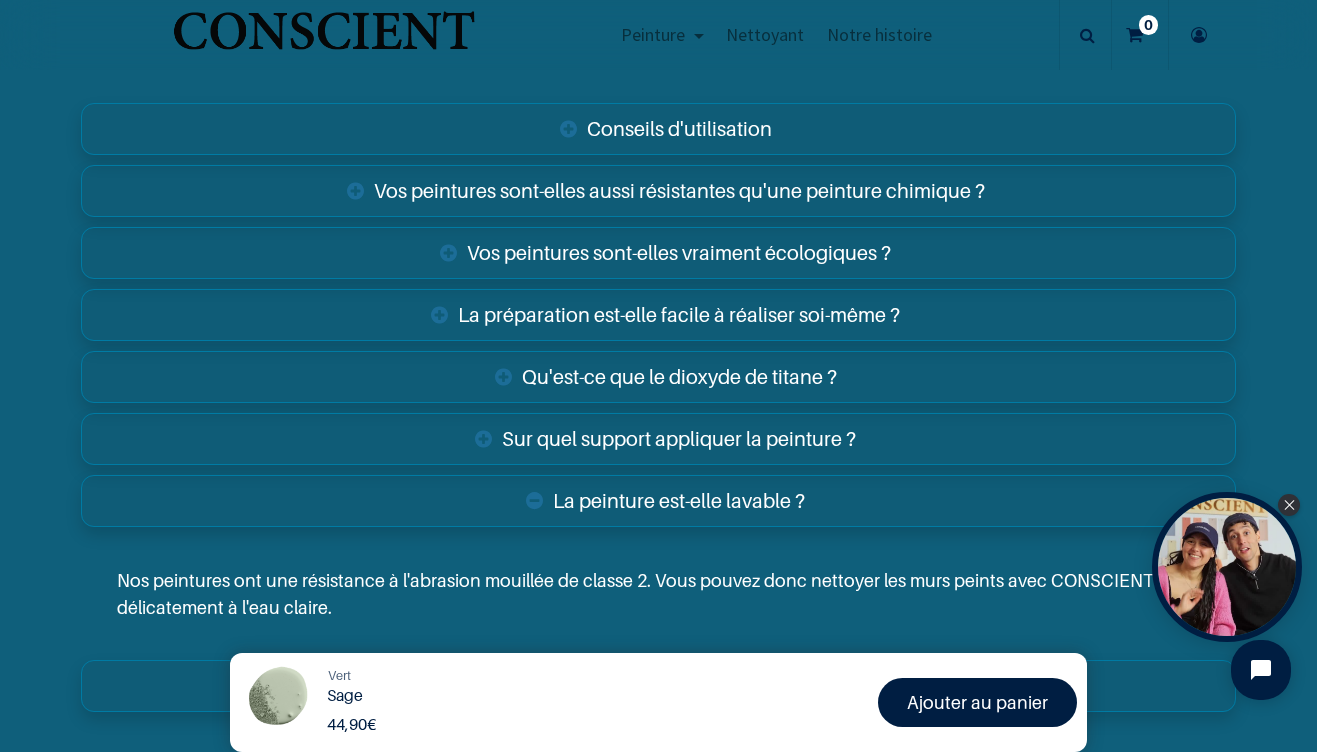 click on "Vos peintures sont-elles vraiment écologiques ?" at bounding box center [658, 253] 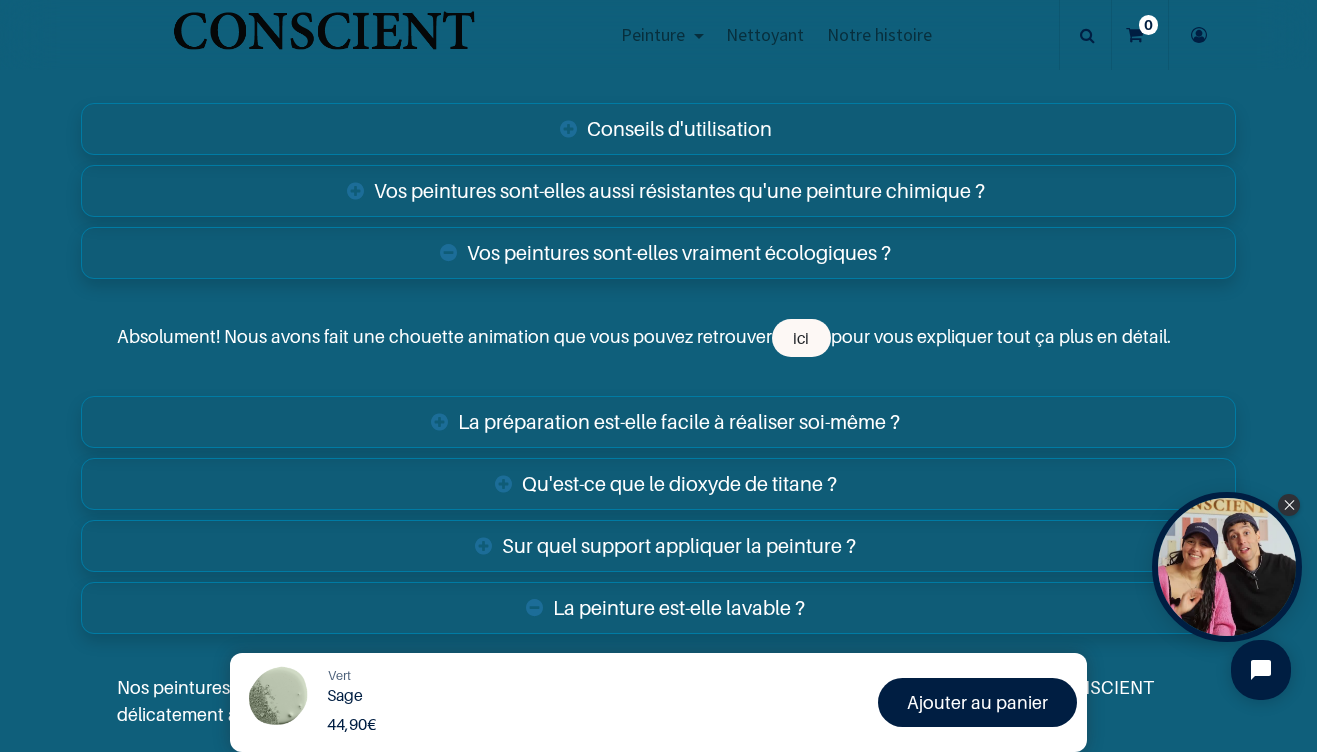 click on "Vos peintures sont-elles aussi résistantes qu'une peinture chimique ?" at bounding box center [658, 191] 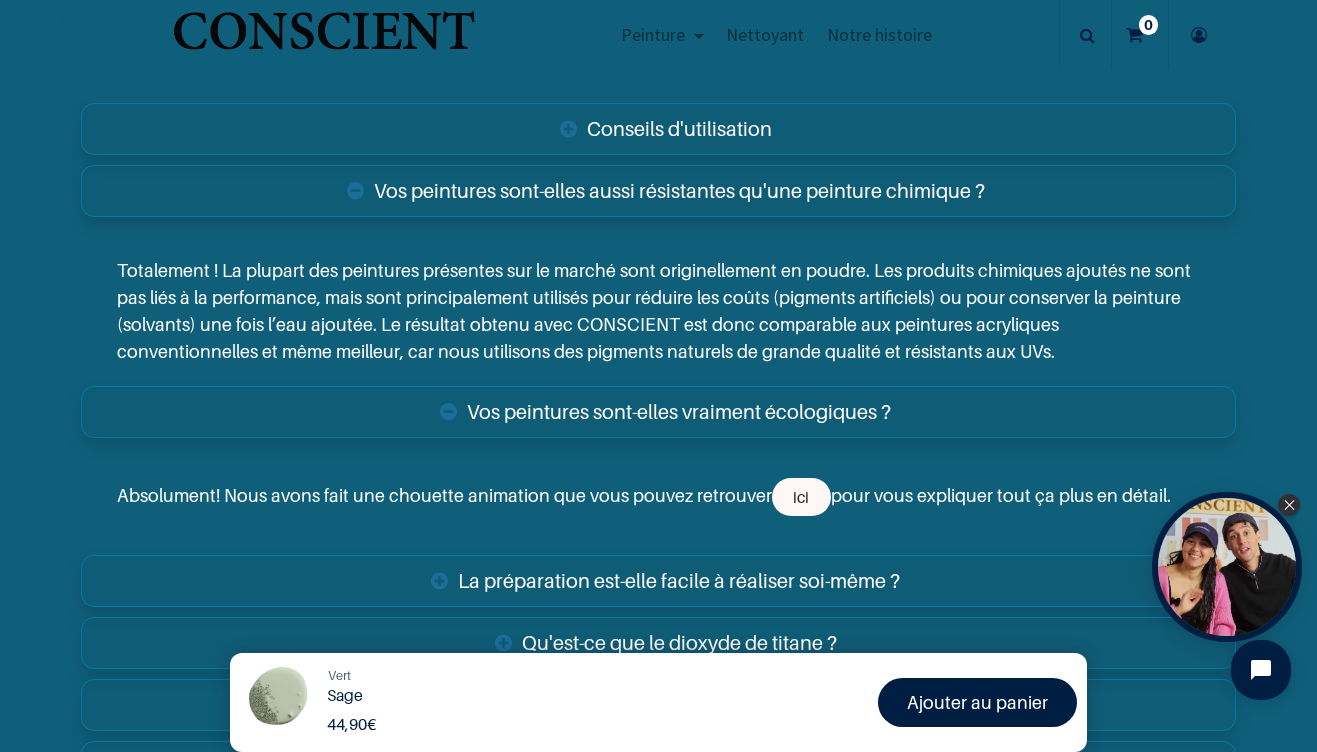 click on "Vos peintures sont-elles aussi résistantes qu'une peinture chimique ?" at bounding box center (658, 191) 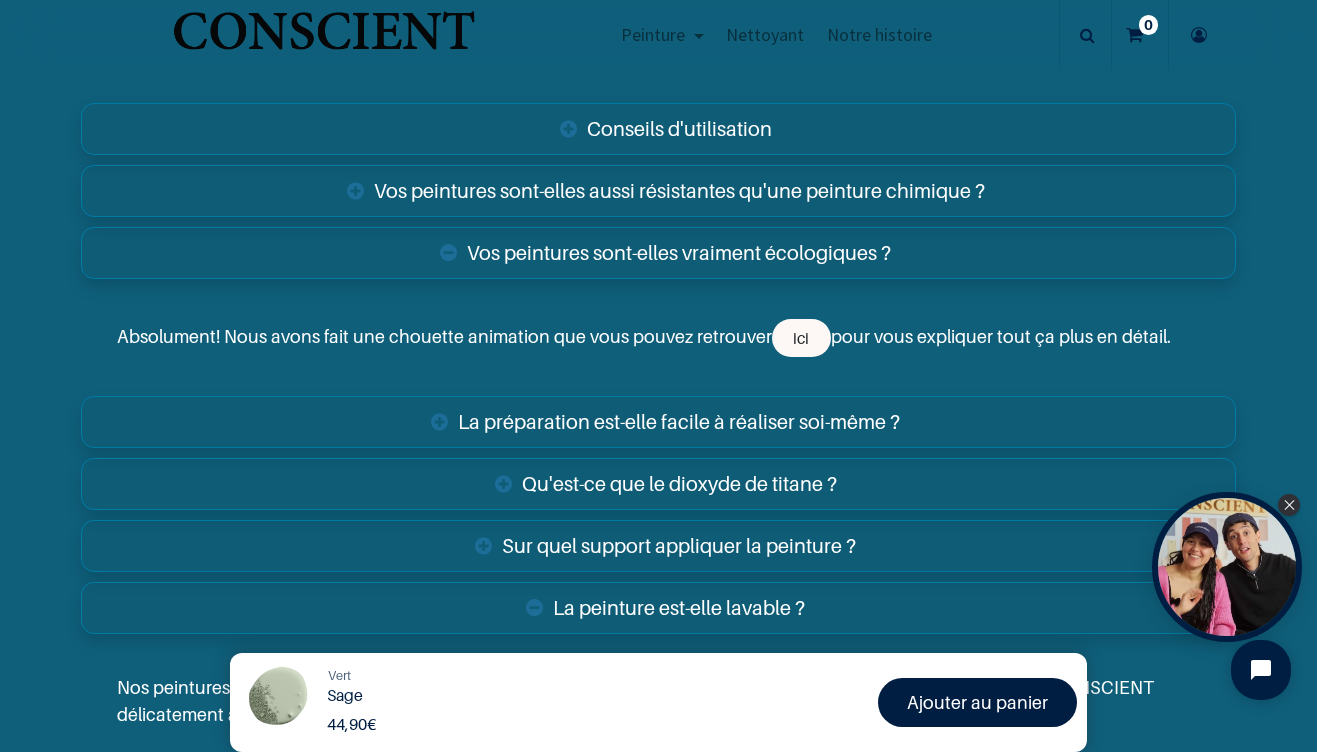 click on "Conseils d'utilisation" at bounding box center [658, 129] 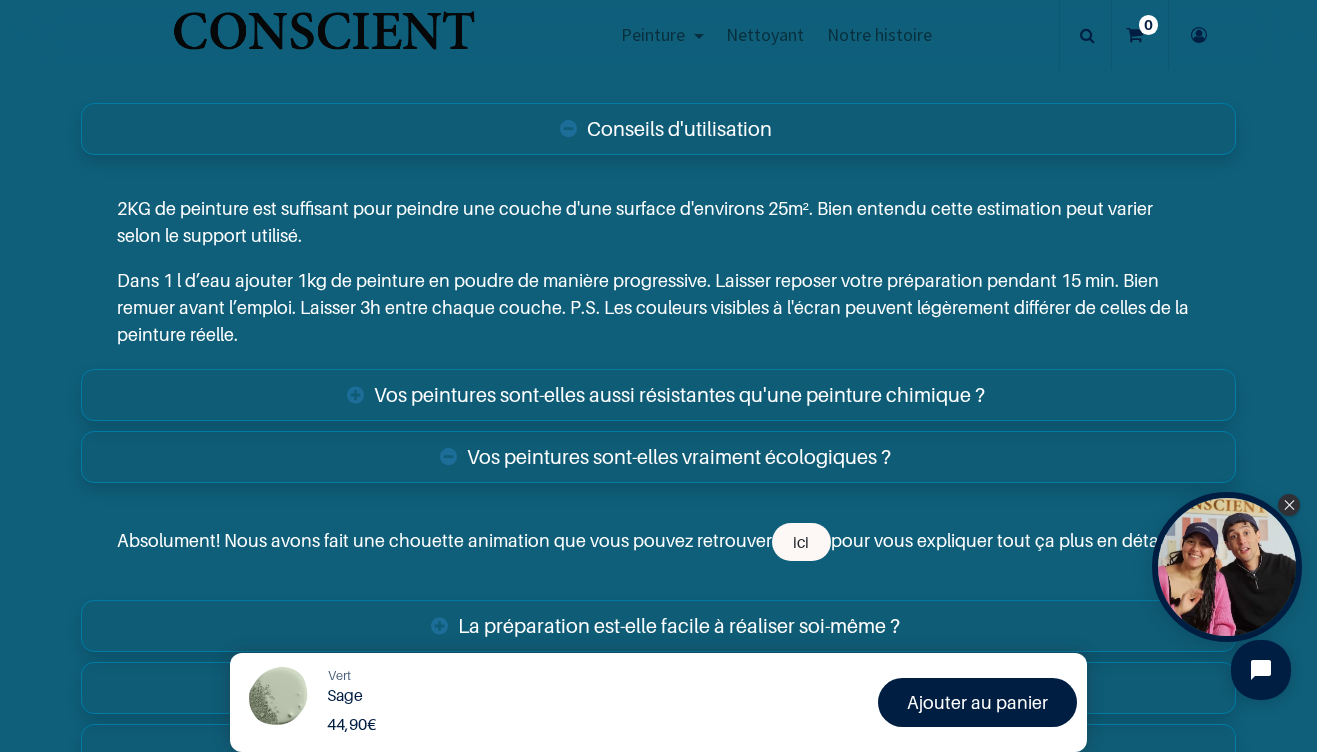 click on "Conseils d'utilisation" at bounding box center [658, 129] 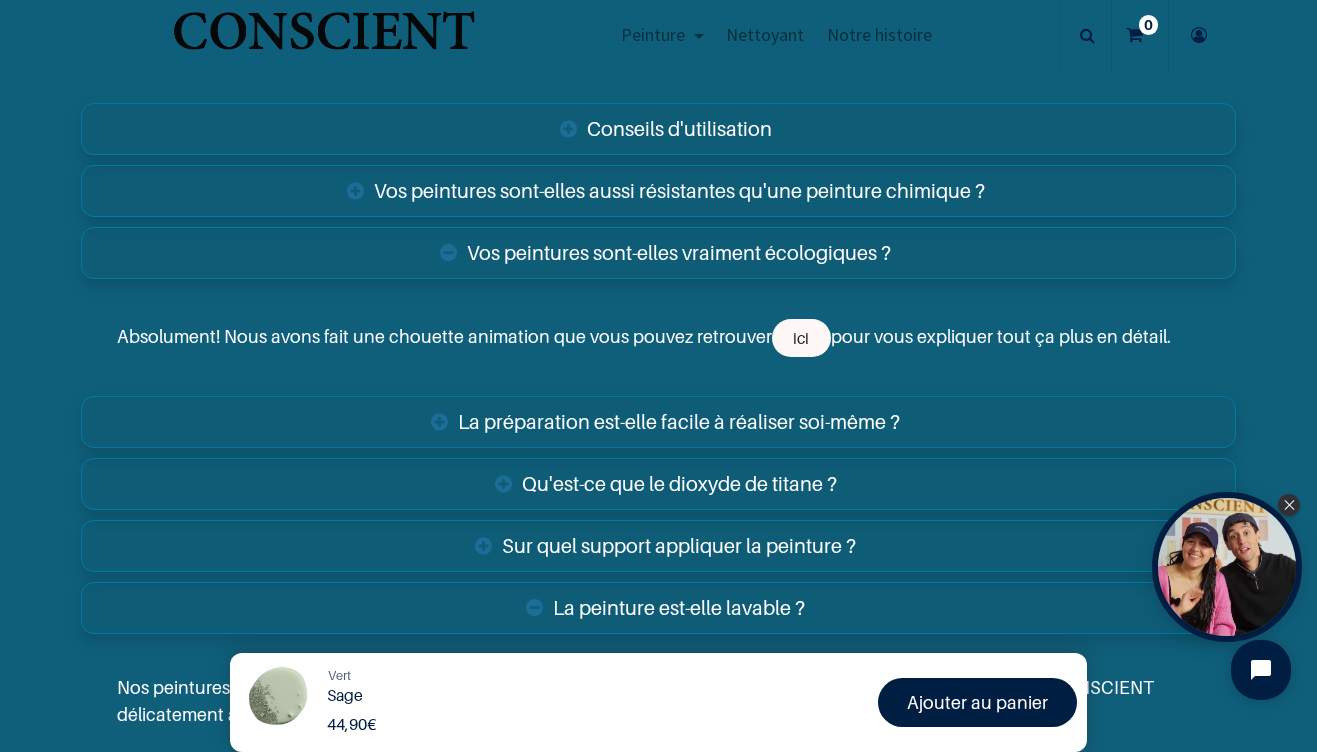 click on "Vos peintures sont-elles vraiment écologiques ?" at bounding box center (658, 253) 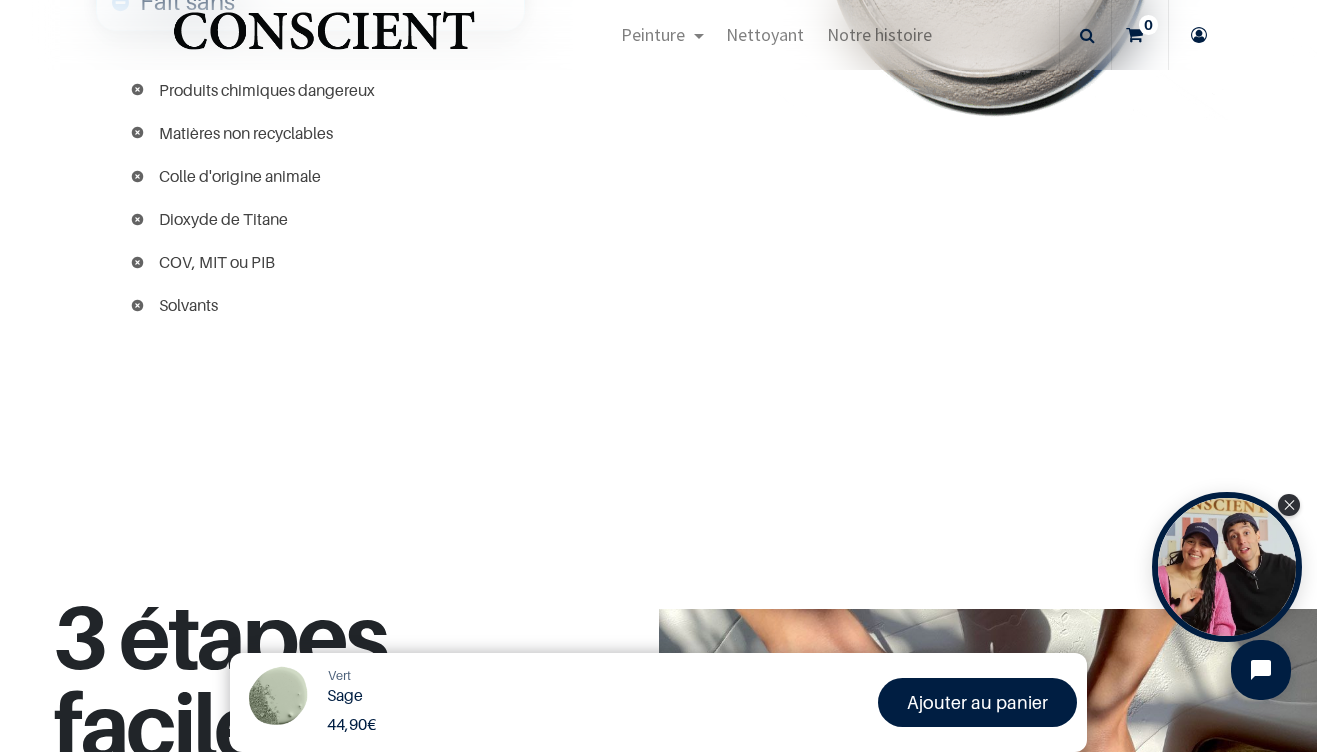scroll, scrollTop: 1074, scrollLeft: 0, axis: vertical 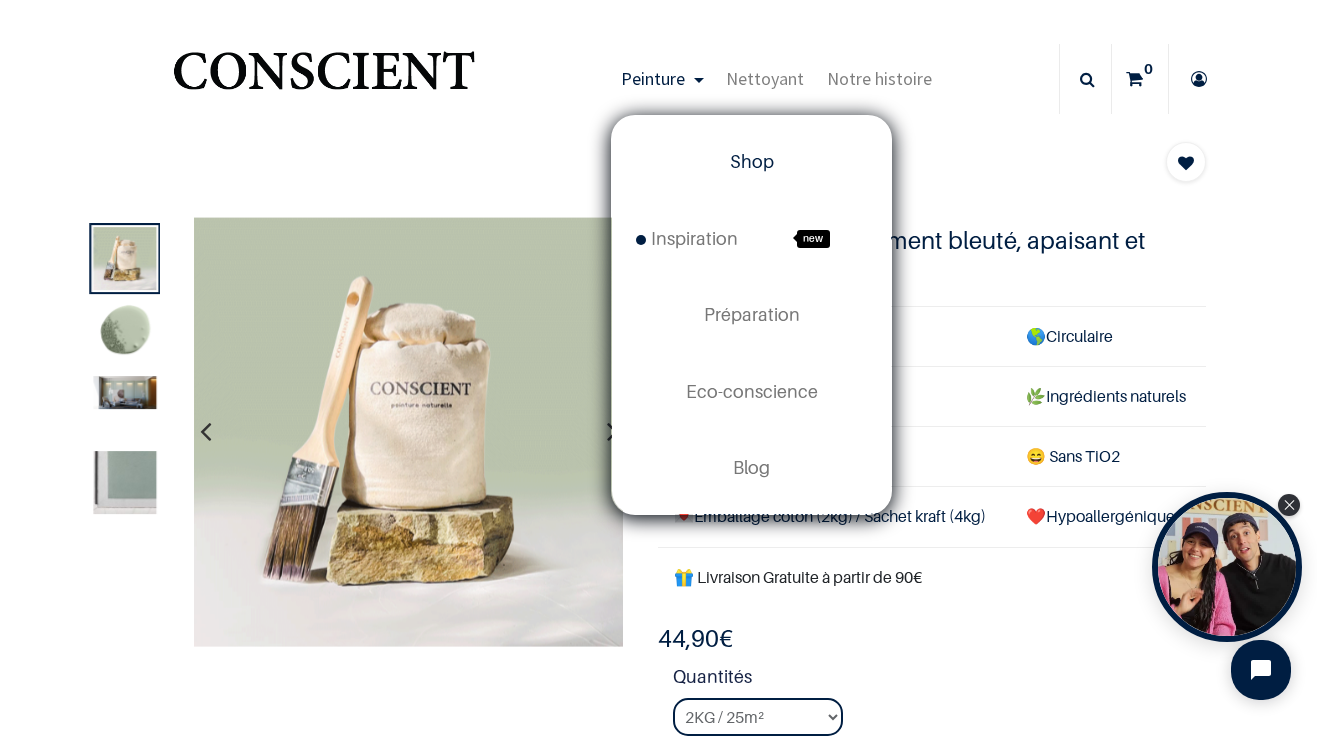 click on "Shop" at bounding box center [752, 161] 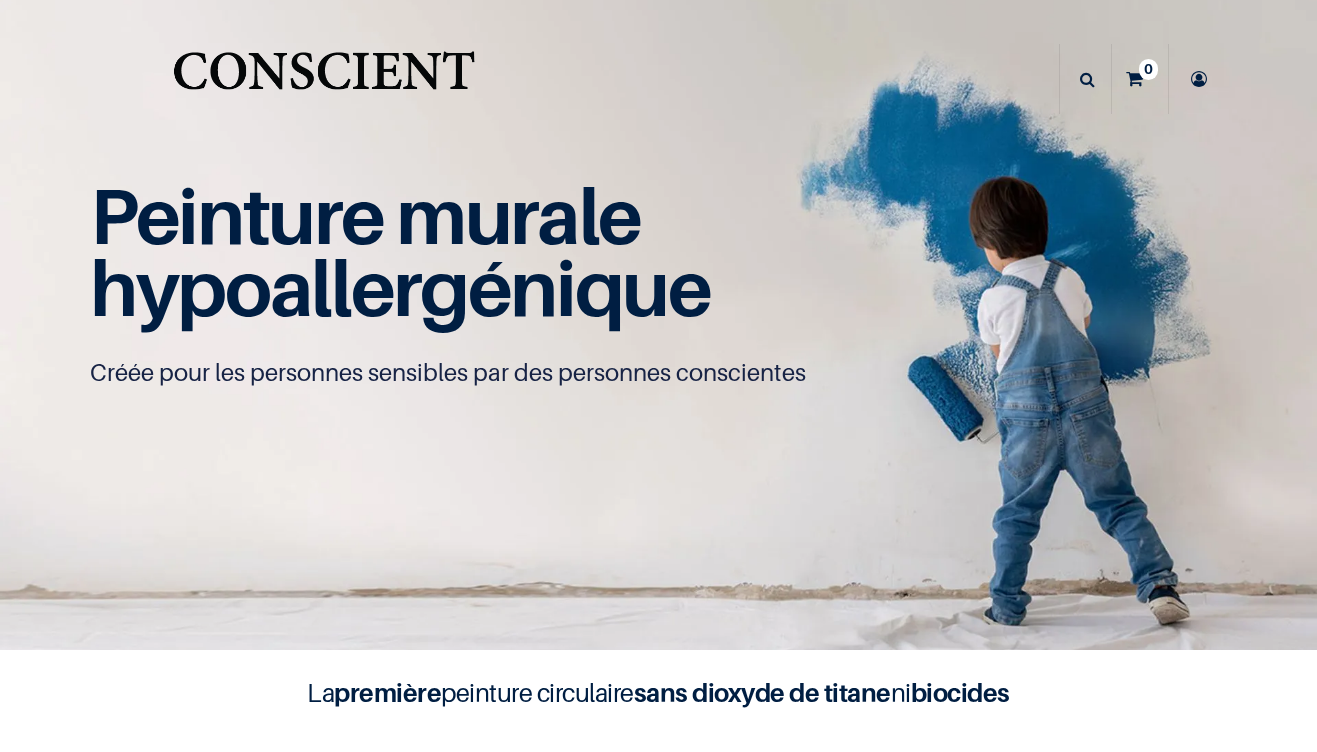 scroll, scrollTop: 0, scrollLeft: 0, axis: both 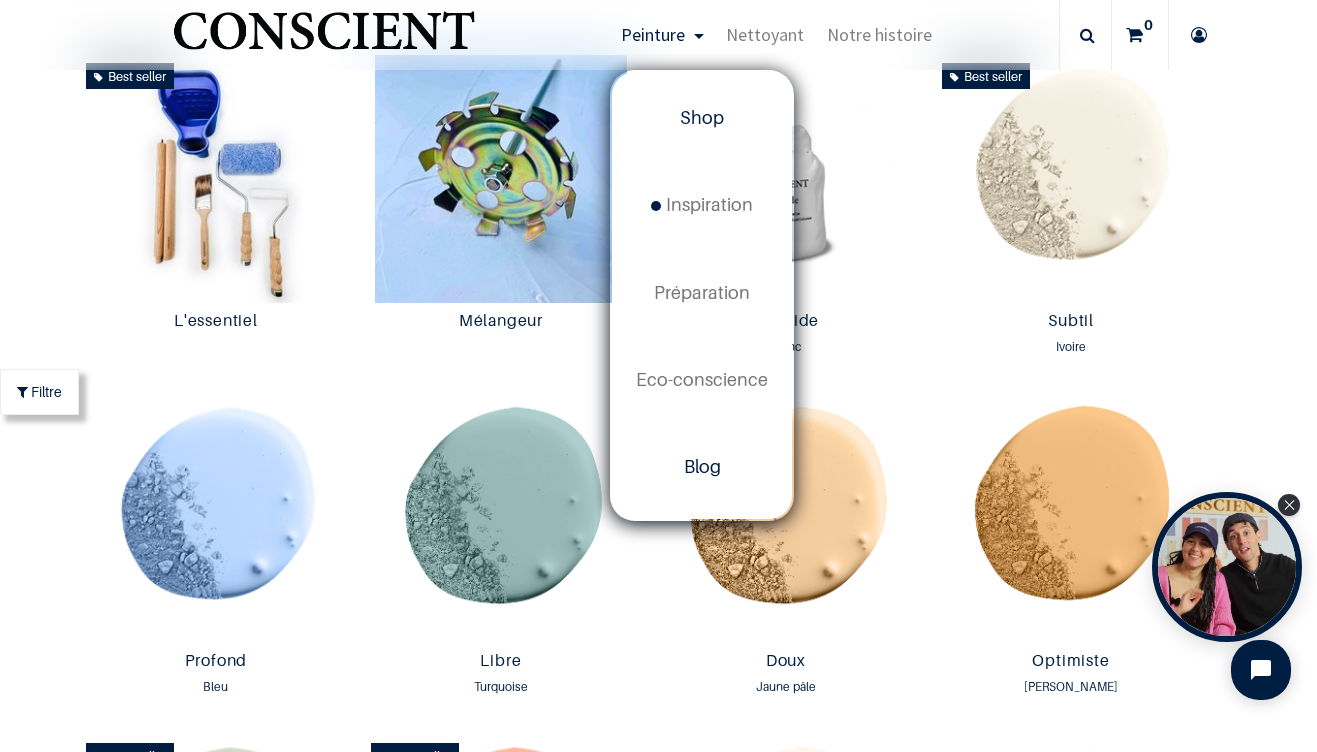 click on "Blog" at bounding box center (702, 467) 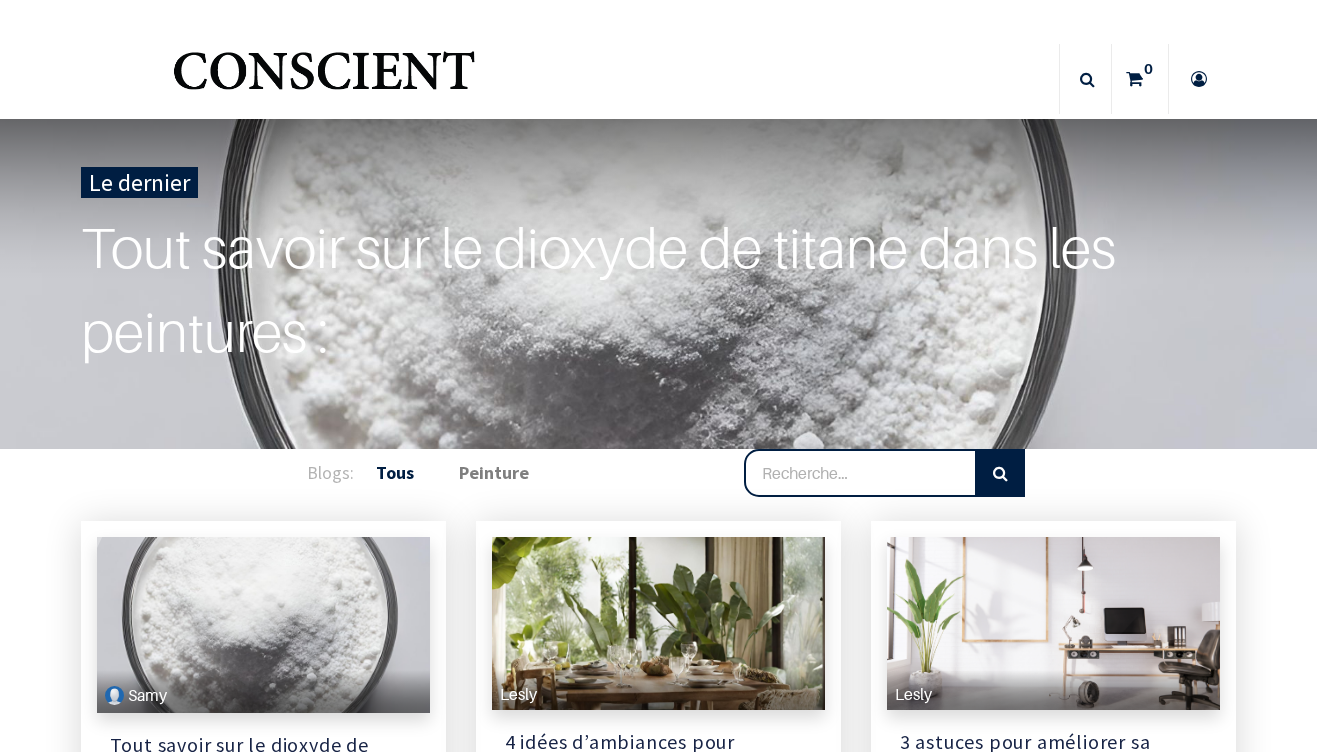 scroll, scrollTop: 0, scrollLeft: 0, axis: both 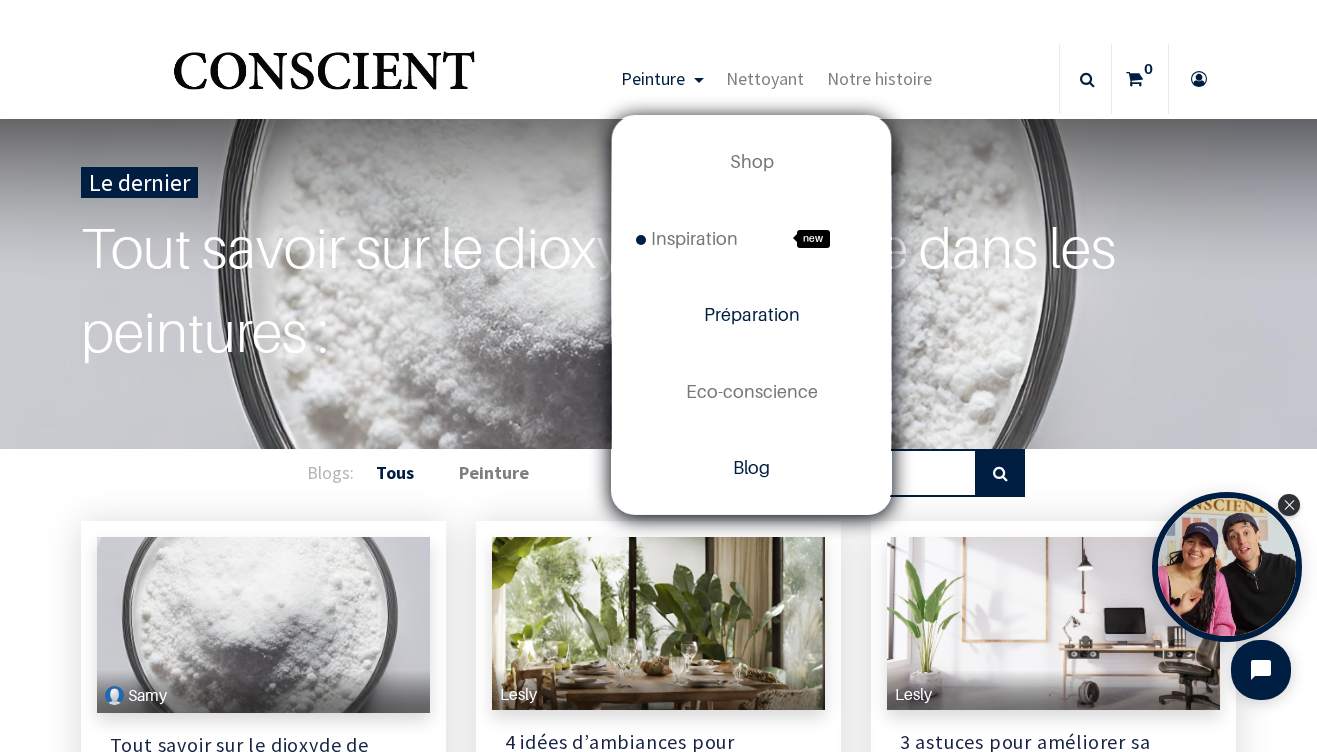 click on "Préparation" at bounding box center (752, 314) 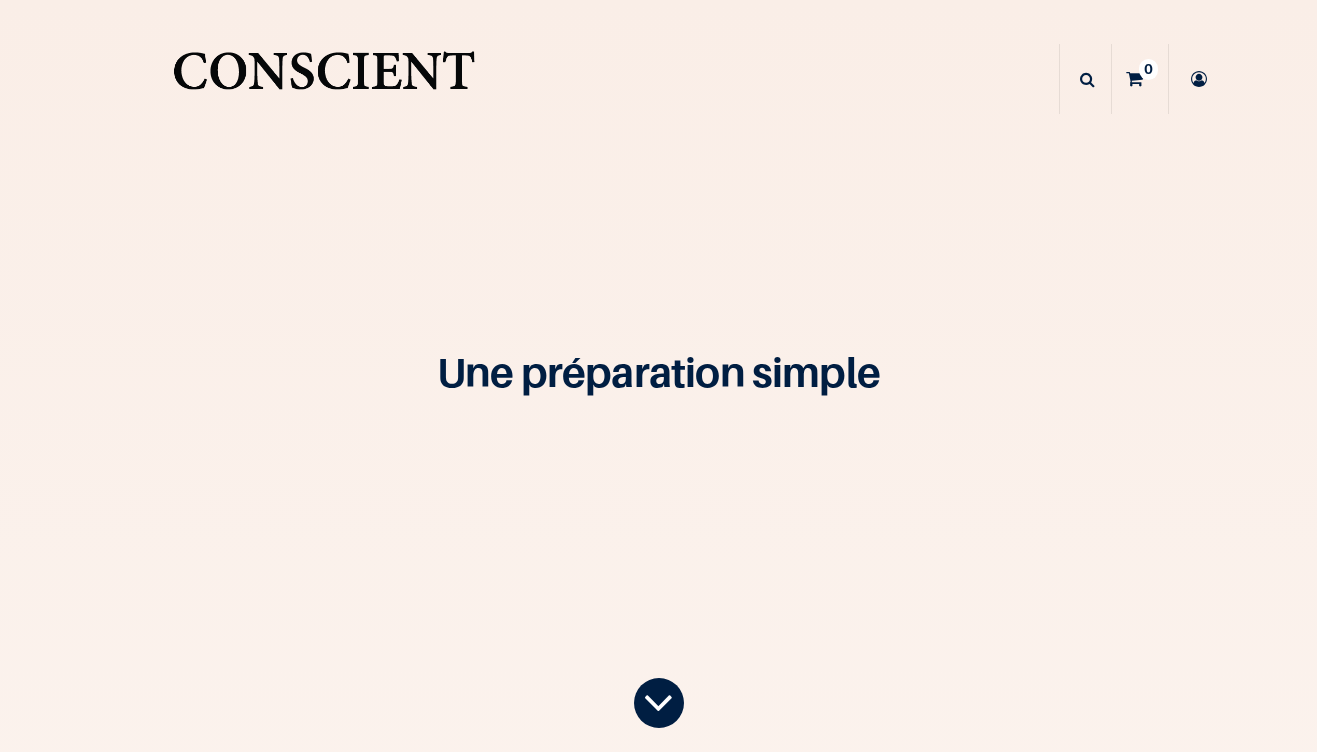 scroll, scrollTop: 0, scrollLeft: 0, axis: both 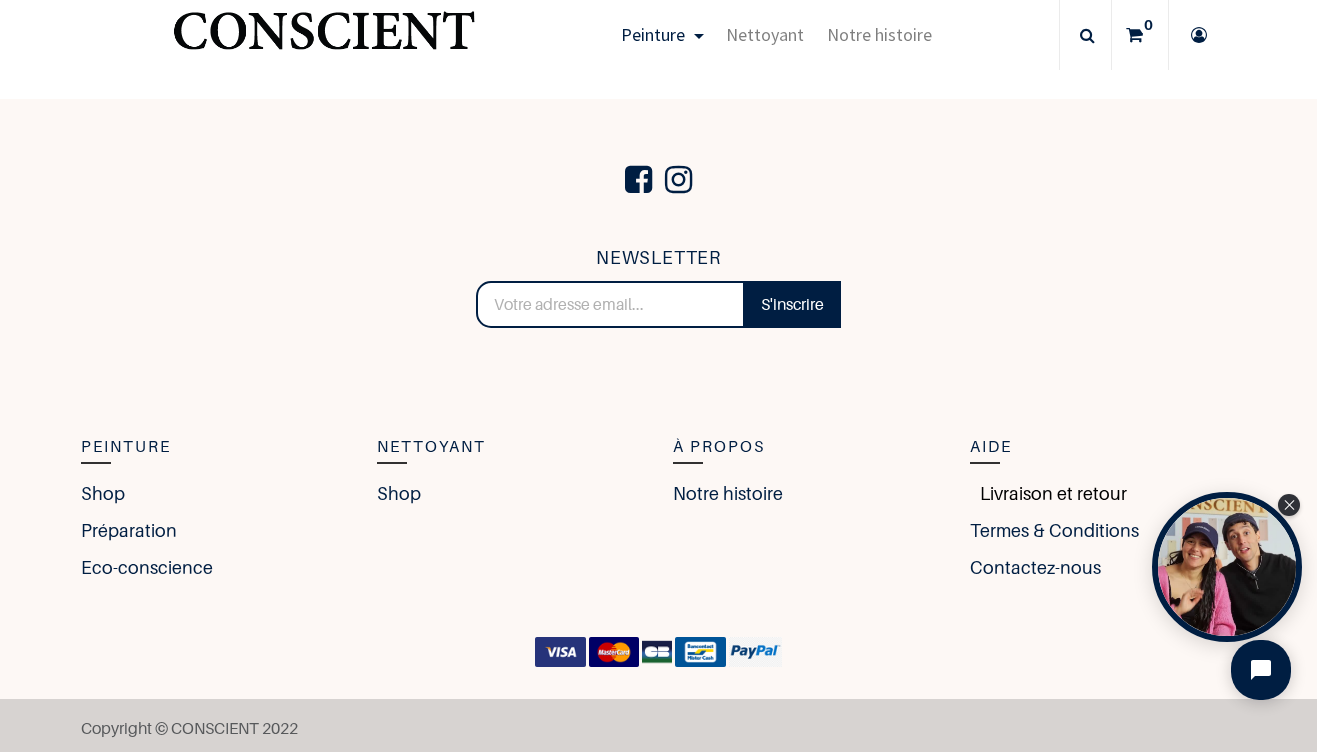 click on "Livraison et retour" at bounding box center (1048, 493) 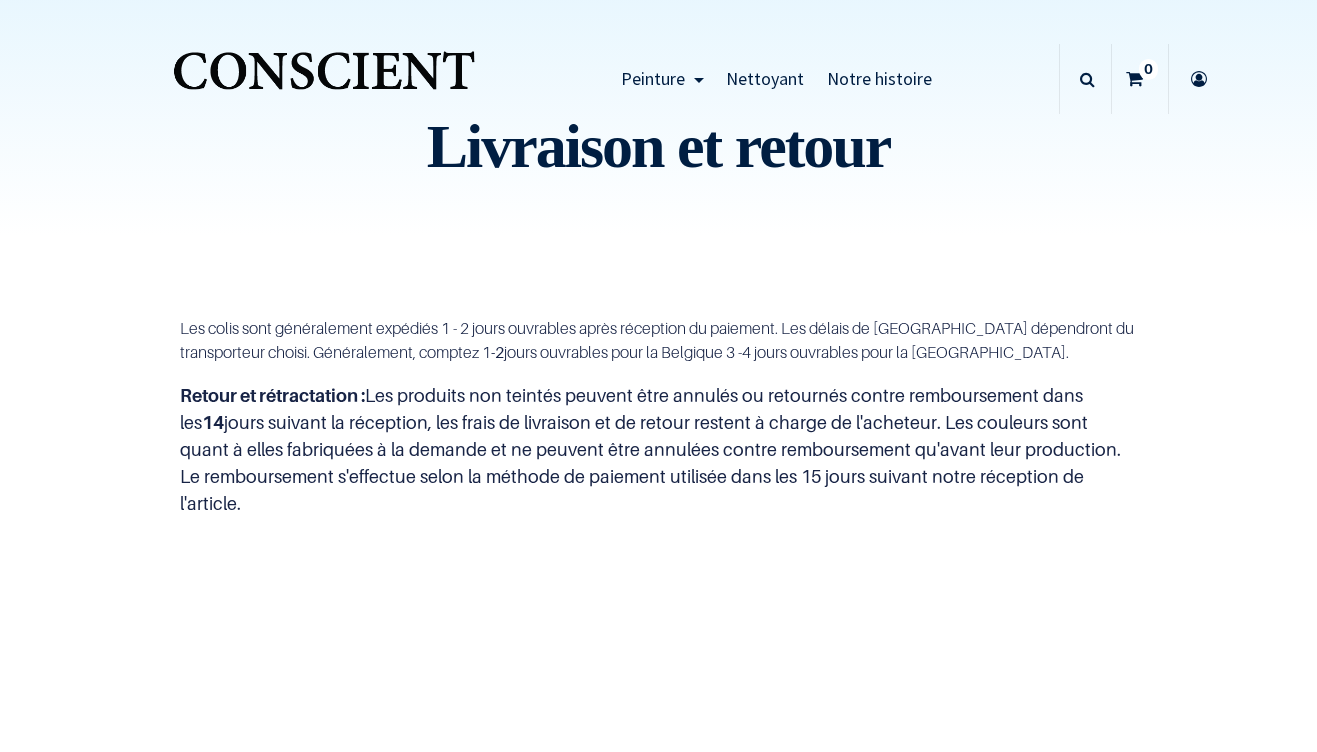 scroll, scrollTop: 0, scrollLeft: 0, axis: both 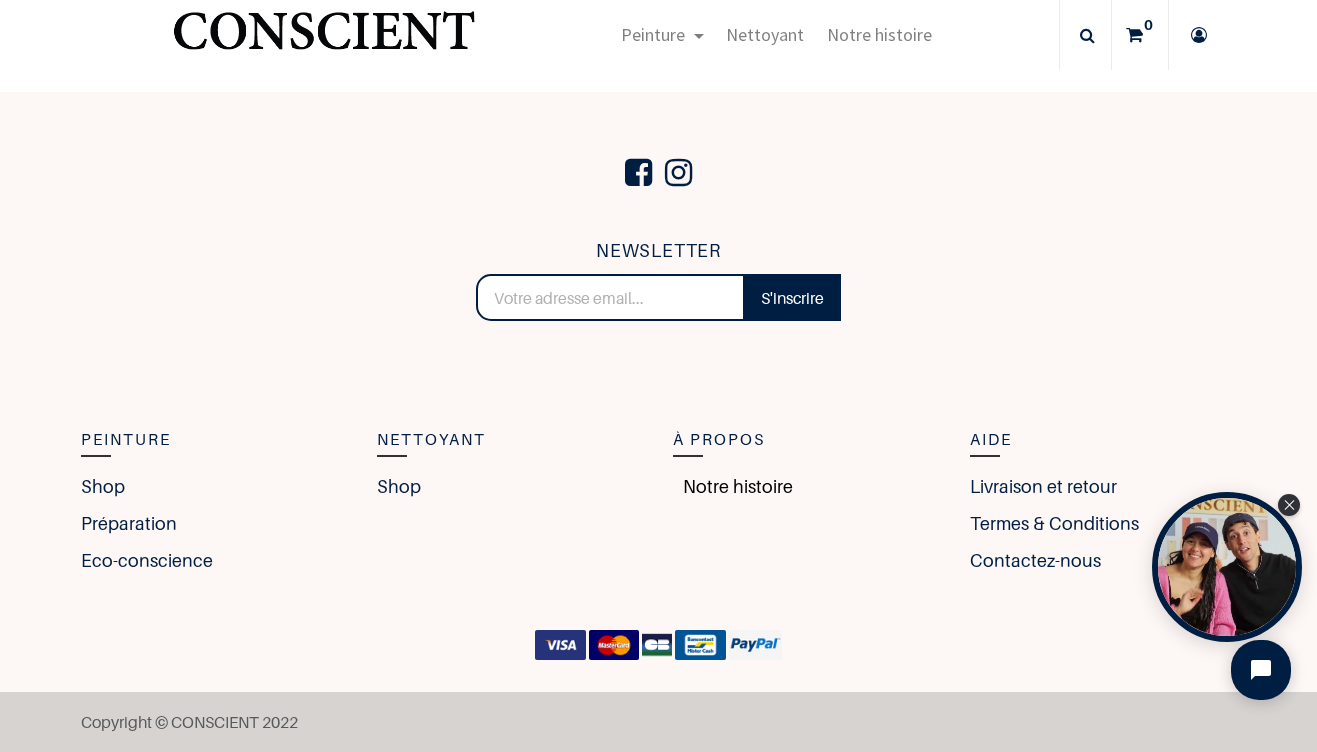 click on "Notre histoire" at bounding box center [733, 486] 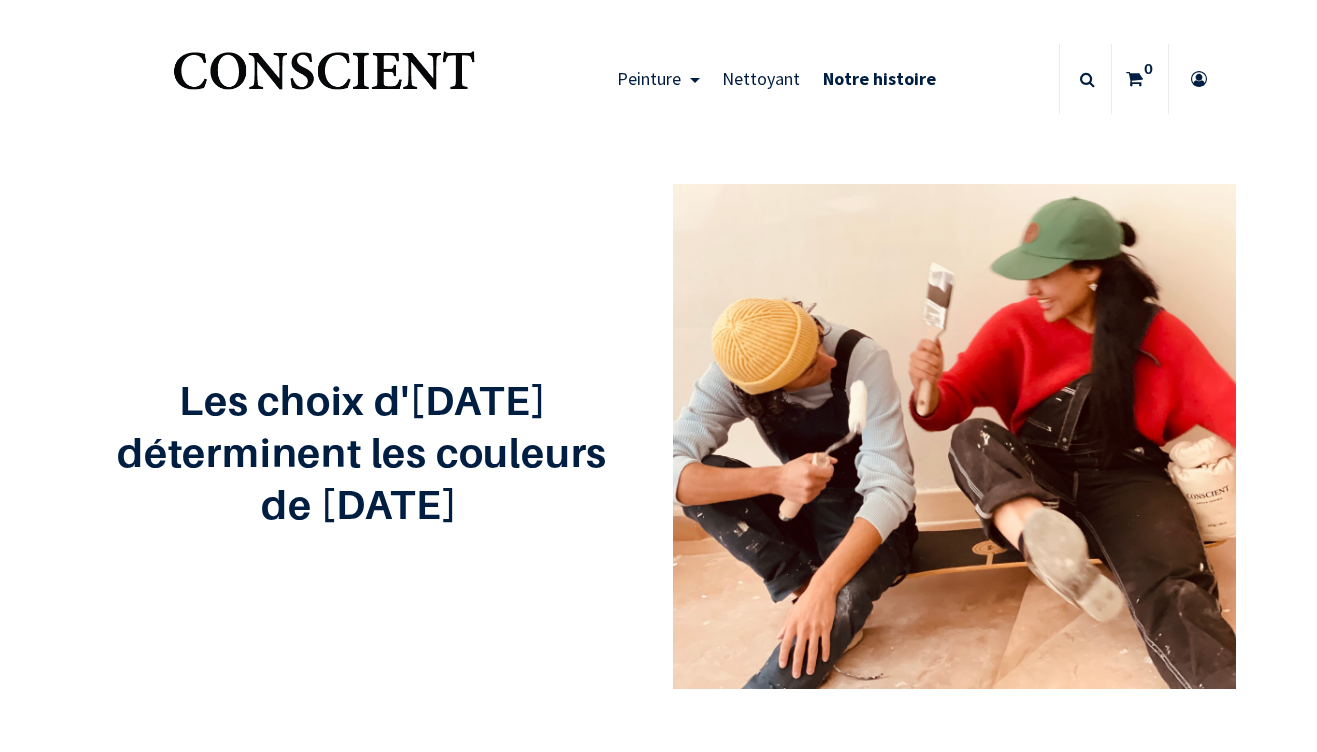scroll, scrollTop: 0, scrollLeft: 0, axis: both 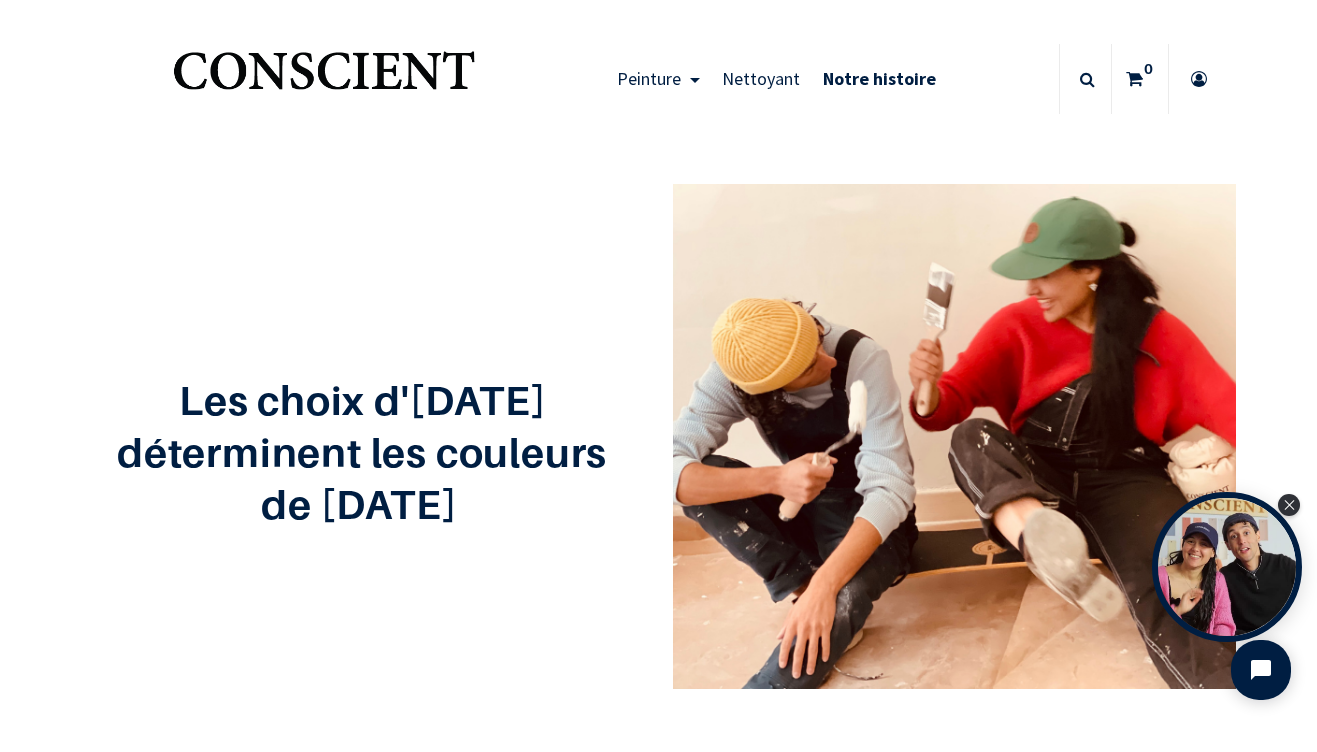 click at bounding box center (323, 79) 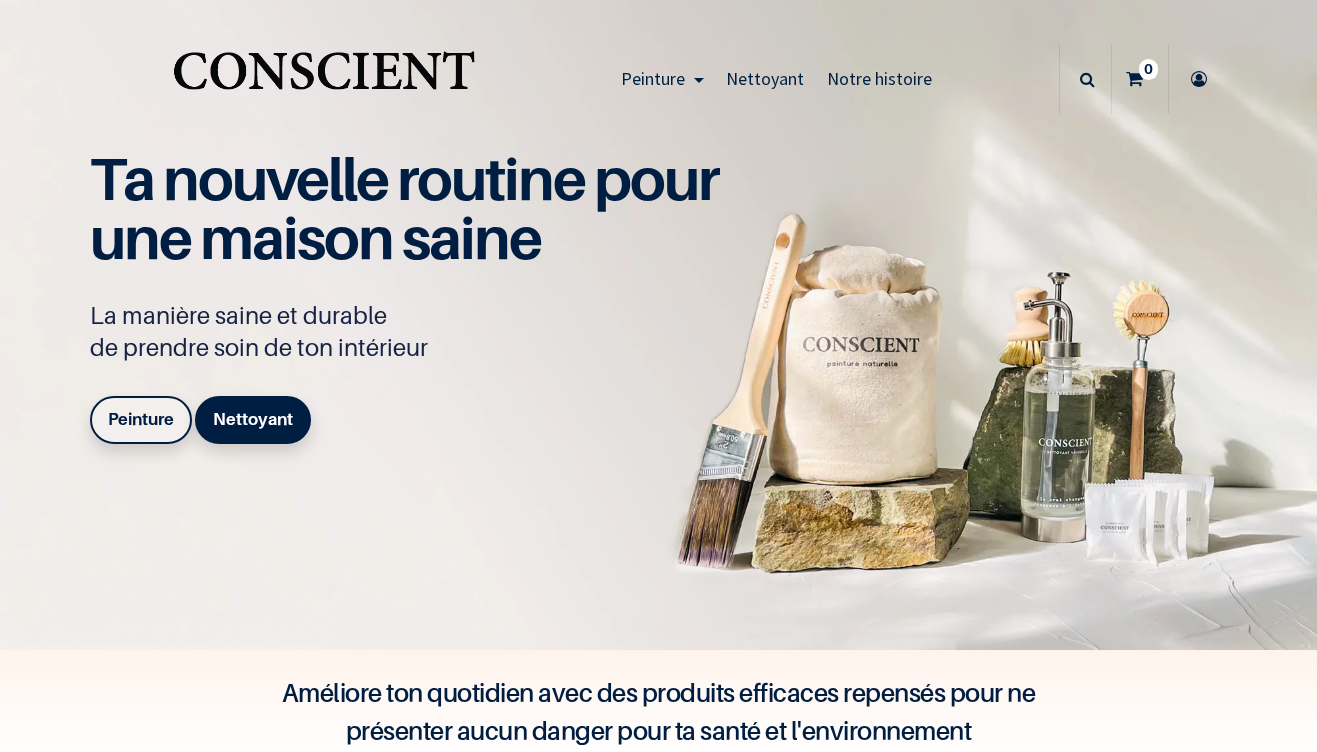 scroll, scrollTop: 0, scrollLeft: 0, axis: both 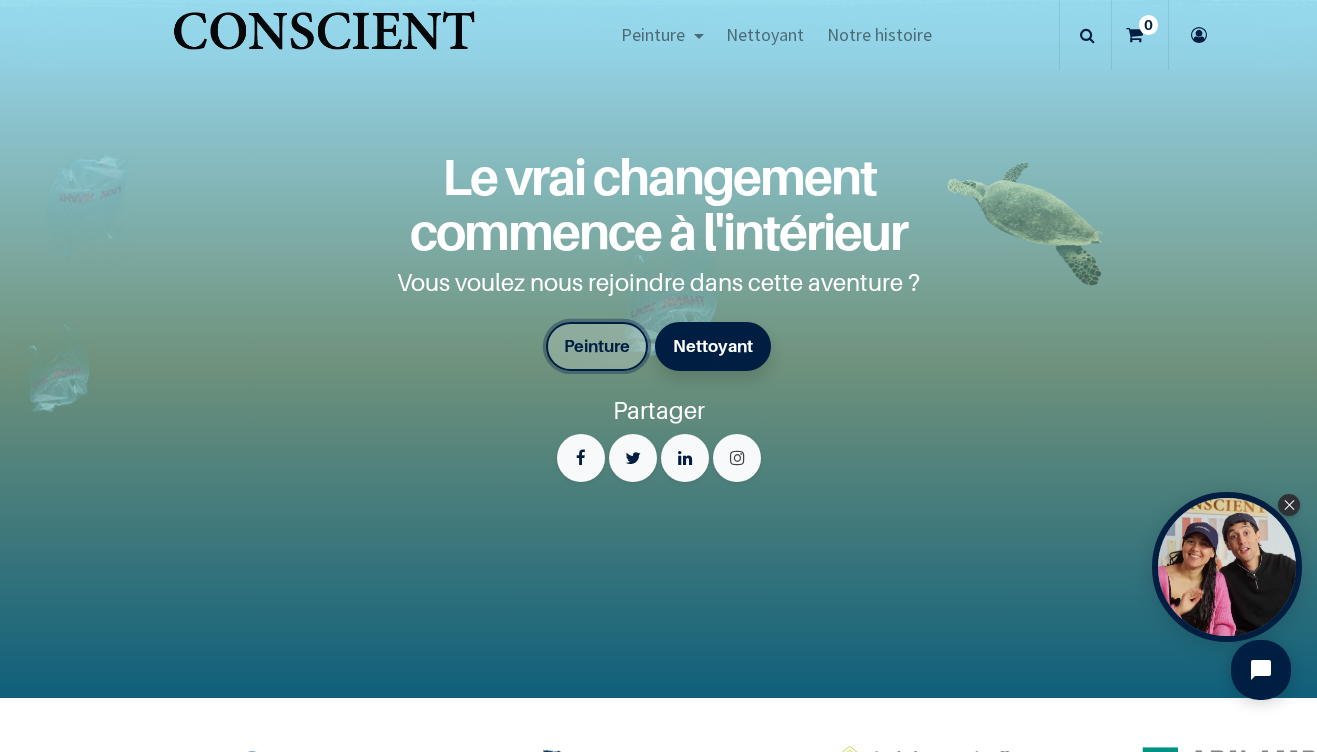 click on "Peinture" at bounding box center [597, 346] 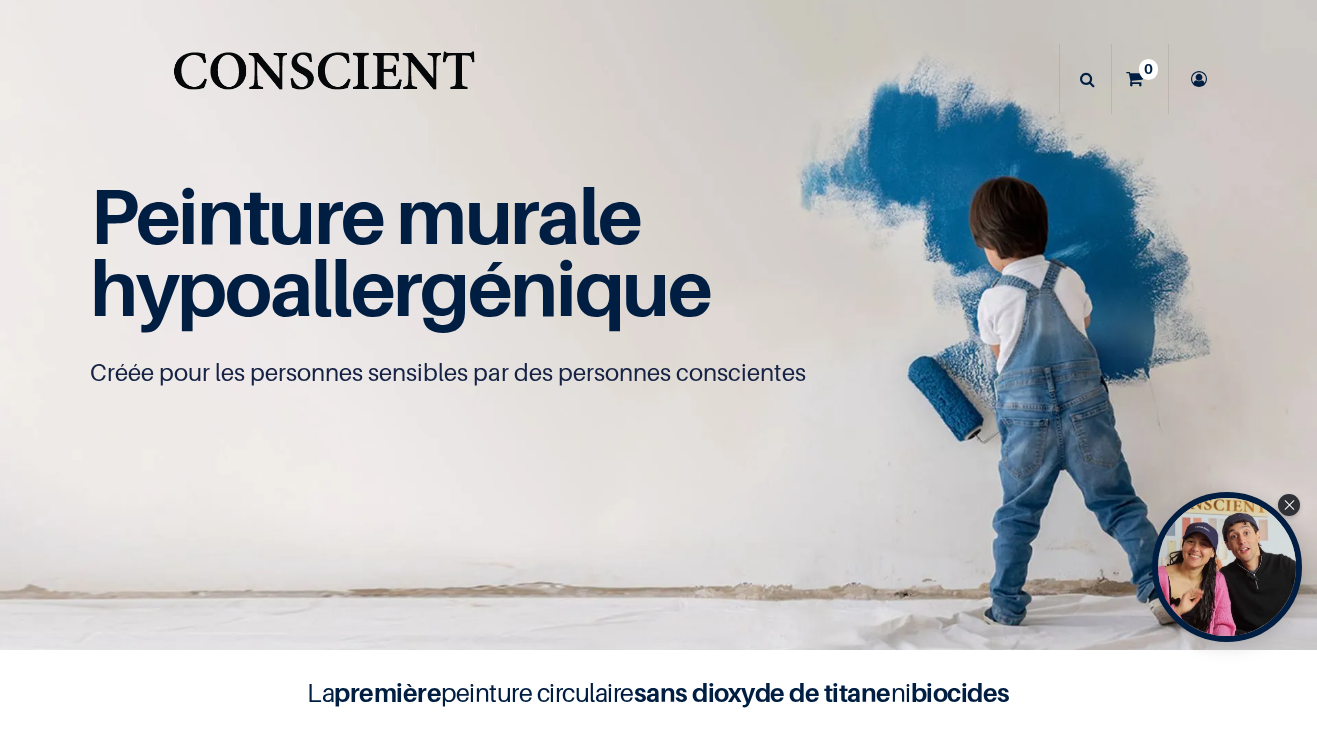 scroll, scrollTop: 0, scrollLeft: 0, axis: both 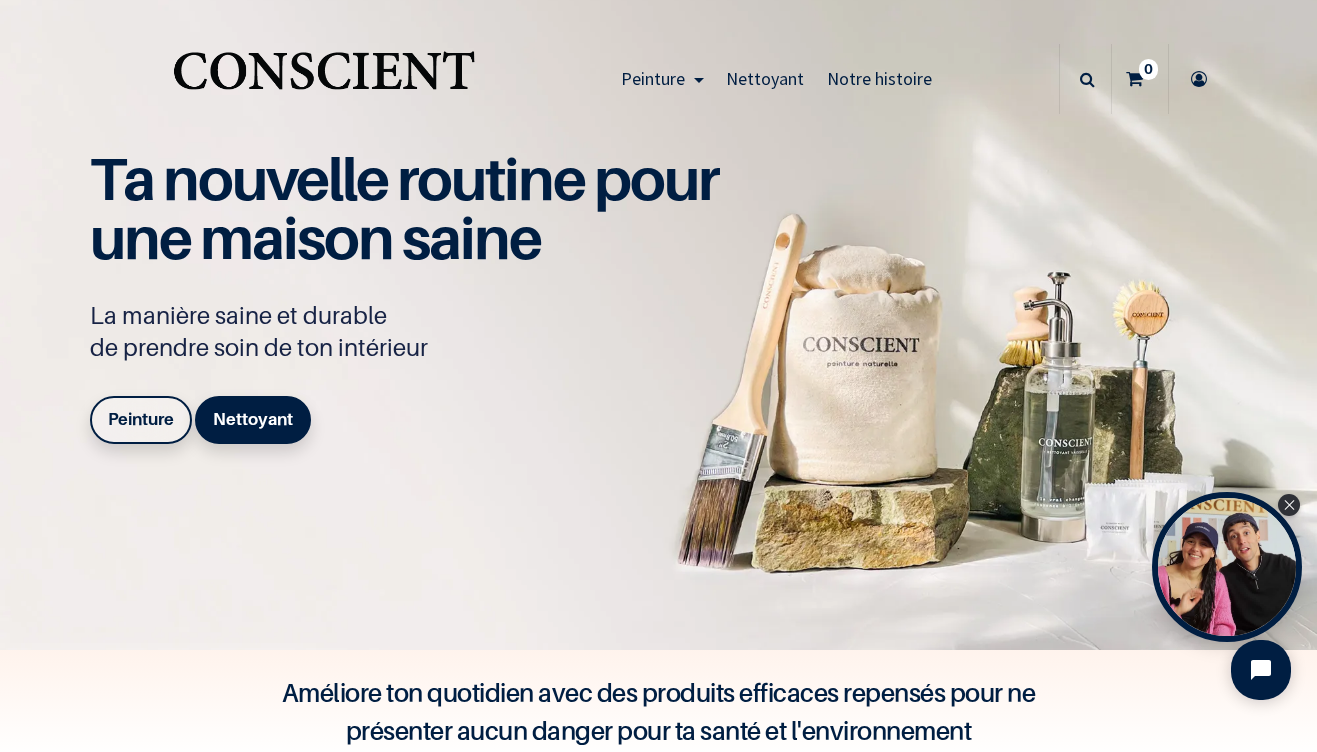 click on "Peinture" at bounding box center (141, 420) 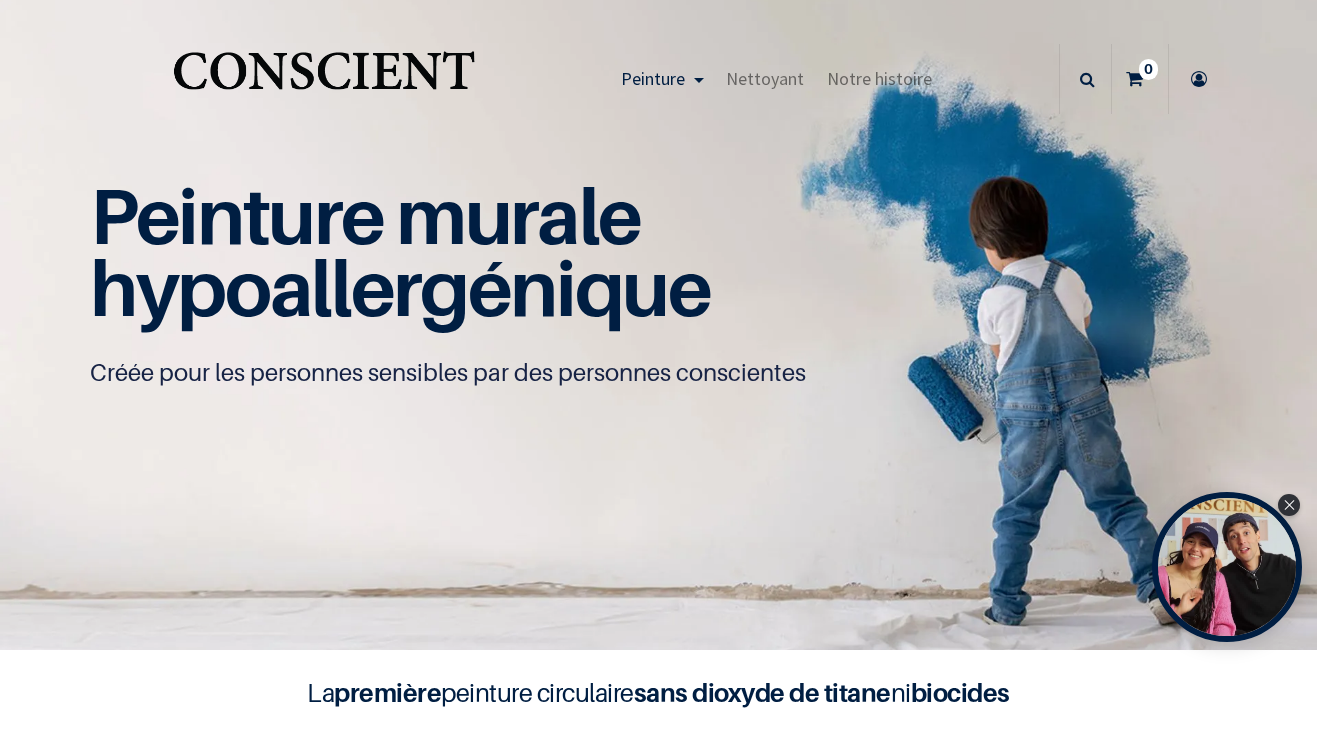 scroll, scrollTop: 0, scrollLeft: 0, axis: both 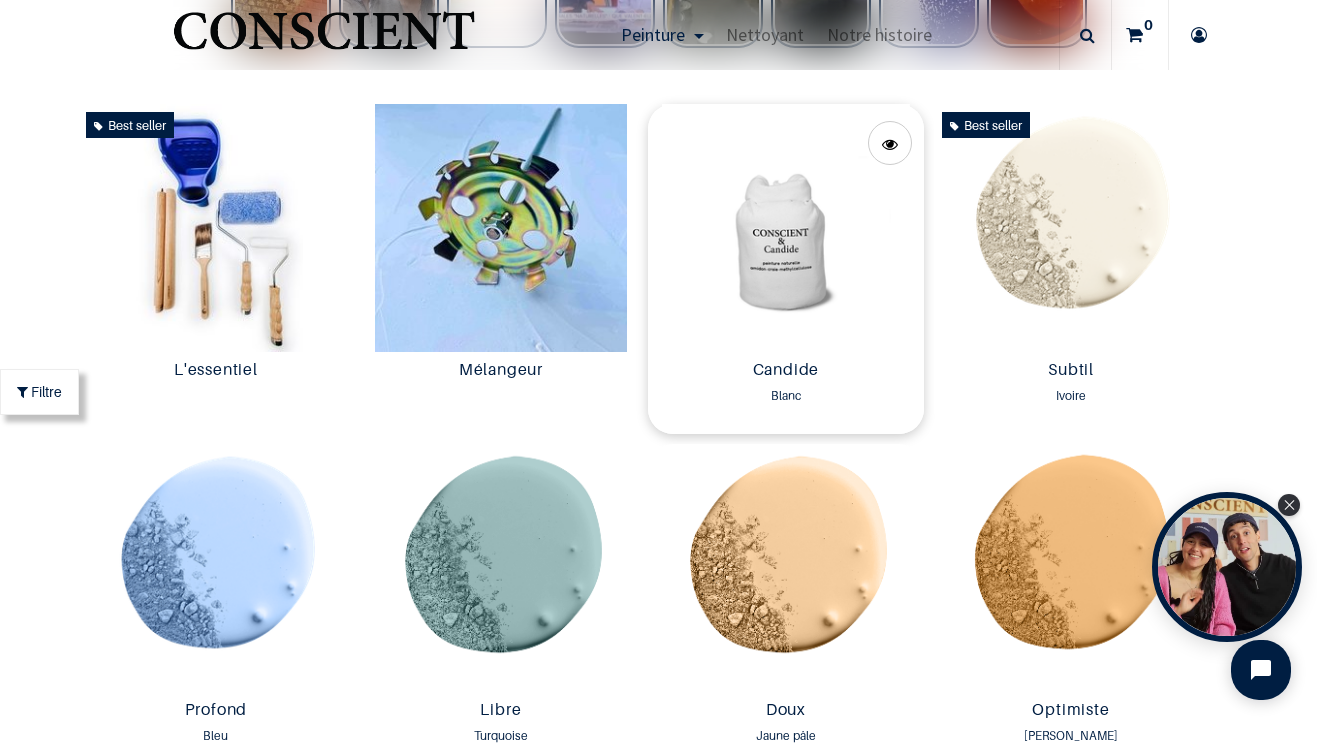 click on "Blanc" at bounding box center [785, 396] 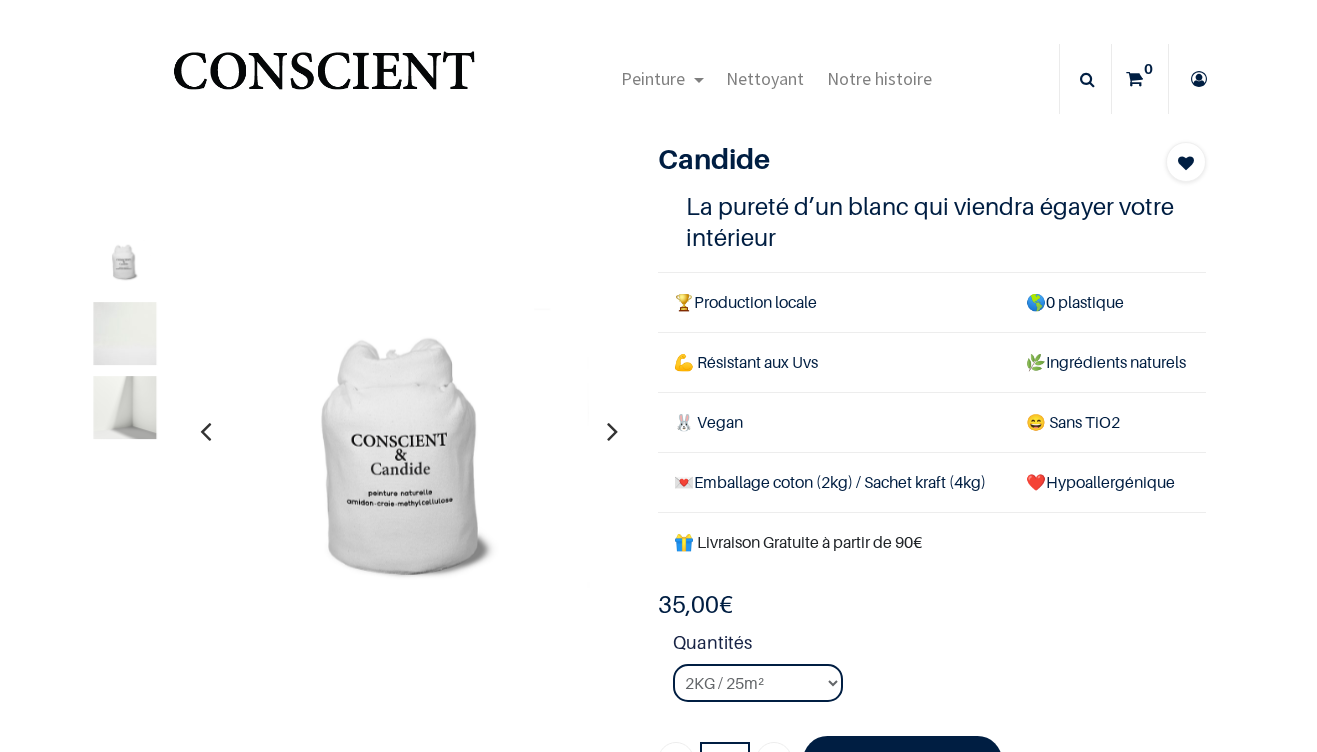 scroll, scrollTop: 0, scrollLeft: 0, axis: both 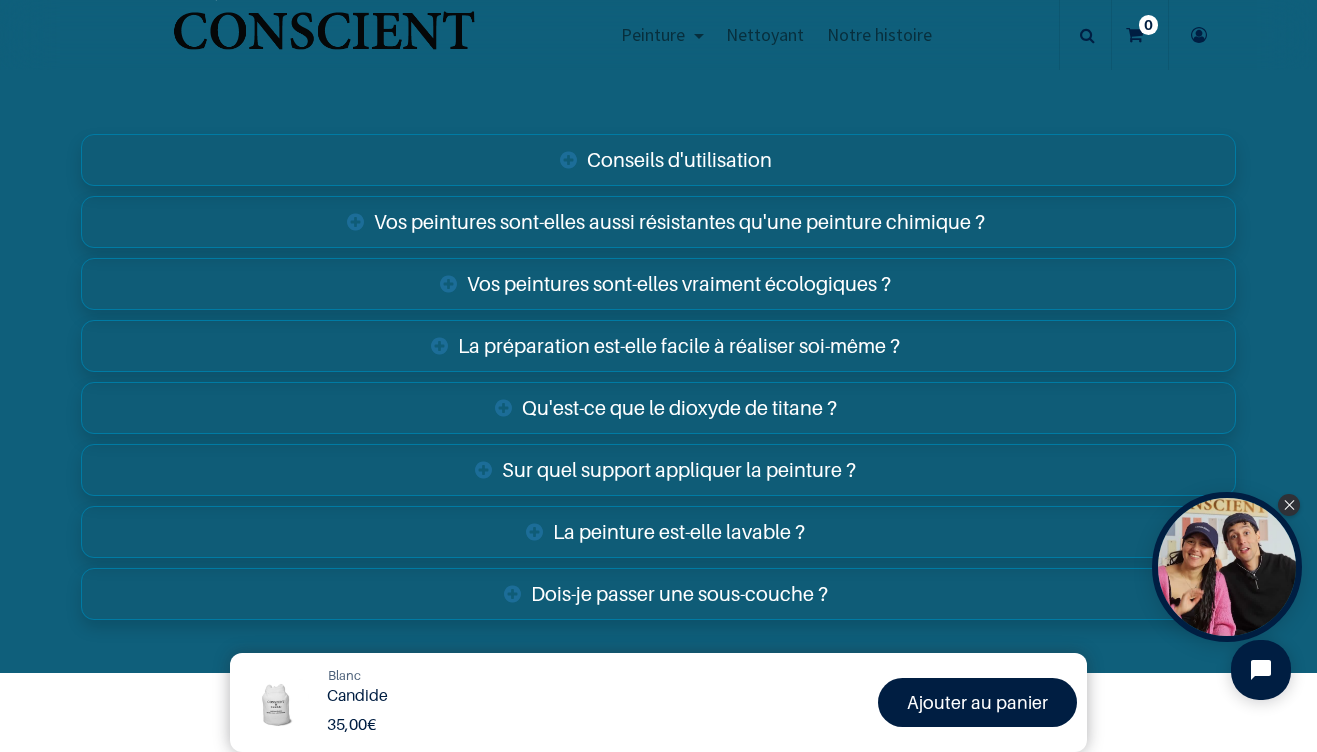 click on "Conseils d'utilisation" at bounding box center (658, 160) 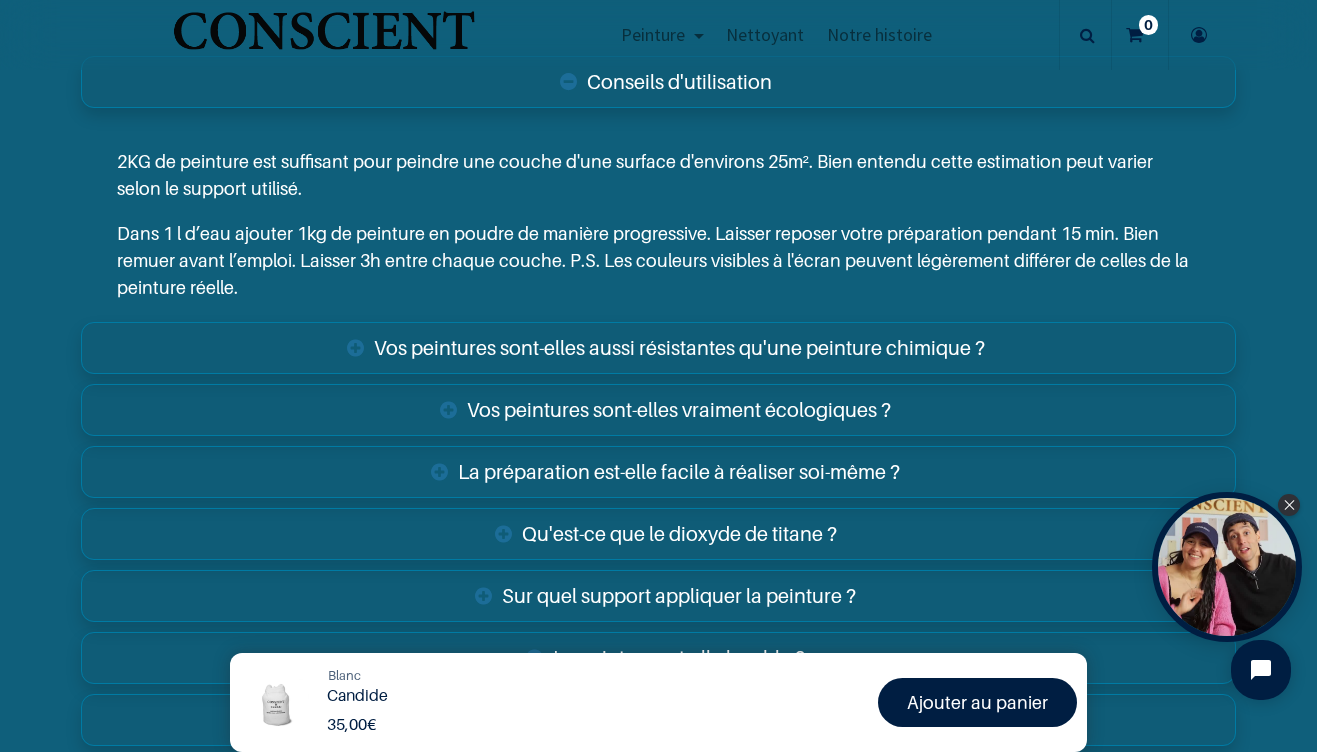 scroll, scrollTop: 3192, scrollLeft: 0, axis: vertical 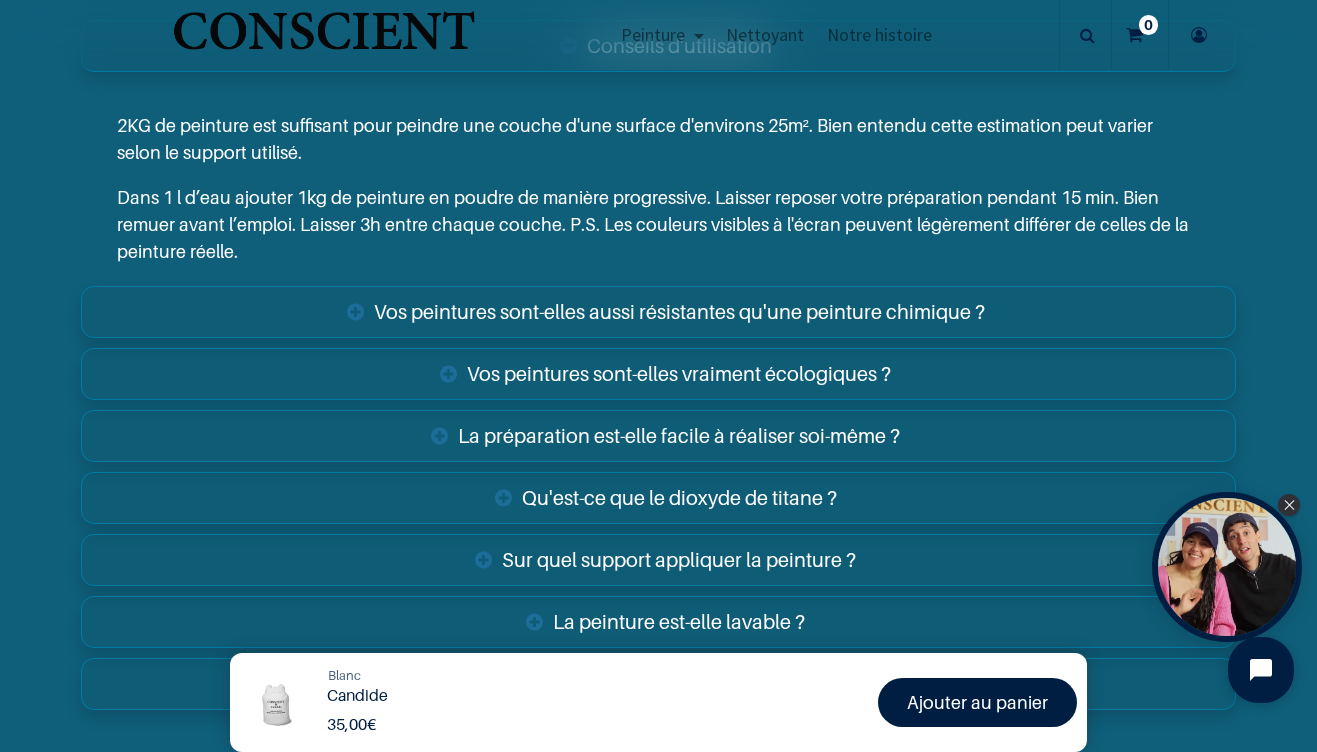 click 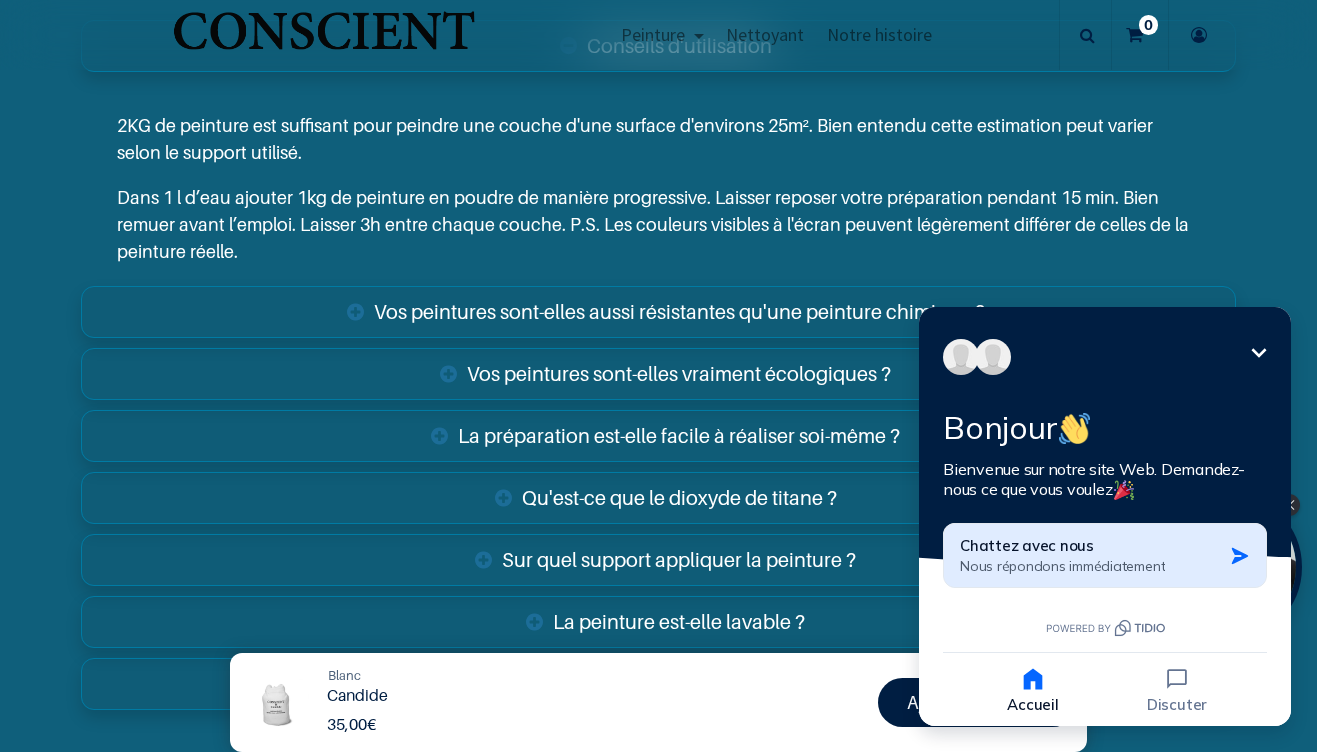 click on "Chattez avec nous Nous répondons immédiatement" at bounding box center [1091, 555] 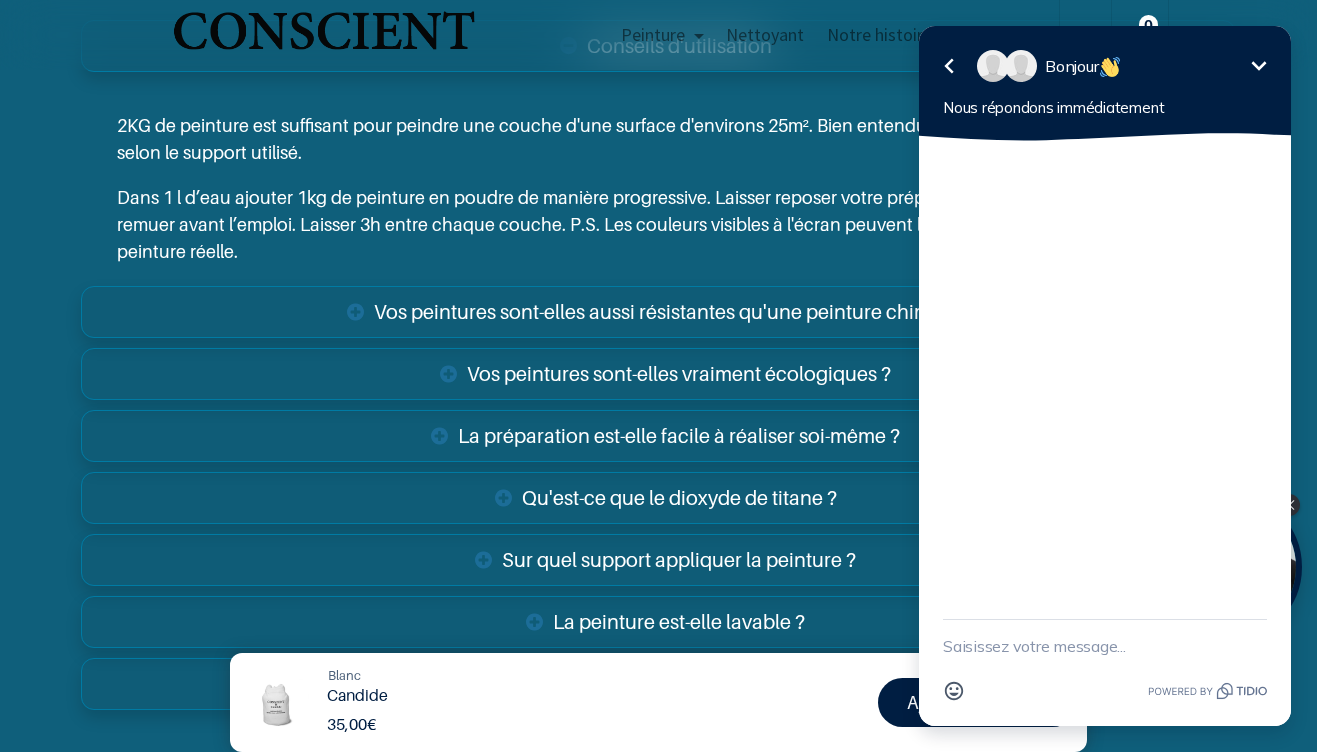 click at bounding box center [1105, 646] 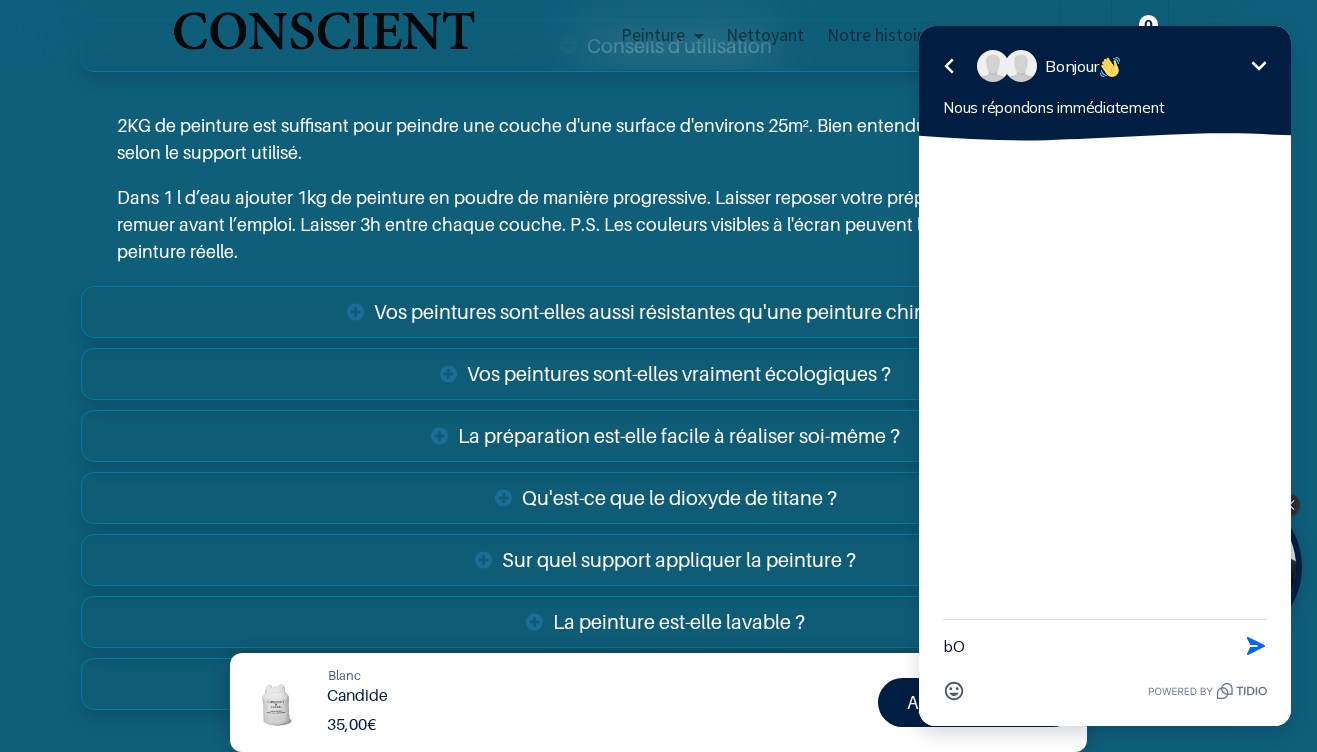 type on "b" 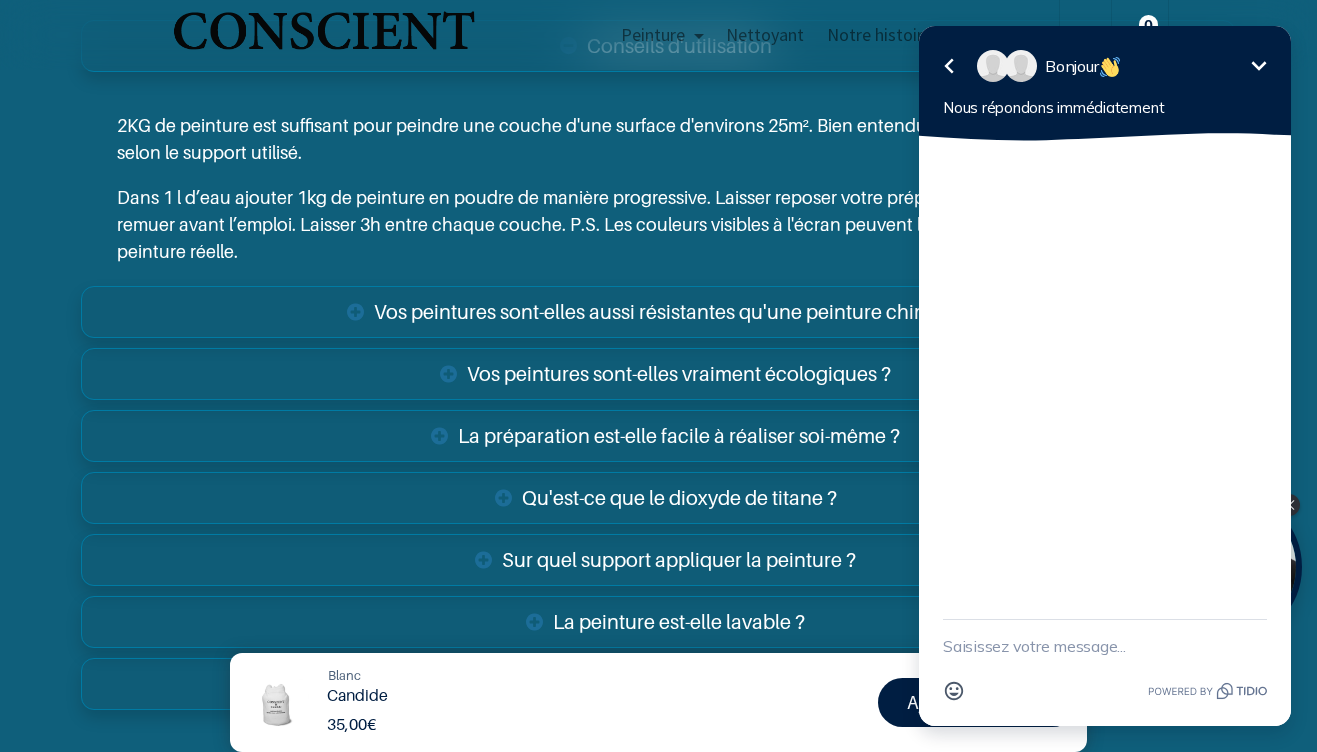 type on "N" 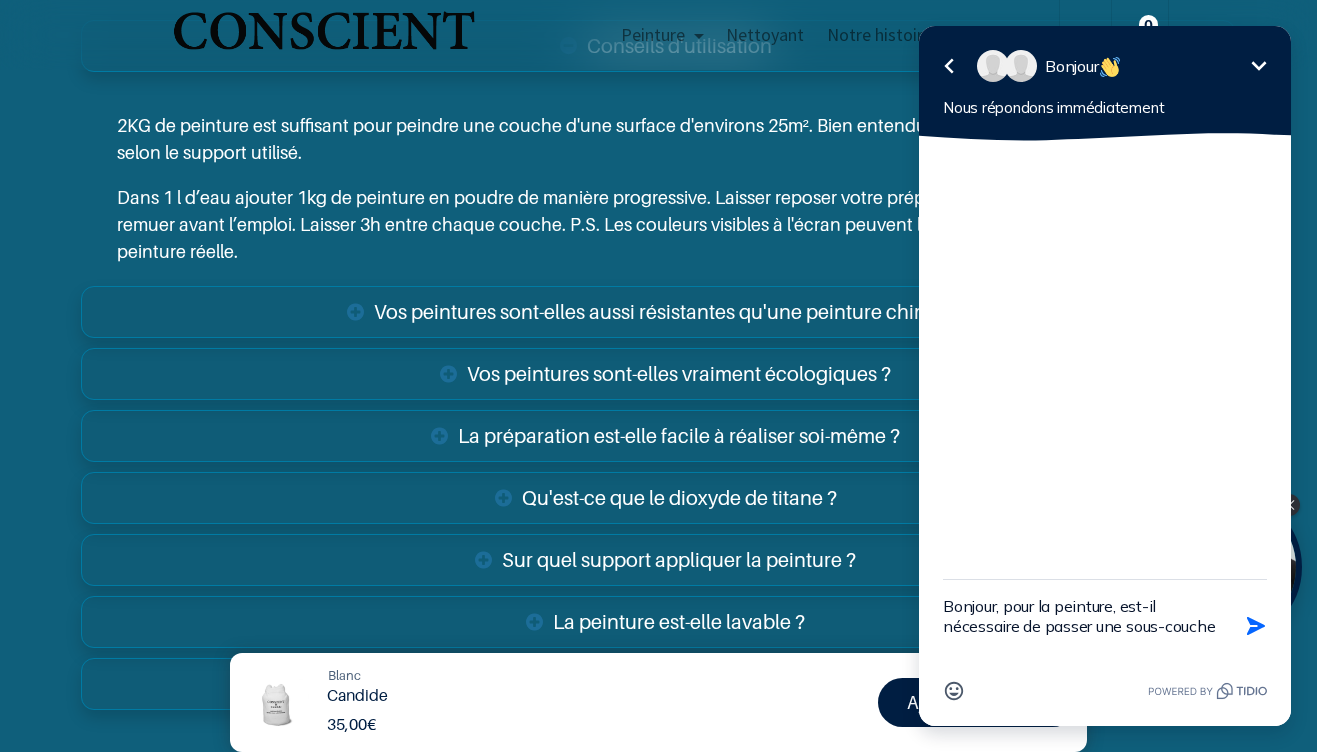 type on "Bonjour, pour la peinture, est-il nécessaire de passer une sous-couche ?" 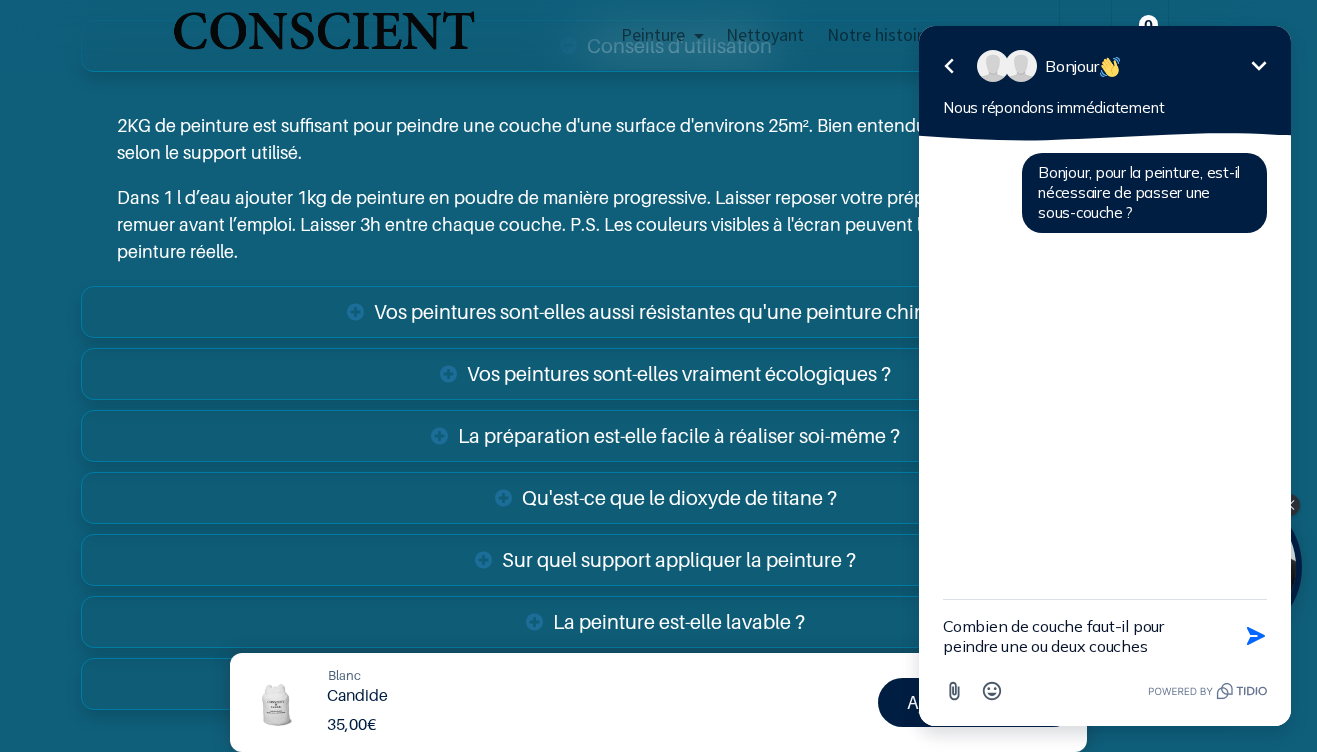 type on "Combien de couche faut-il pour peindre une ou deux couches ?" 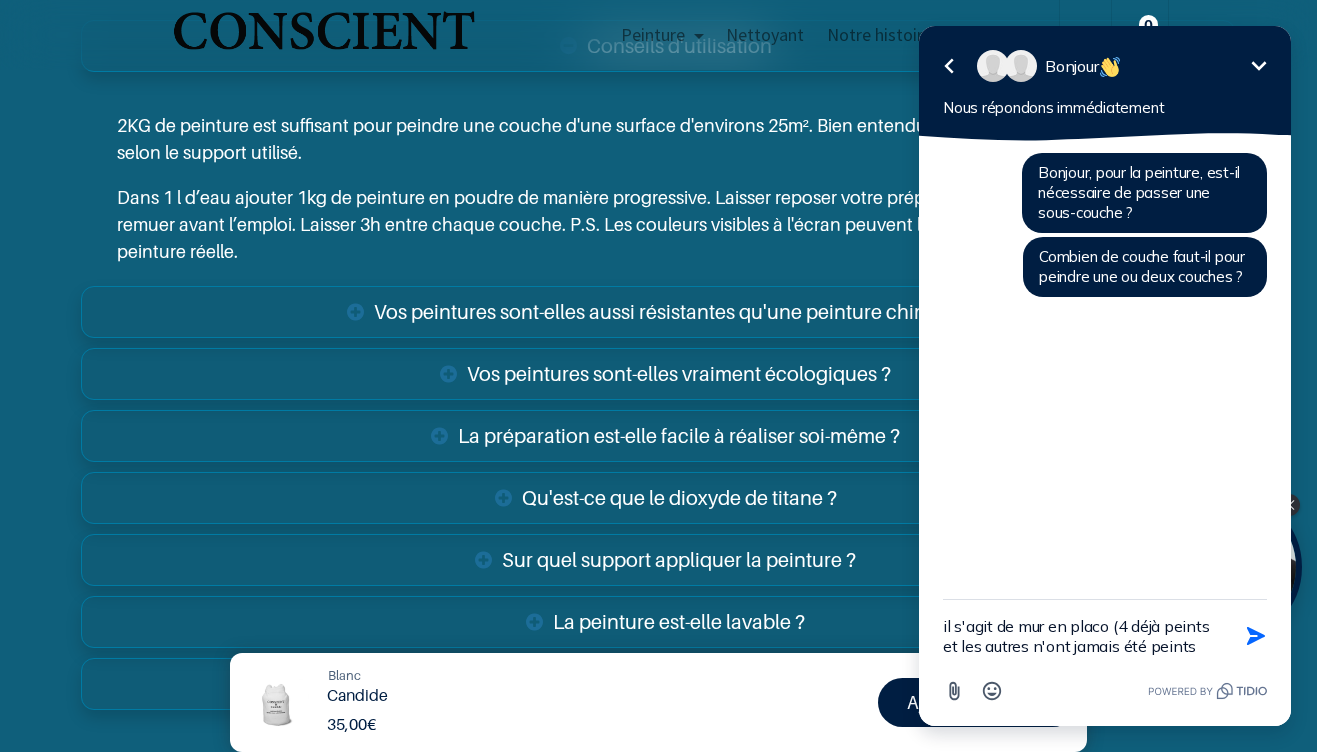 type on "il s'agit de mur en placo (4 déjà peints et les autres n'ont jamais été peints)" 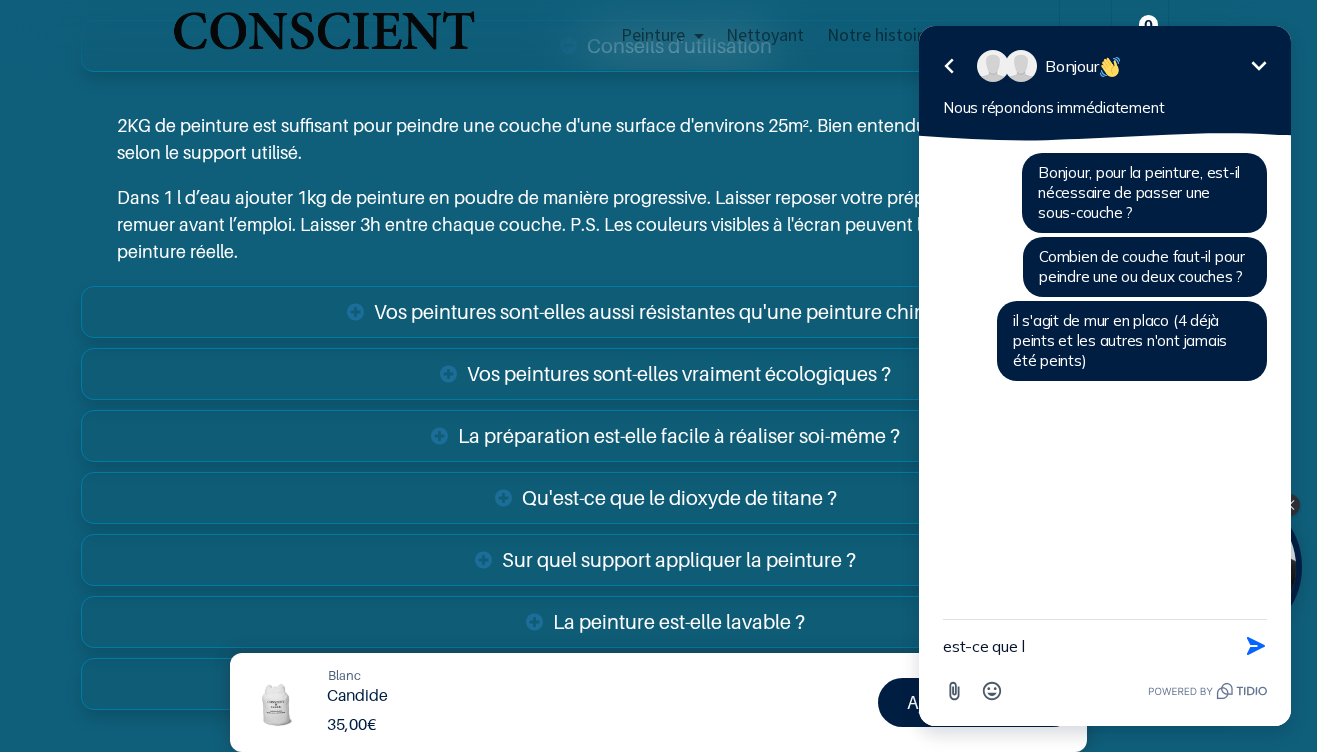 type on "est-ce que l" 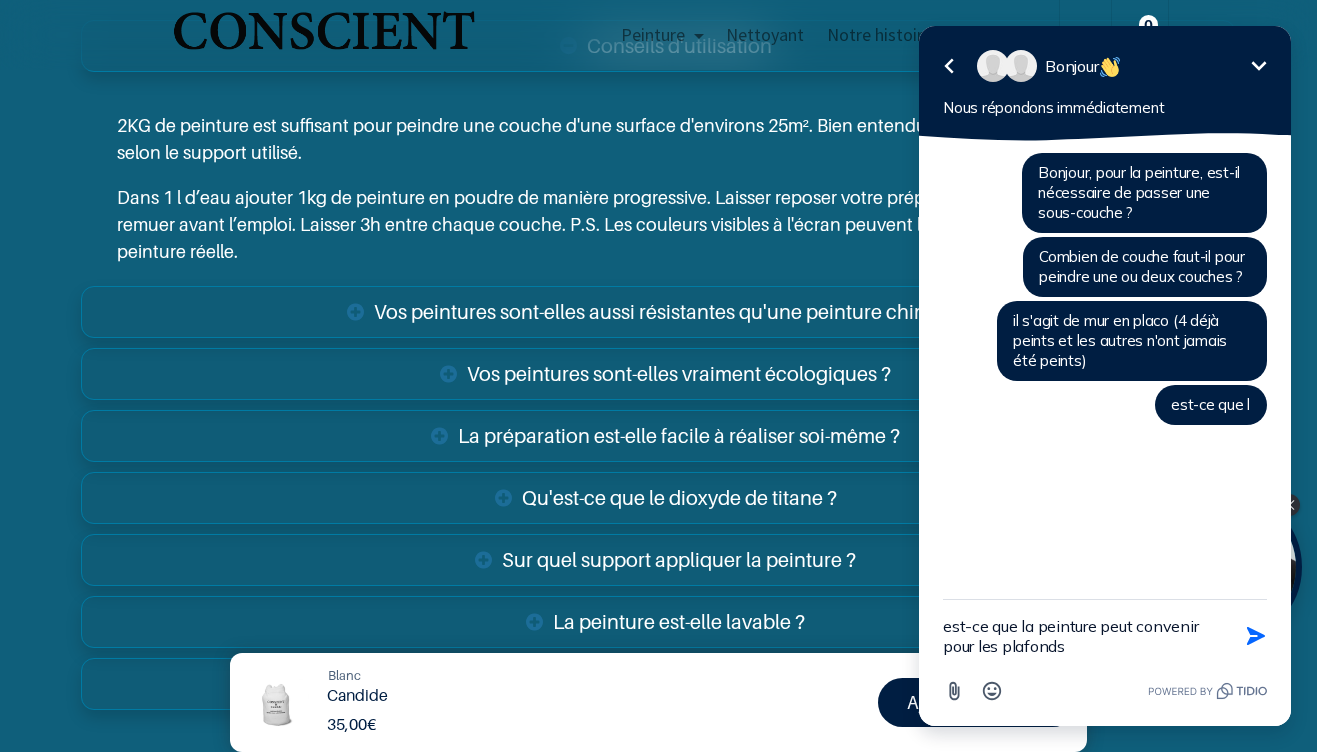 type on "est-ce que la peinture peut convenir pour les plafonds ?" 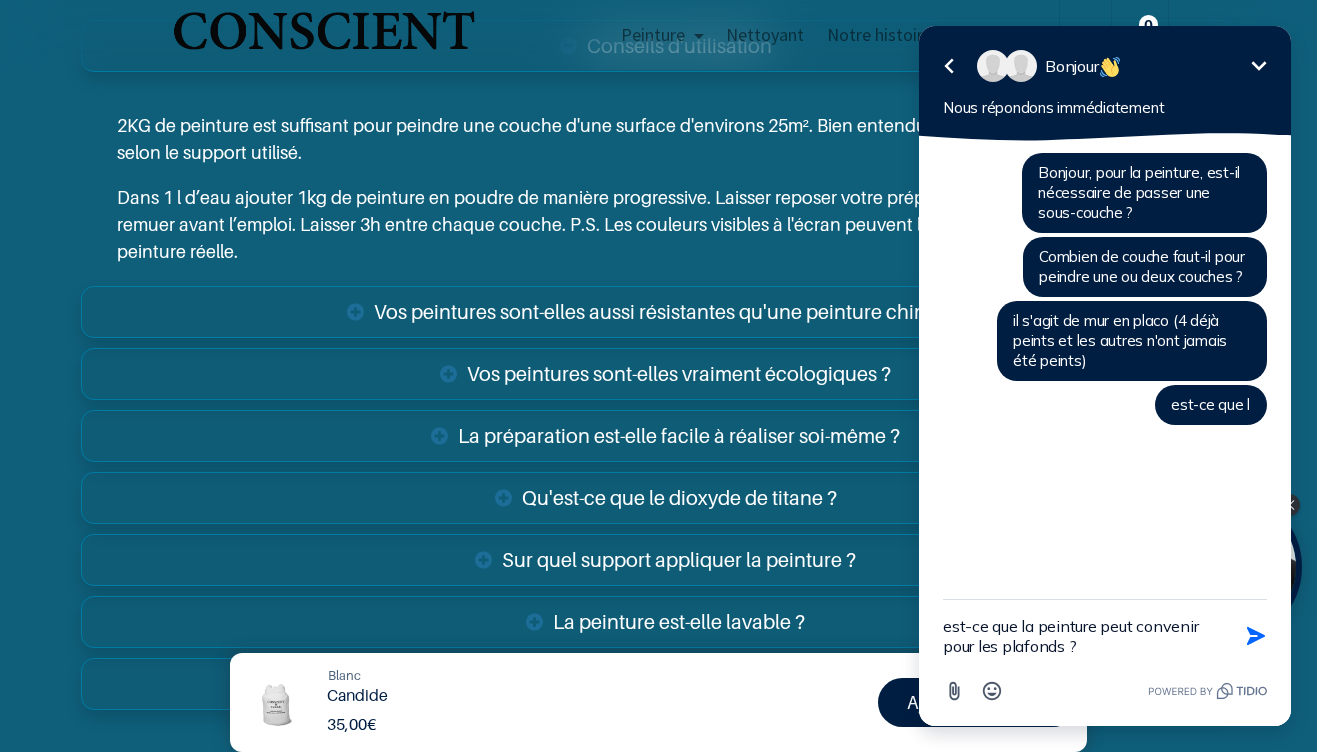 type 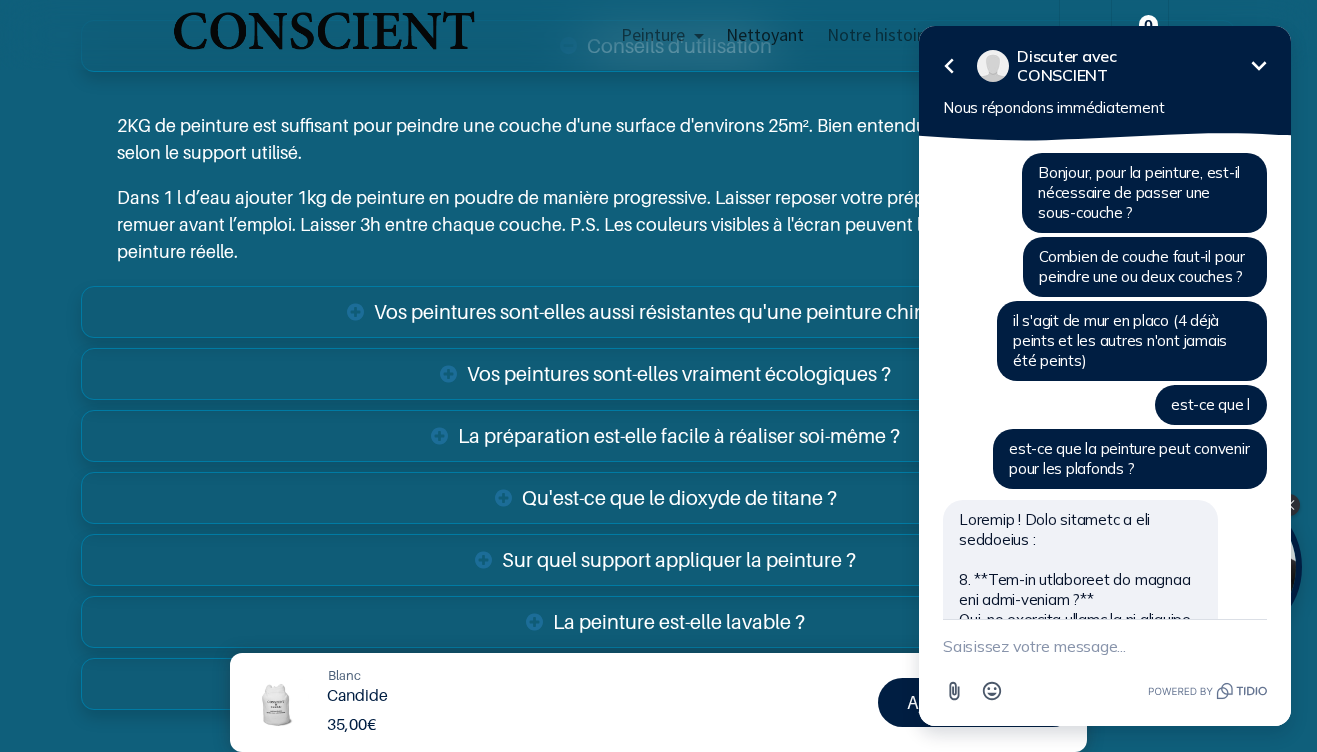 scroll, scrollTop: 810, scrollLeft: 0, axis: vertical 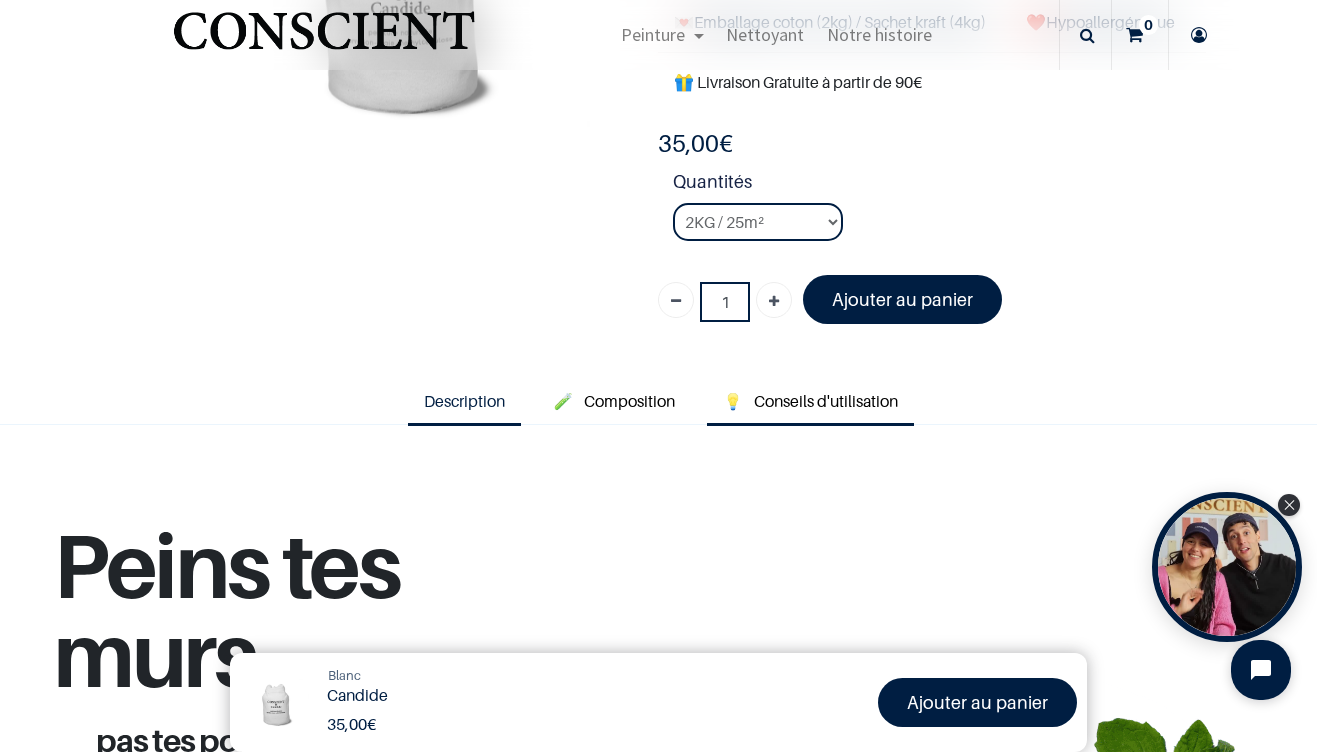 click on "Conseils d'utilisation" at bounding box center [826, 401] 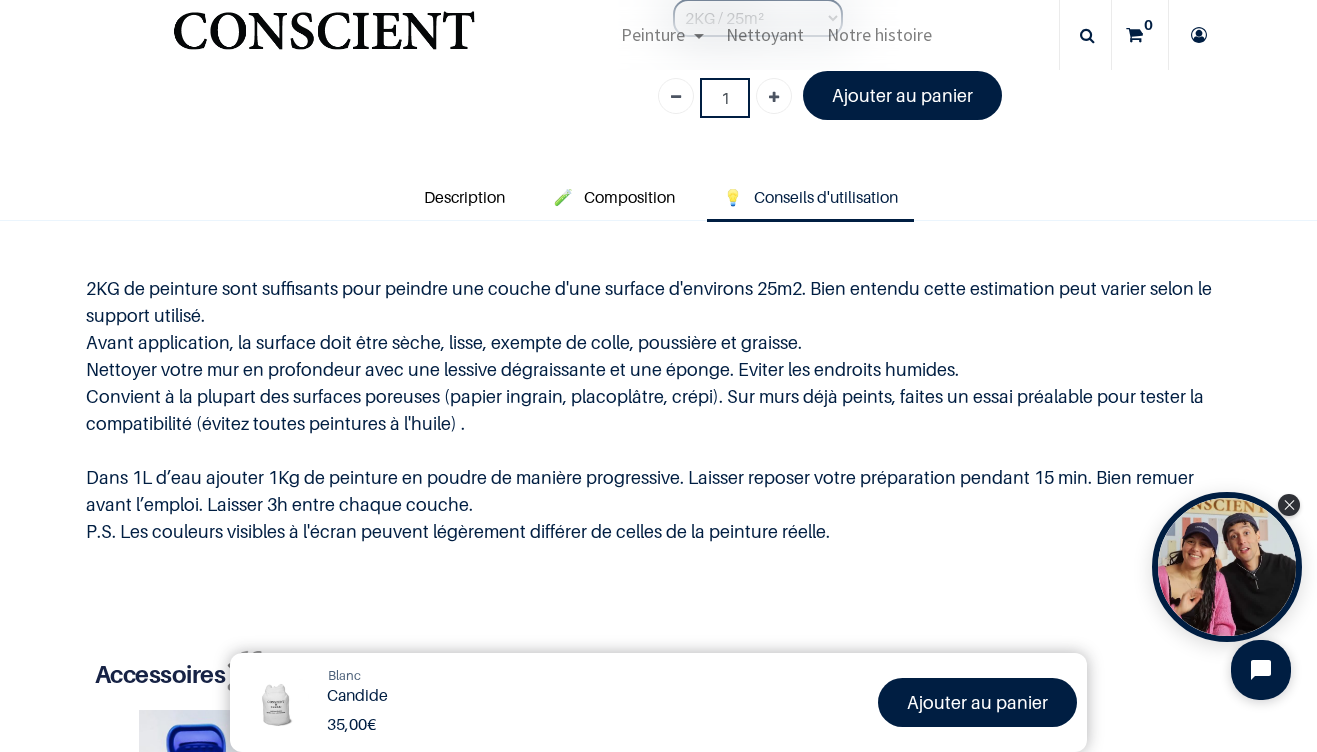 scroll, scrollTop: 570, scrollLeft: 0, axis: vertical 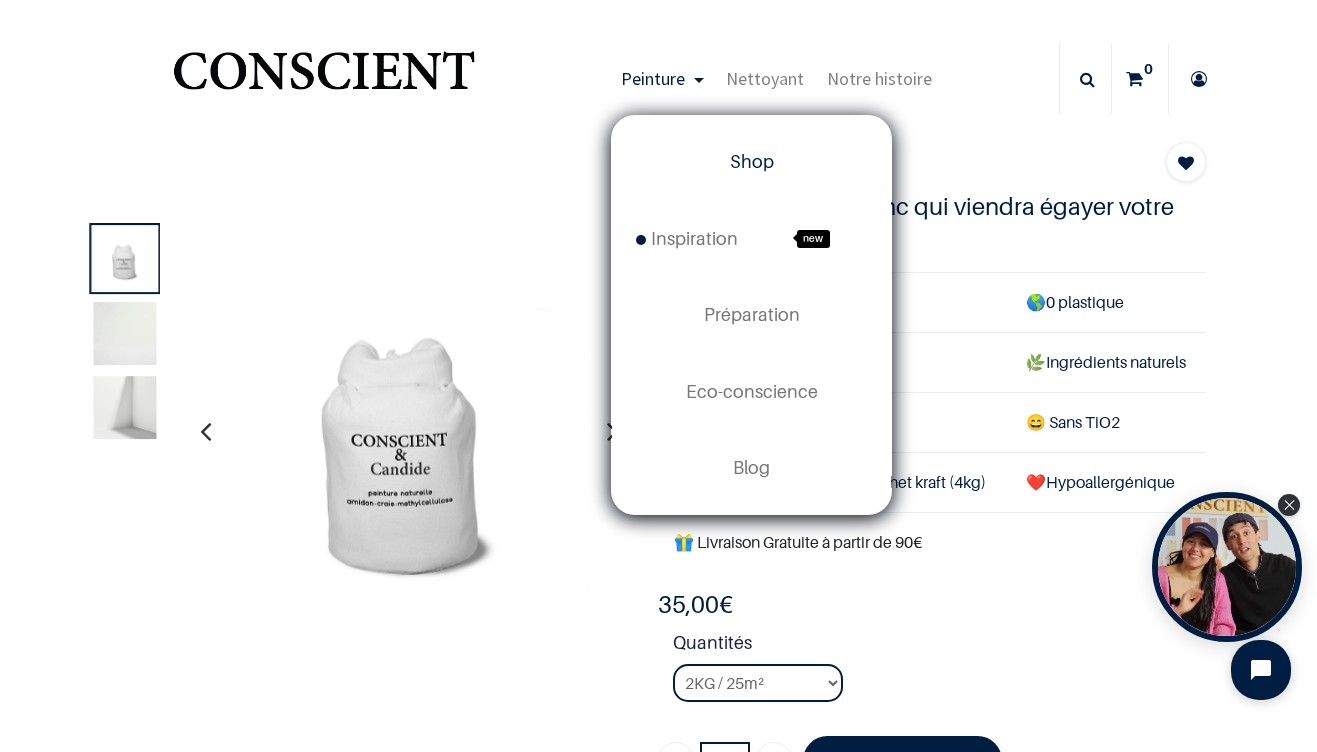 click on "Shop" at bounding box center [751, 162] 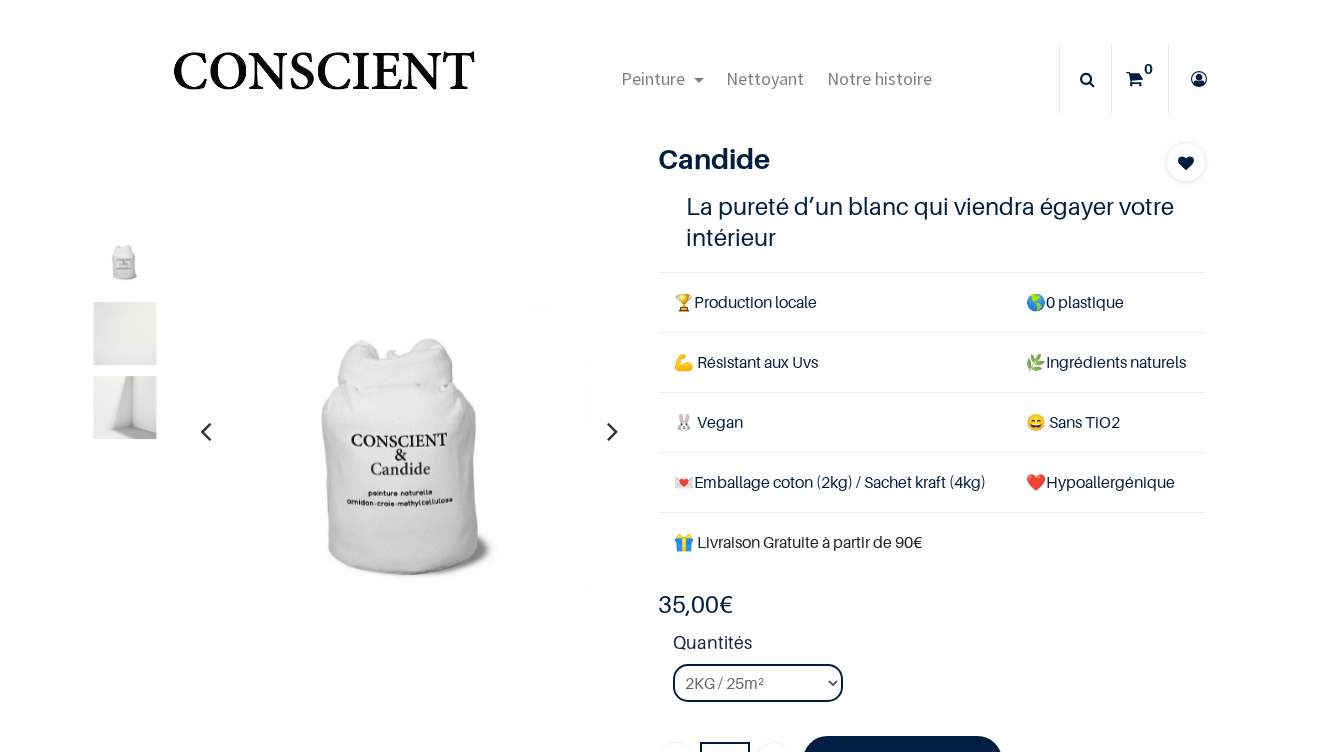scroll, scrollTop: 0, scrollLeft: 0, axis: both 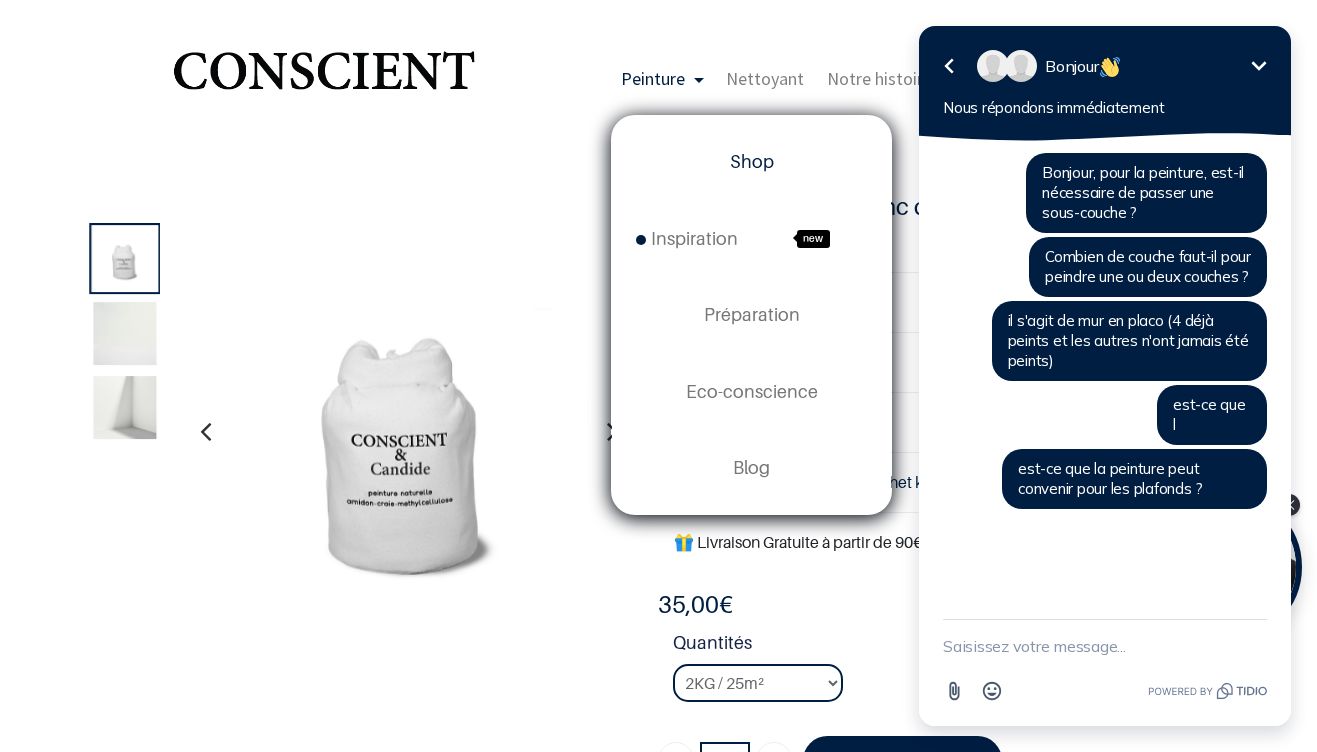click on "Shop" at bounding box center [751, 162] 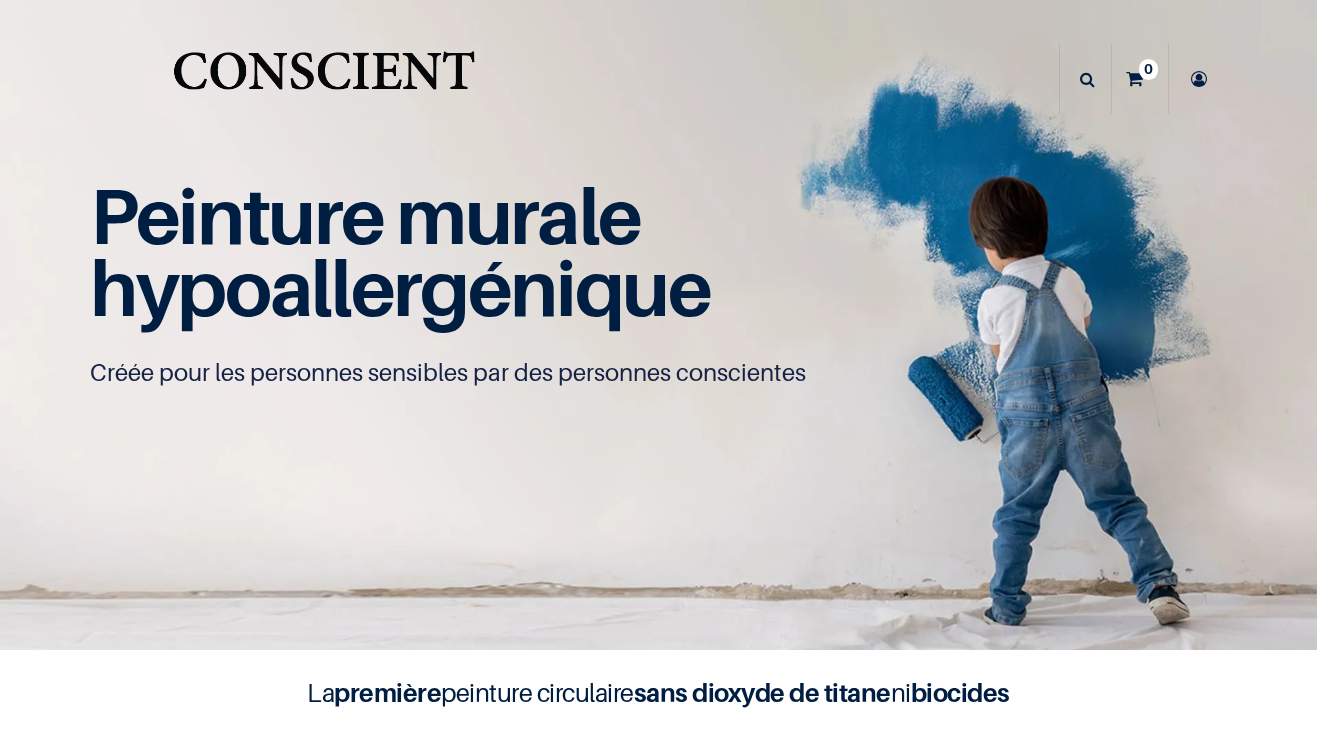 scroll, scrollTop: 0, scrollLeft: 0, axis: both 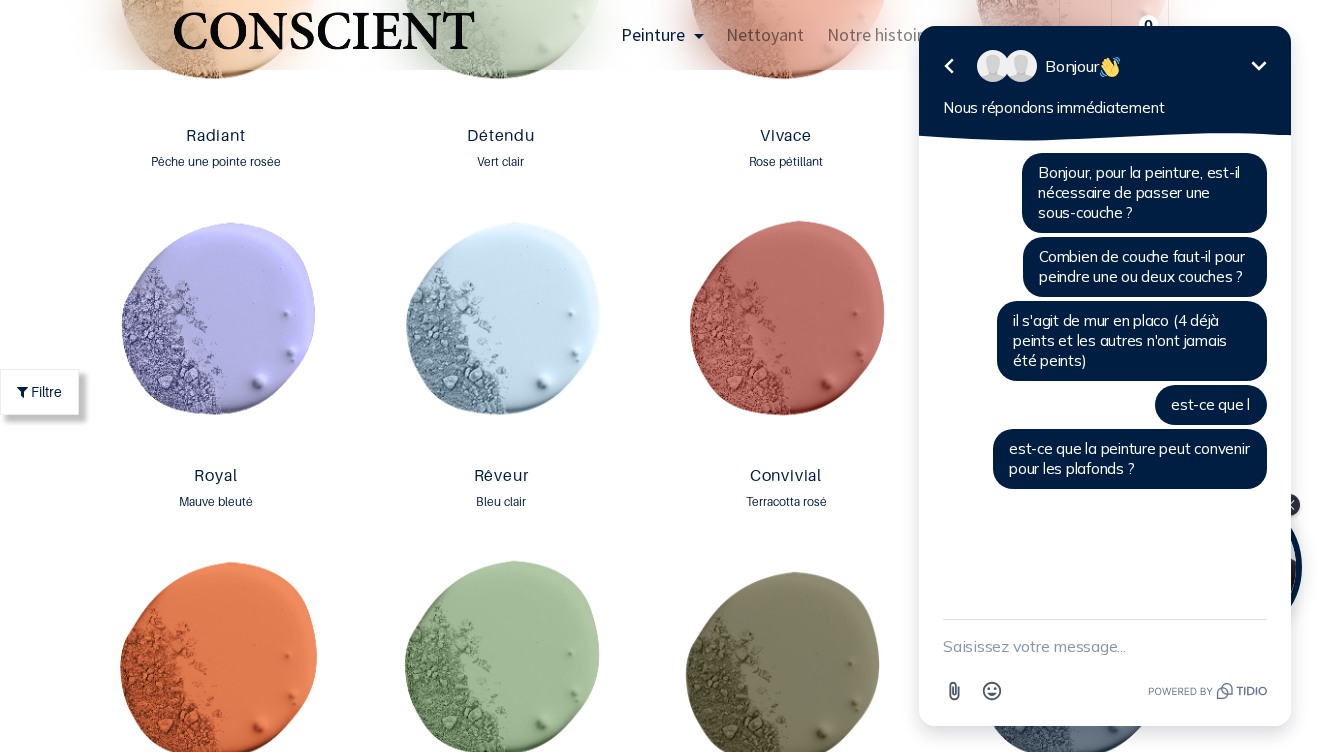 click 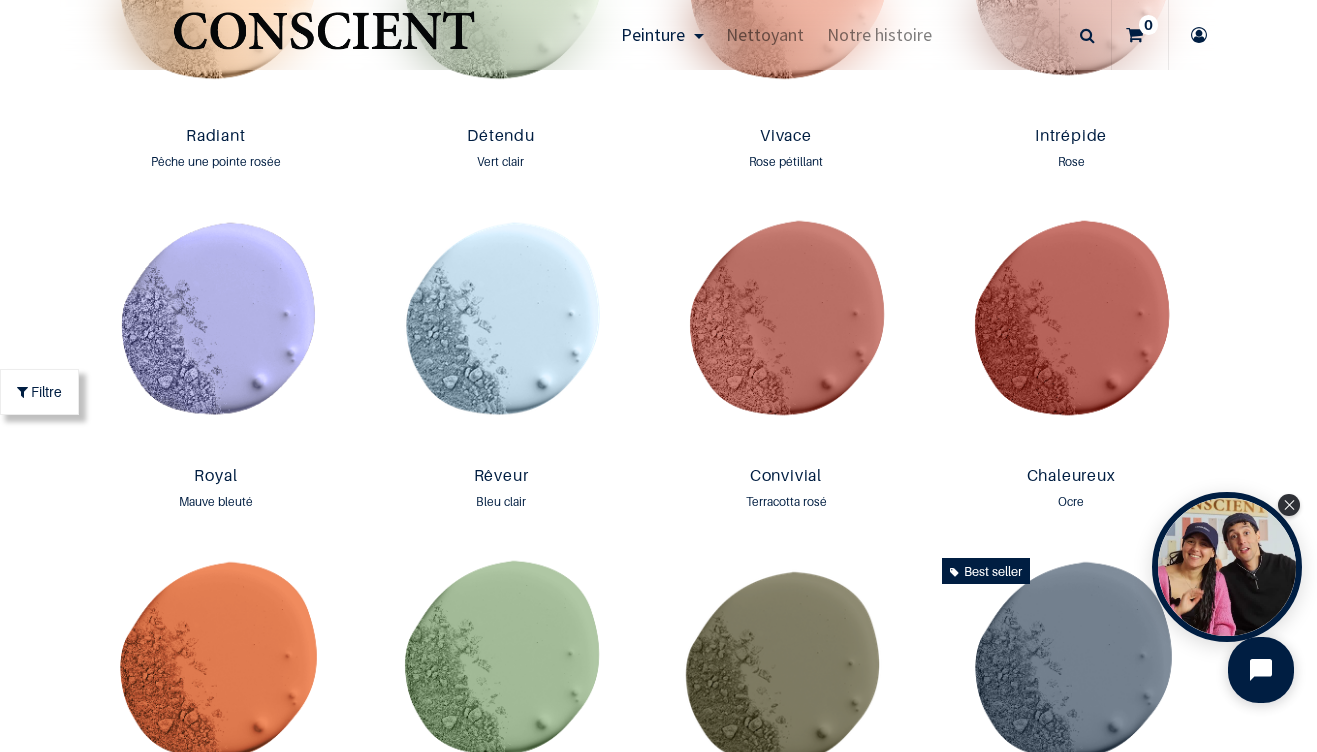 click 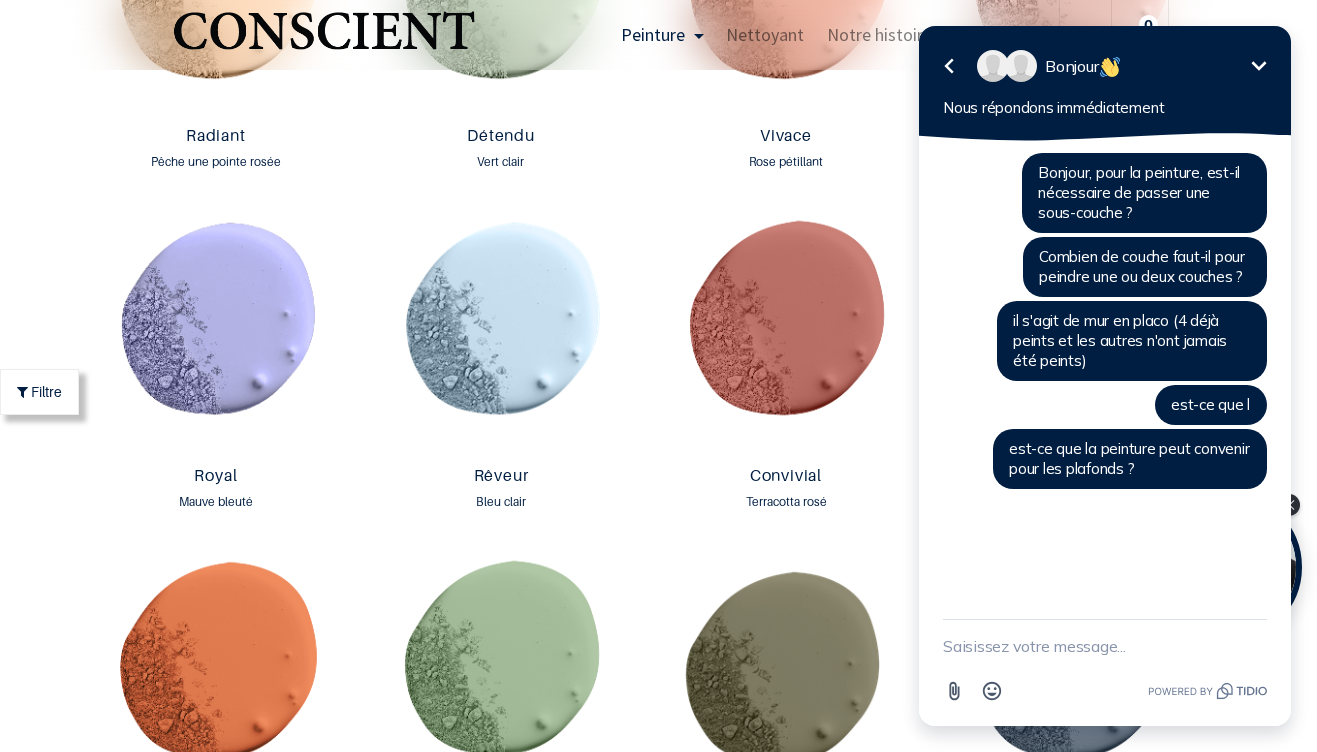 click 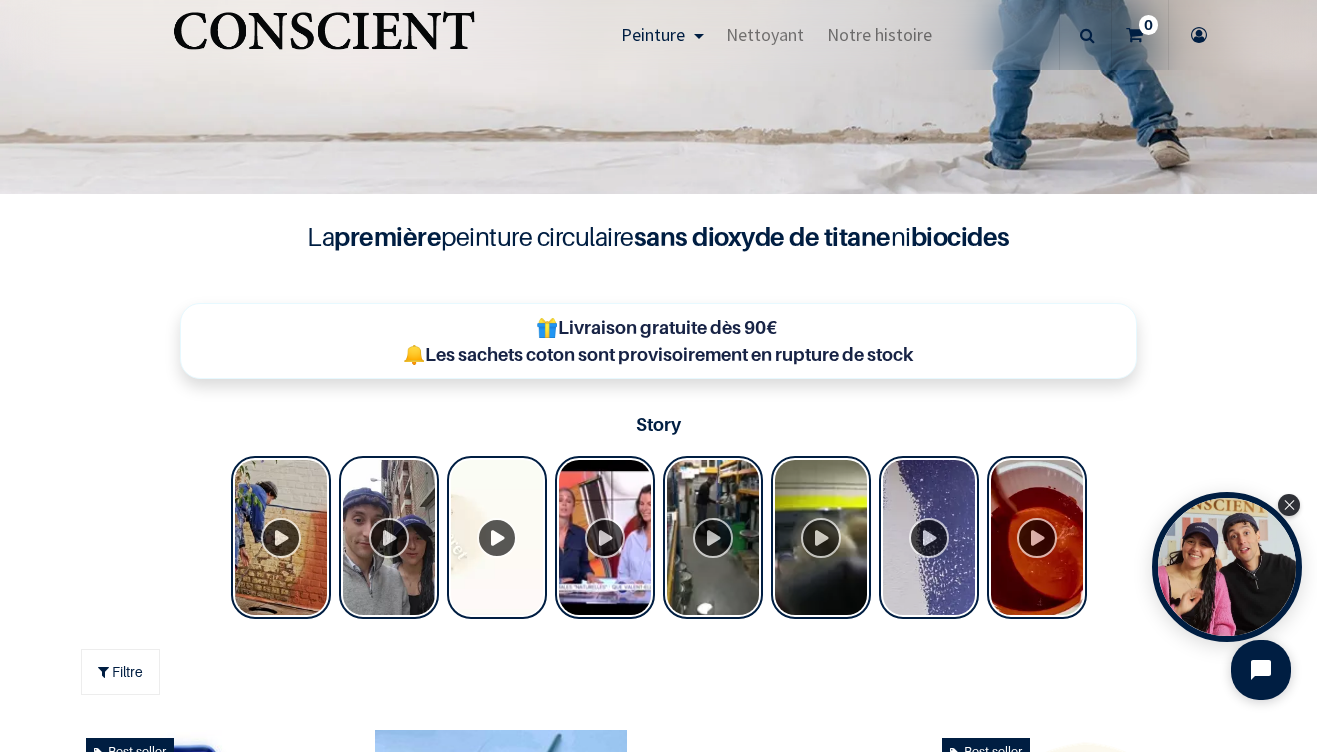 scroll, scrollTop: 1026, scrollLeft: 0, axis: vertical 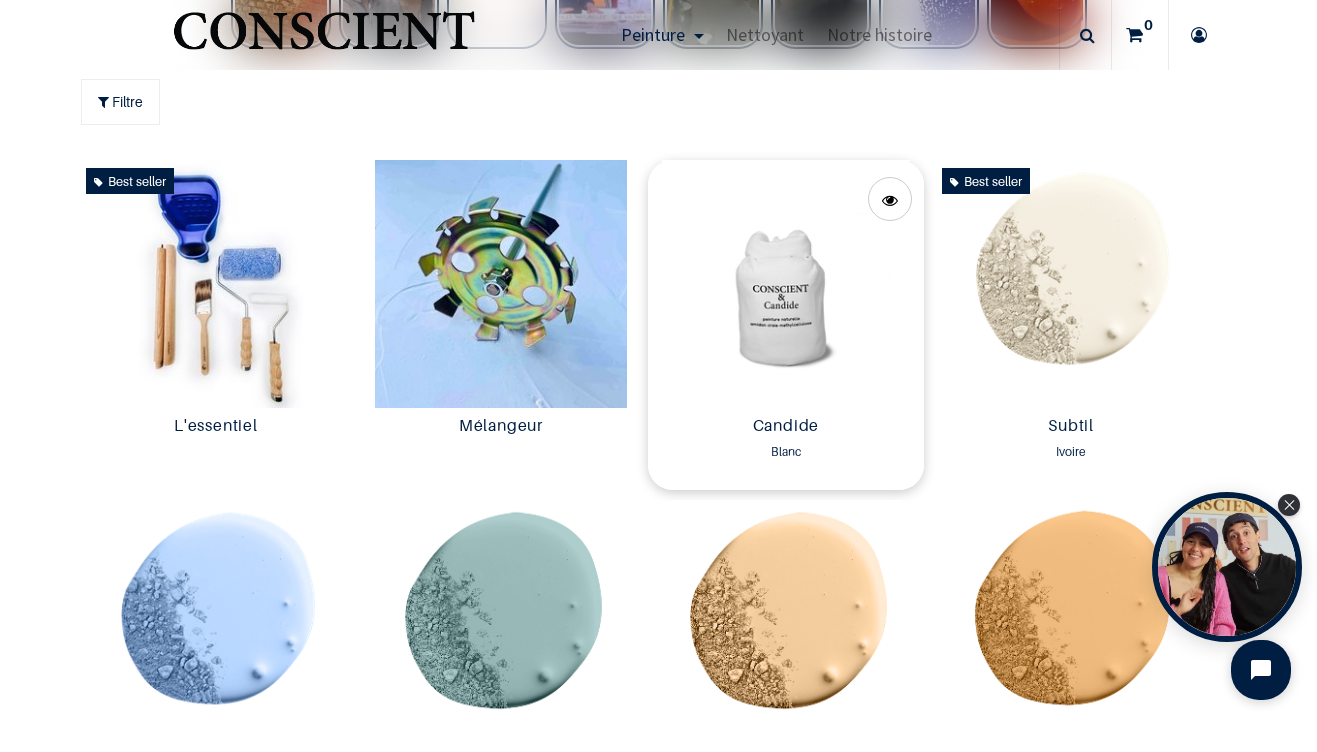 click at bounding box center (785, 284) 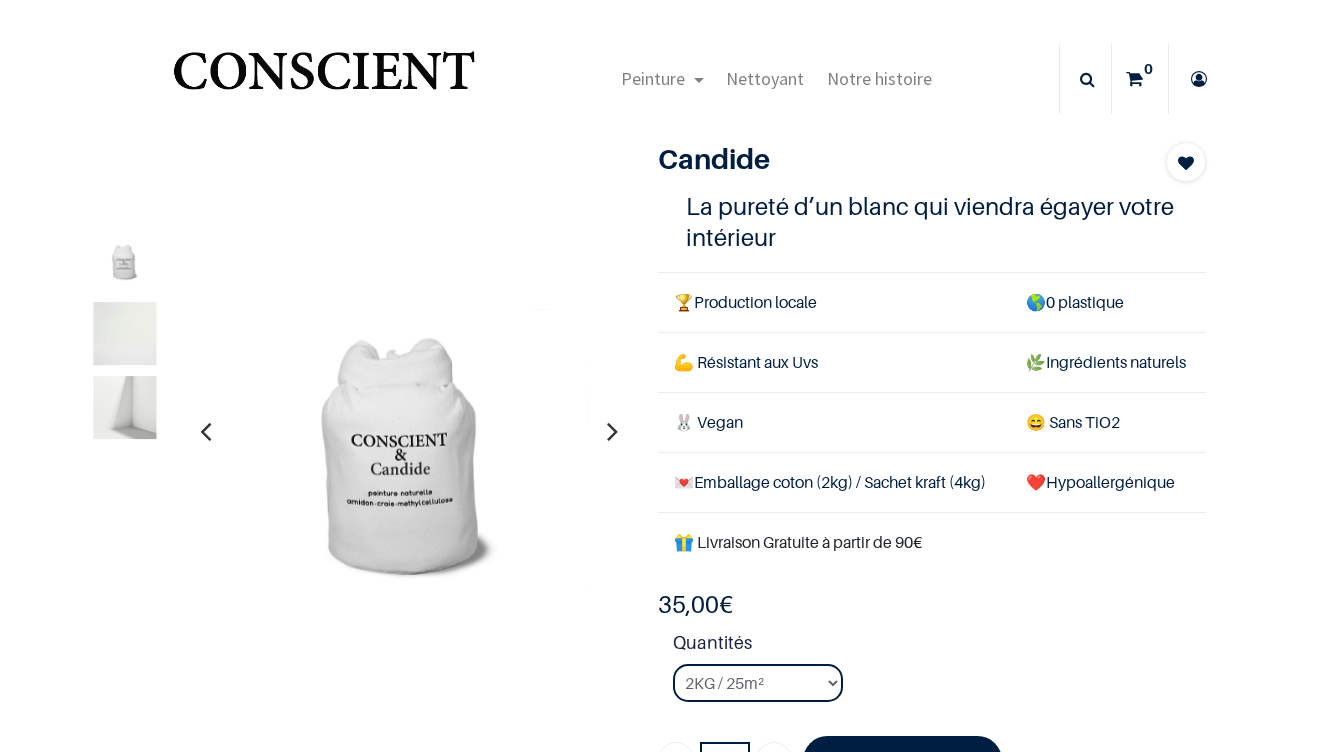 scroll, scrollTop: 0, scrollLeft: 0, axis: both 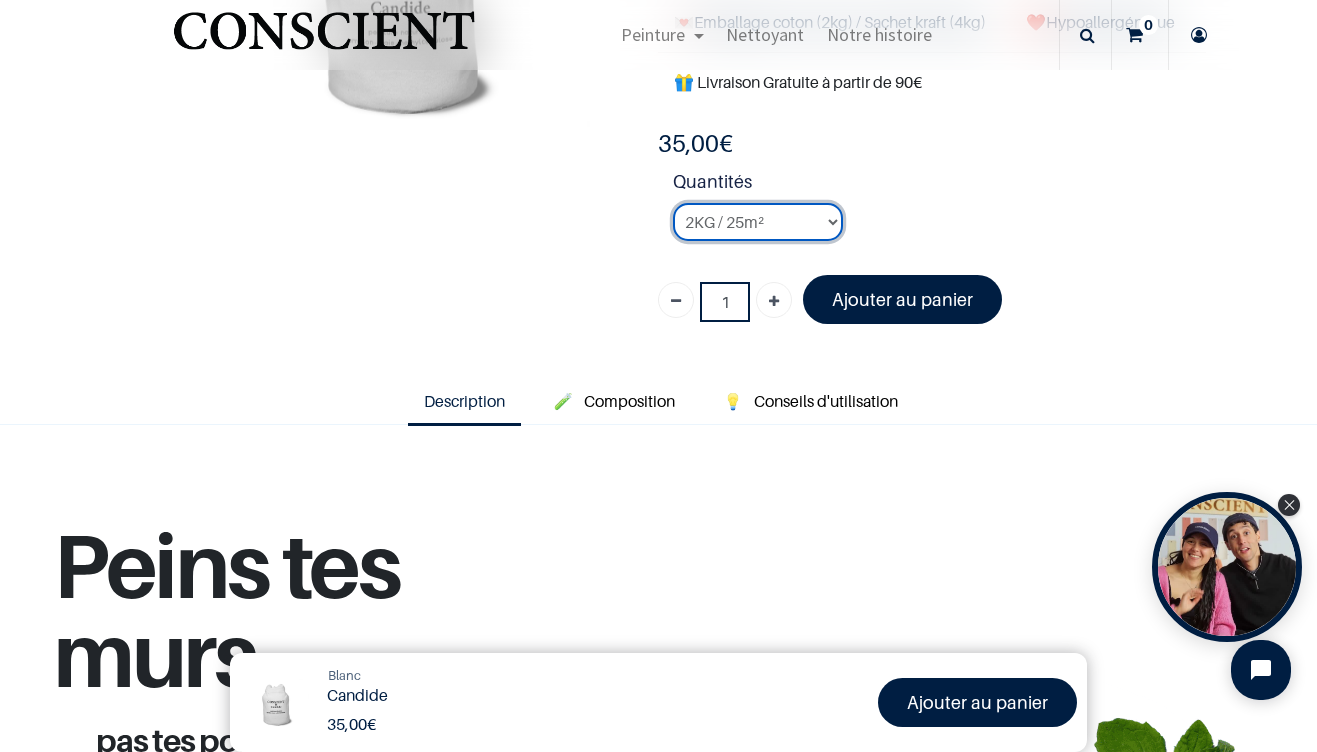 click on "2KG / 25m²
4KG / 50m²
8KG / 100m²
Testeur" at bounding box center (758, 222) 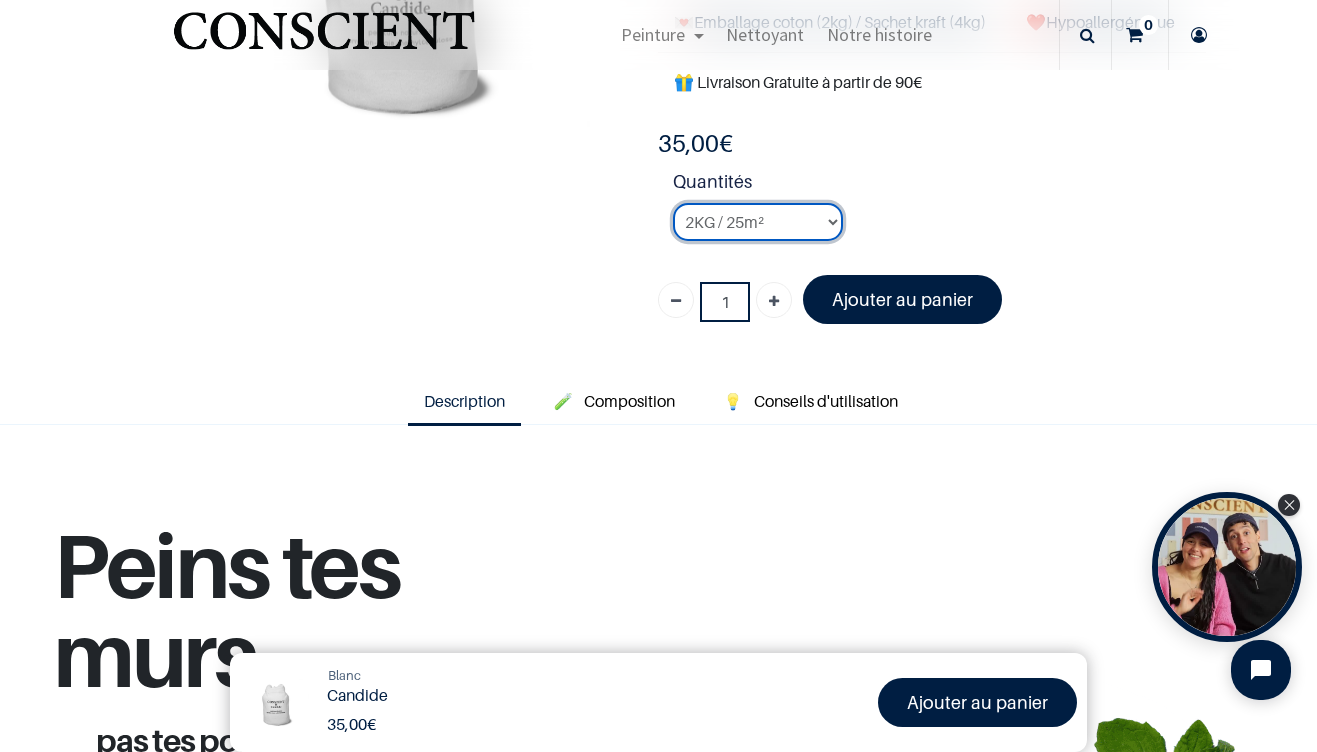 select on "3" 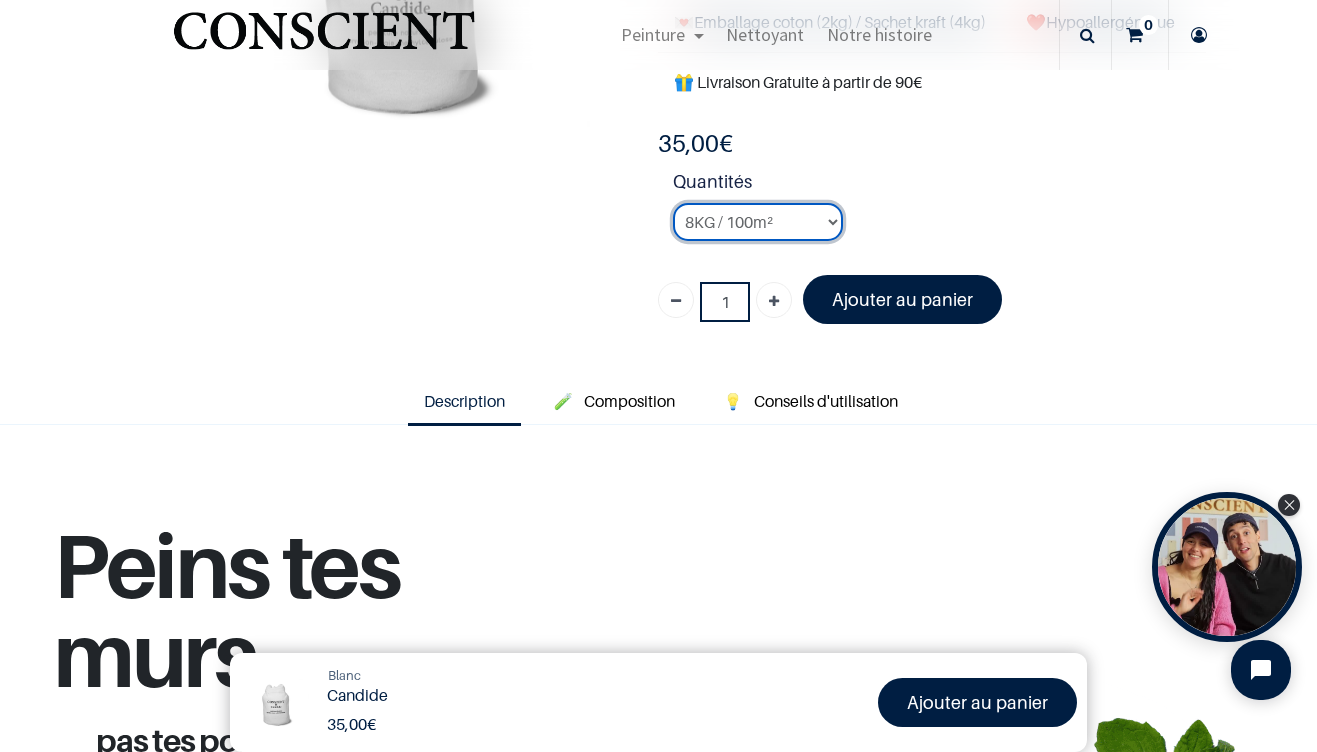 click on "8KG / 100m²" at bounding box center (0, 0) 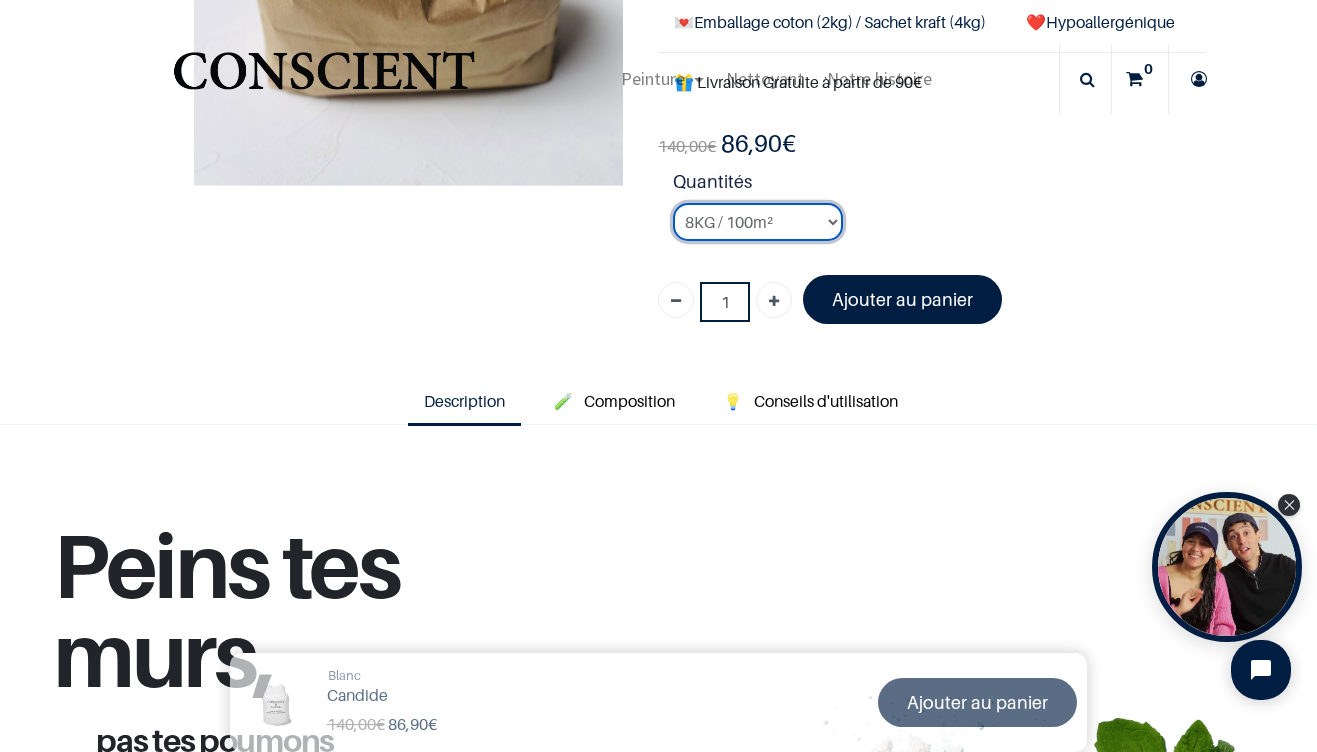 scroll, scrollTop: 114, scrollLeft: 0, axis: vertical 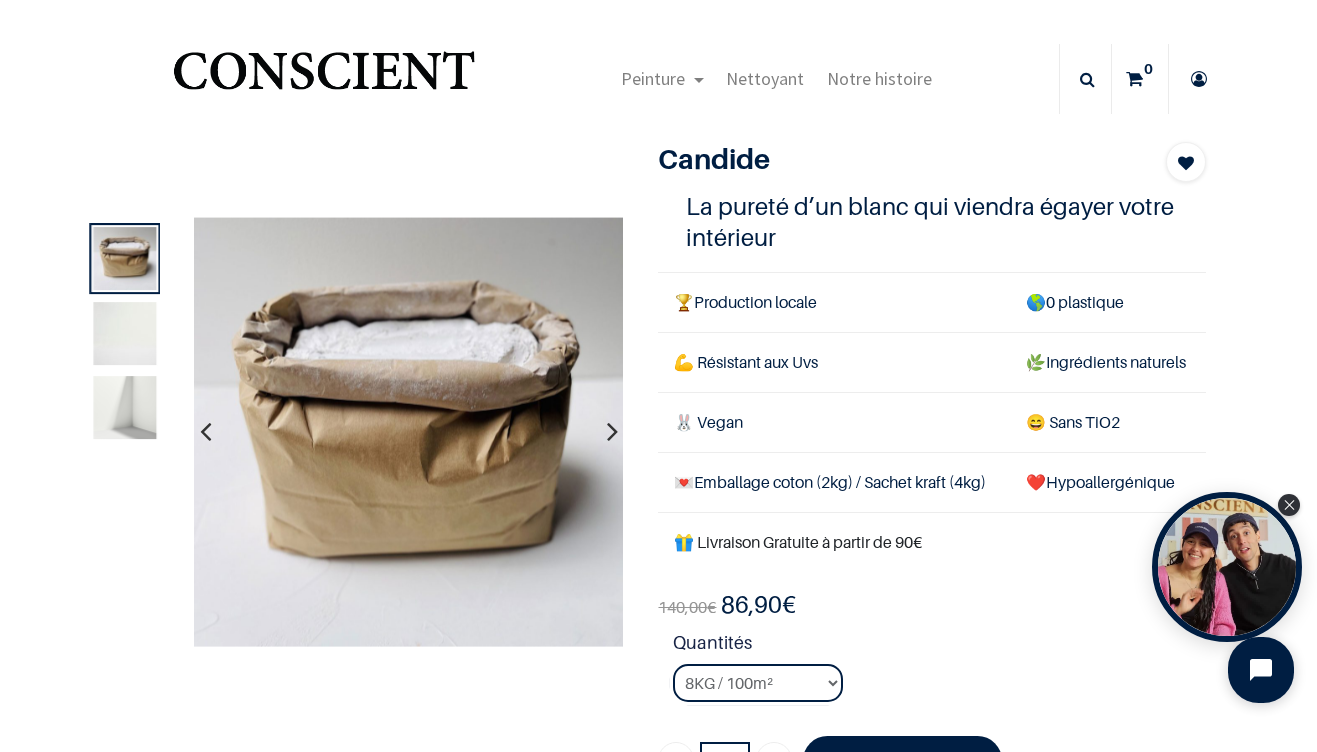 click 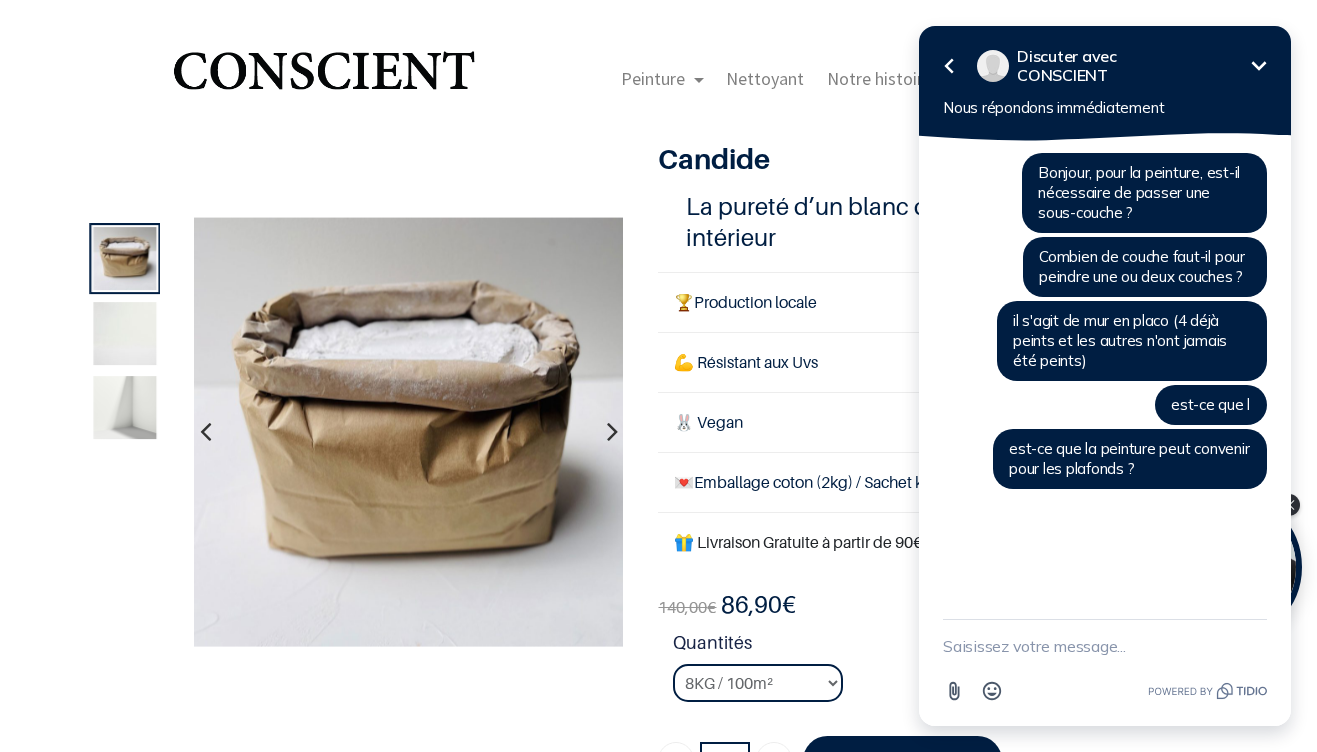 click 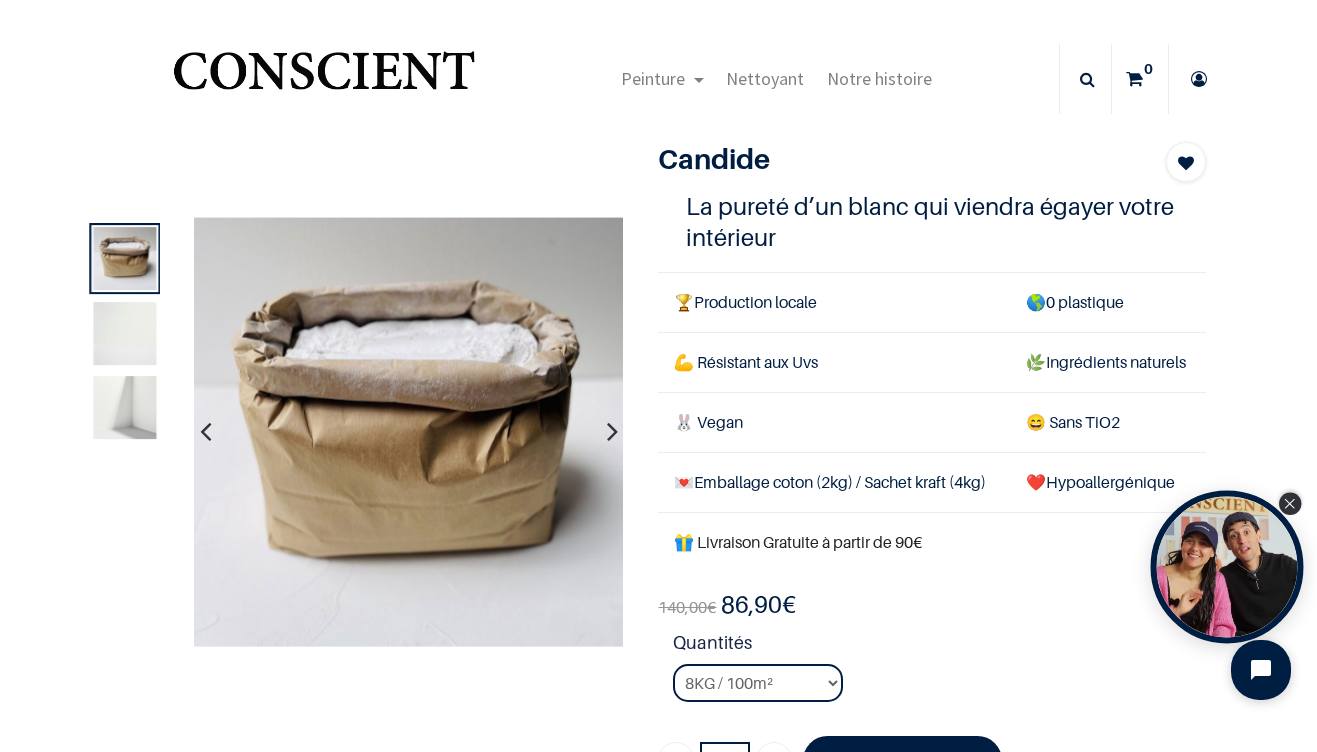 click 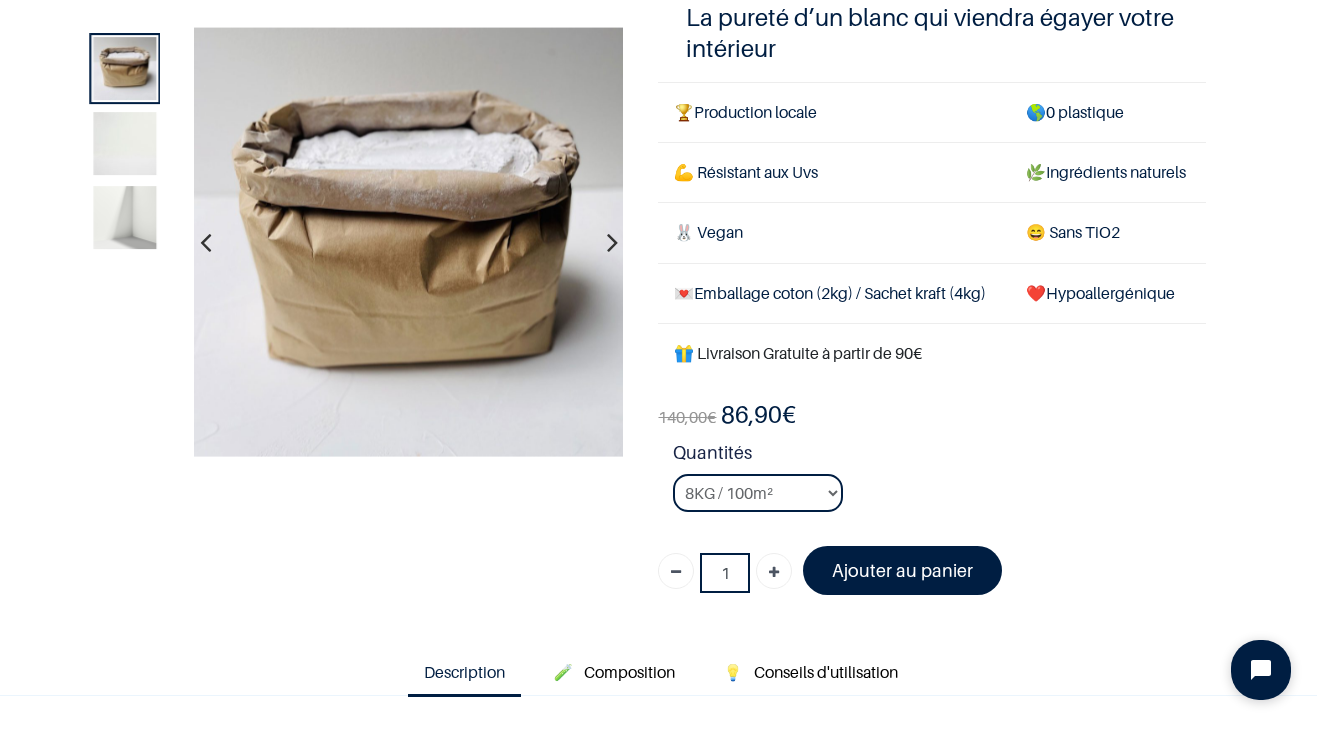scroll, scrollTop: 228, scrollLeft: 0, axis: vertical 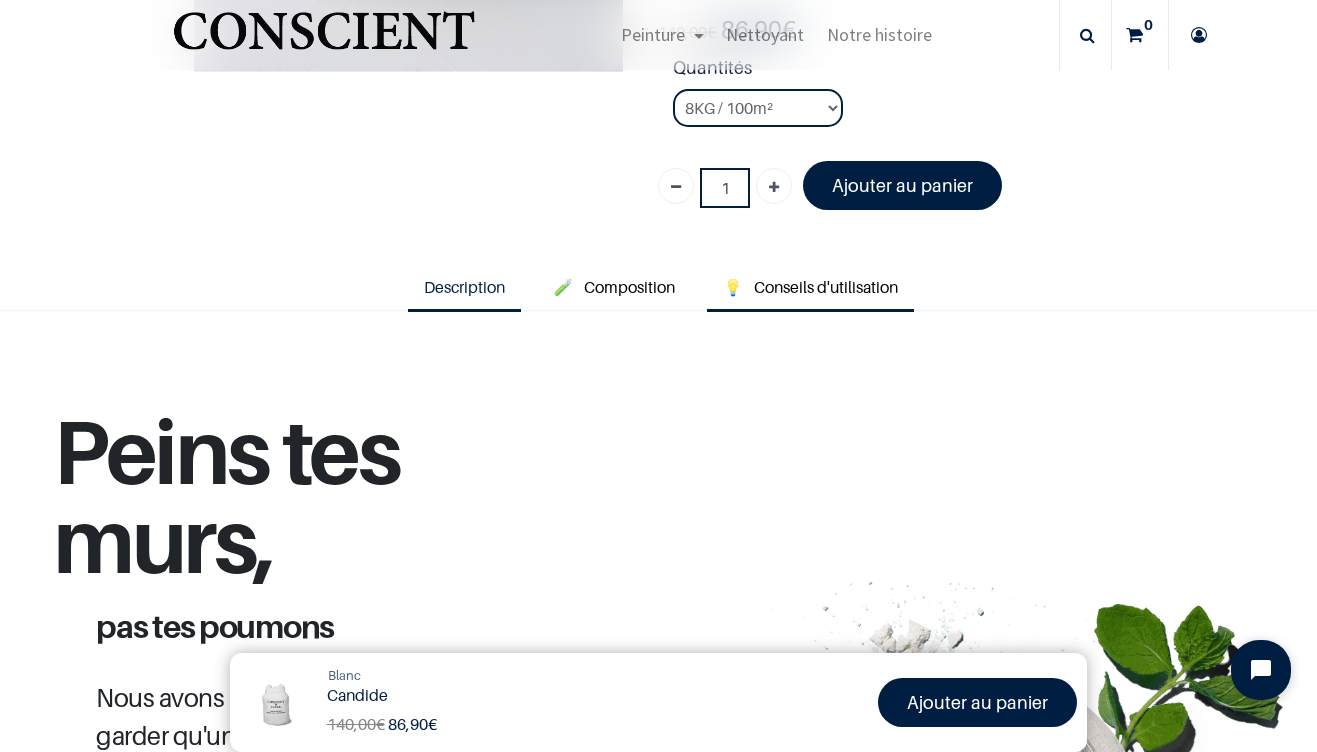 click on "Conseils d'utilisation" at bounding box center (826, 287) 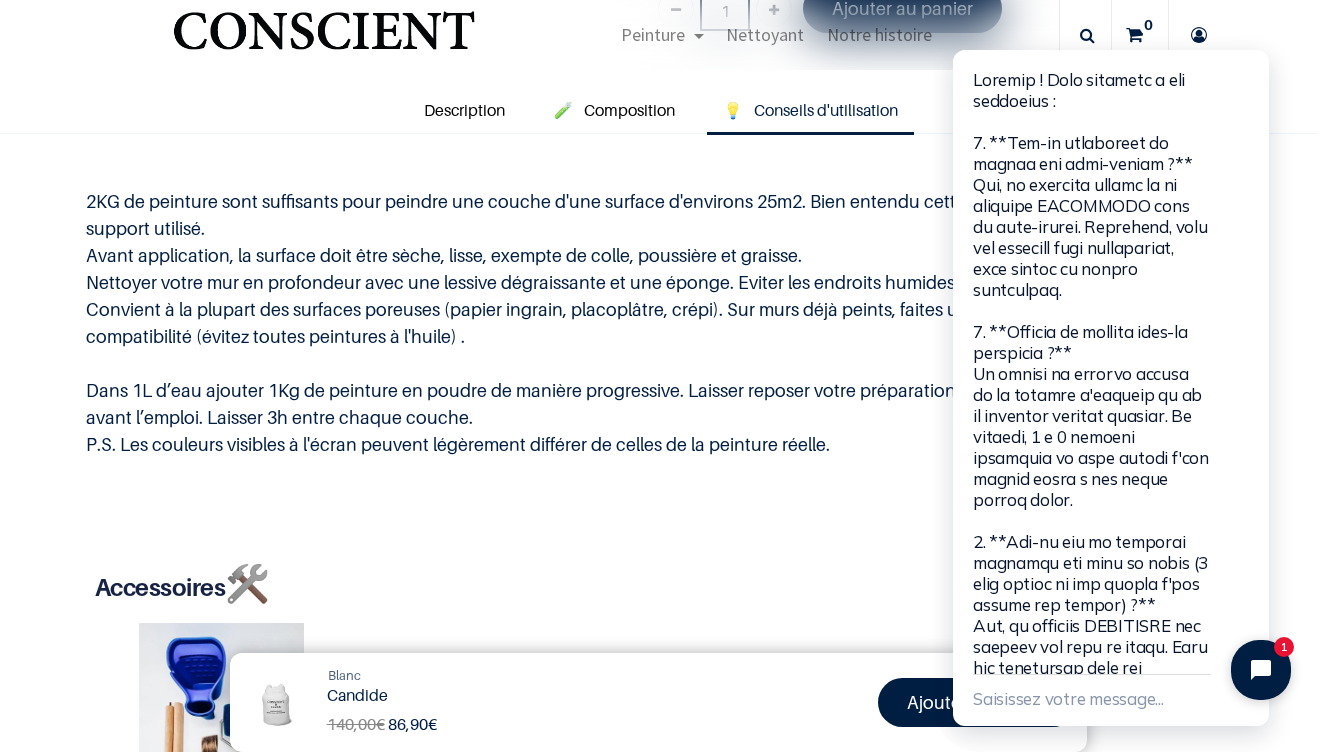 scroll, scrollTop: 684, scrollLeft: 0, axis: vertical 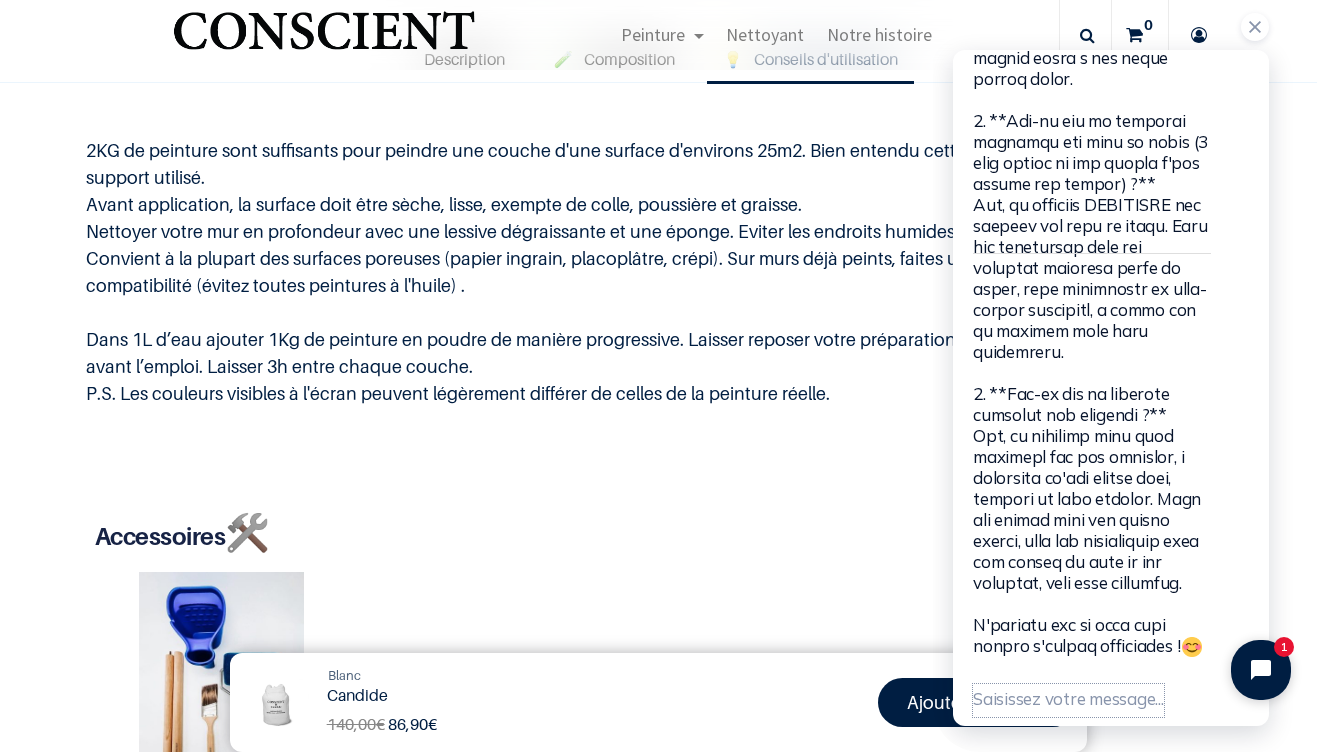 click on "Saisissez votre message..." at bounding box center (1068, 700) 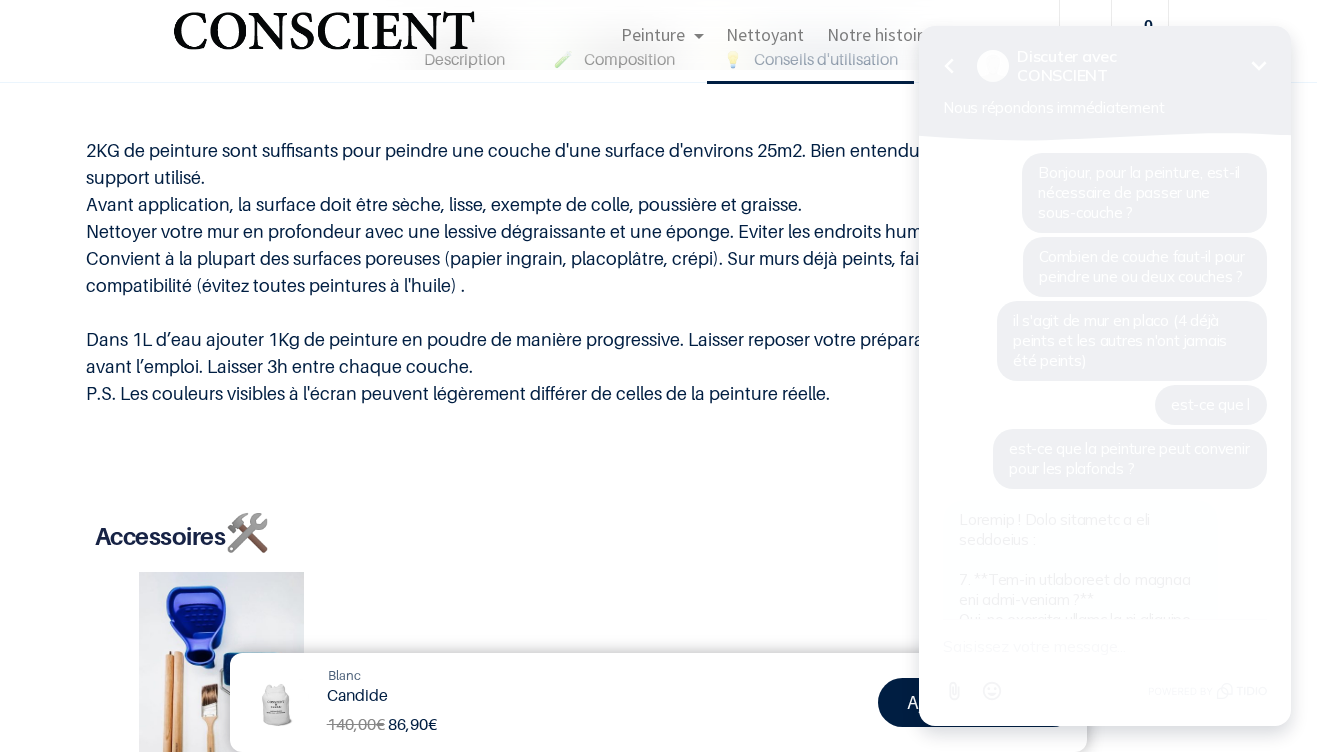 scroll, scrollTop: 407, scrollLeft: 0, axis: vertical 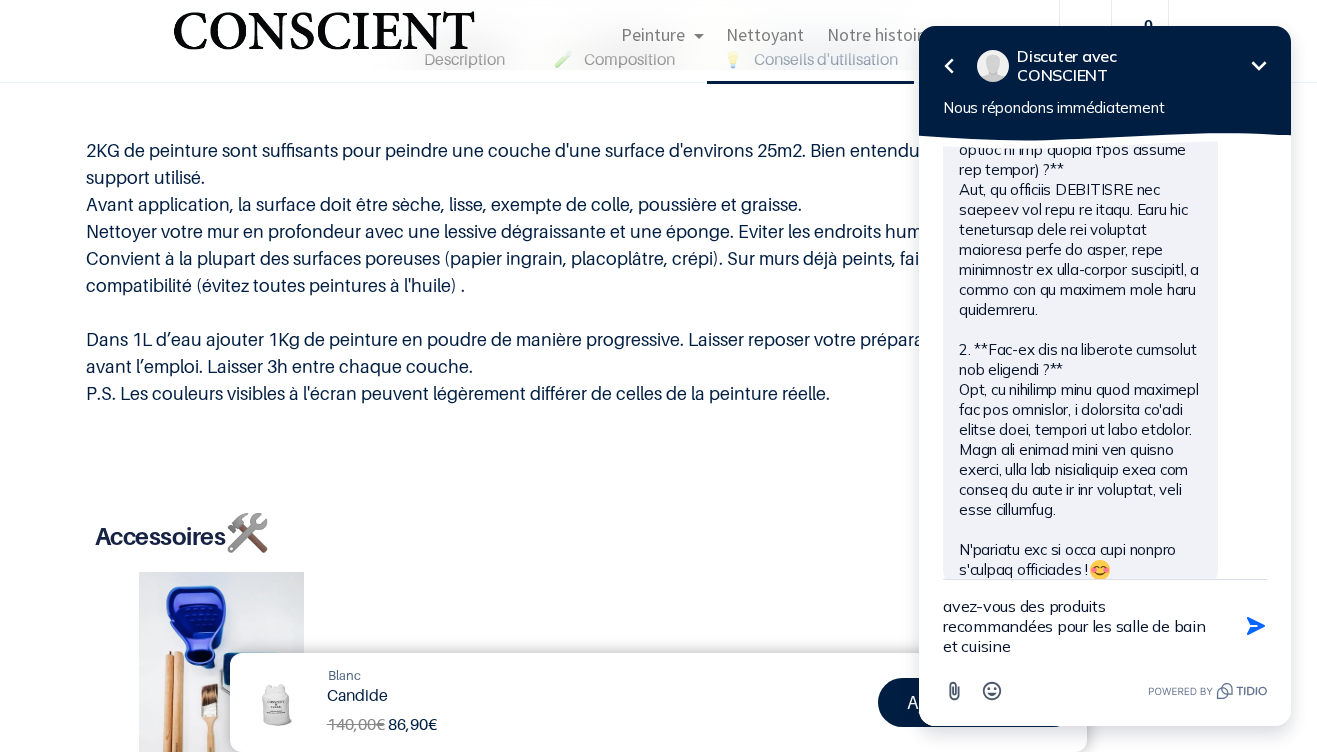 type on "avez-vous des produits recommandées pour les salle de bain et cuisine ?" 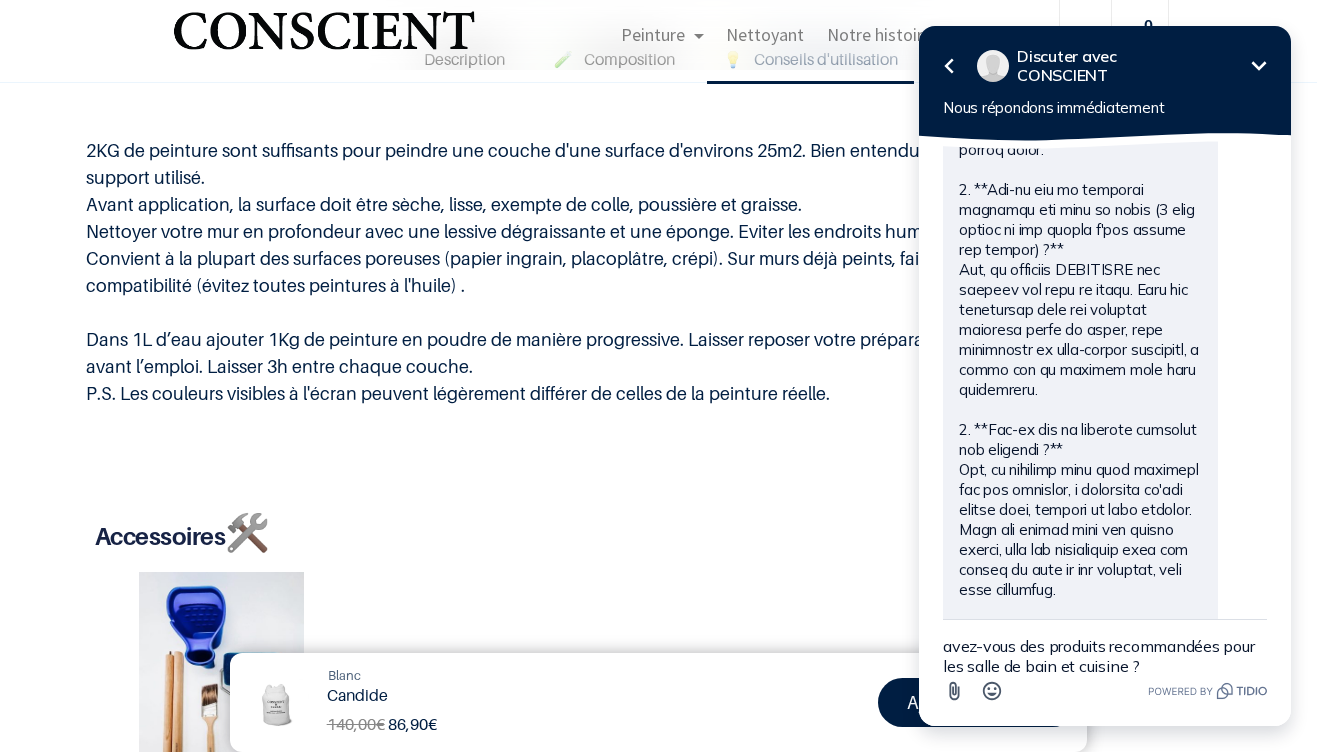 type 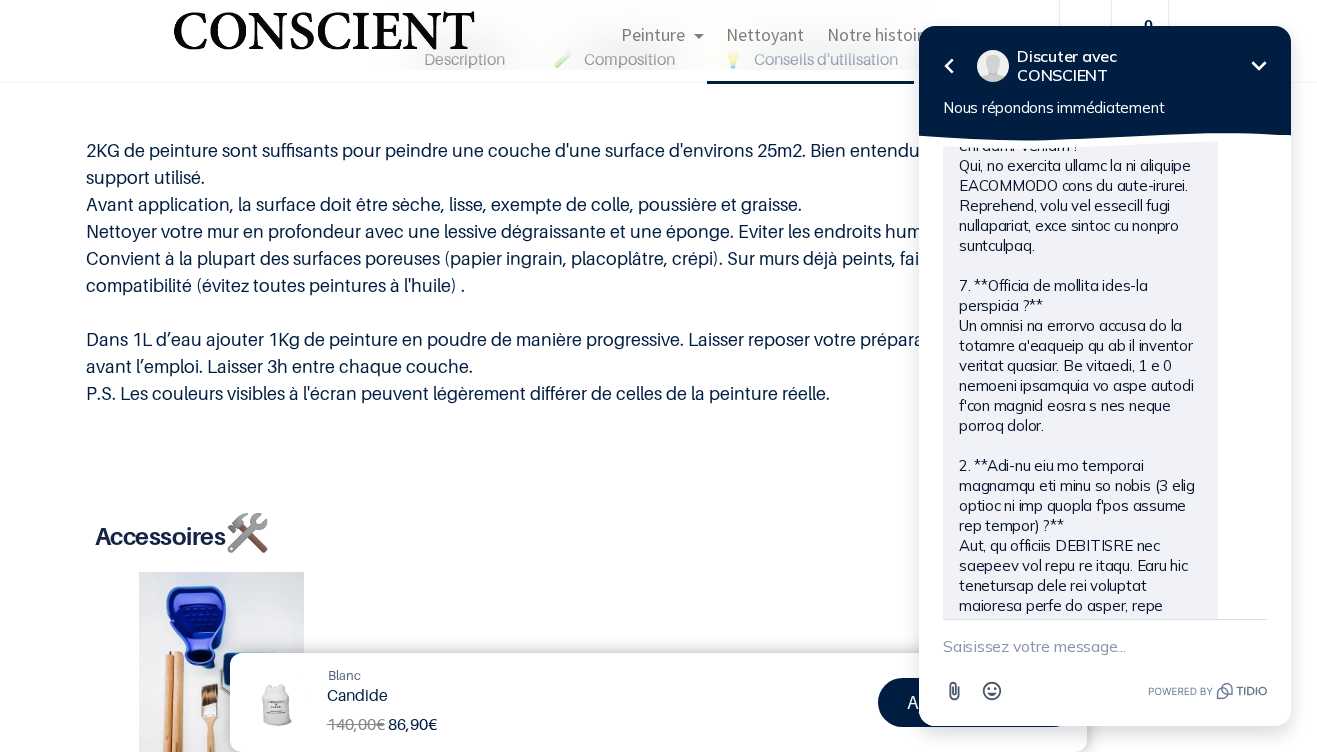 scroll, scrollTop: 301, scrollLeft: 0, axis: vertical 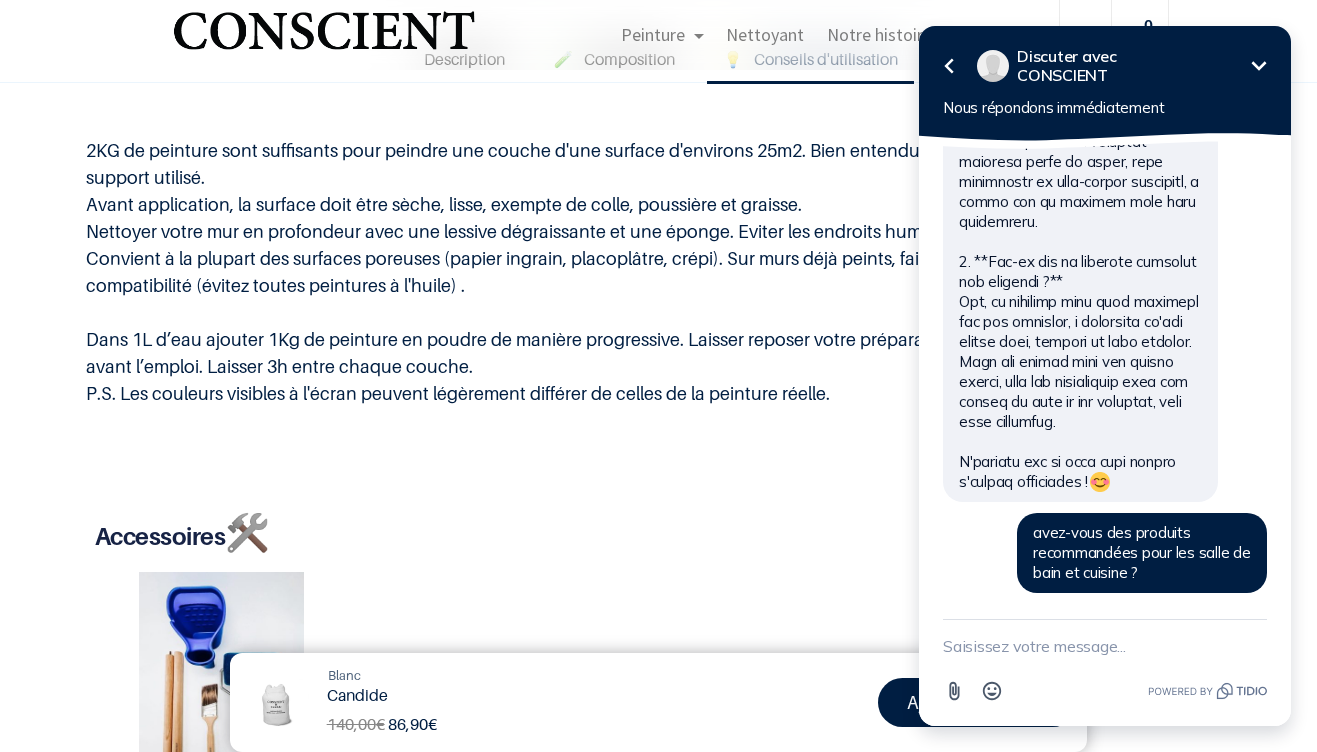 drag, startPoint x: 960, startPoint y: 223, endPoint x: 1157, endPoint y: 481, distance: 324.6121 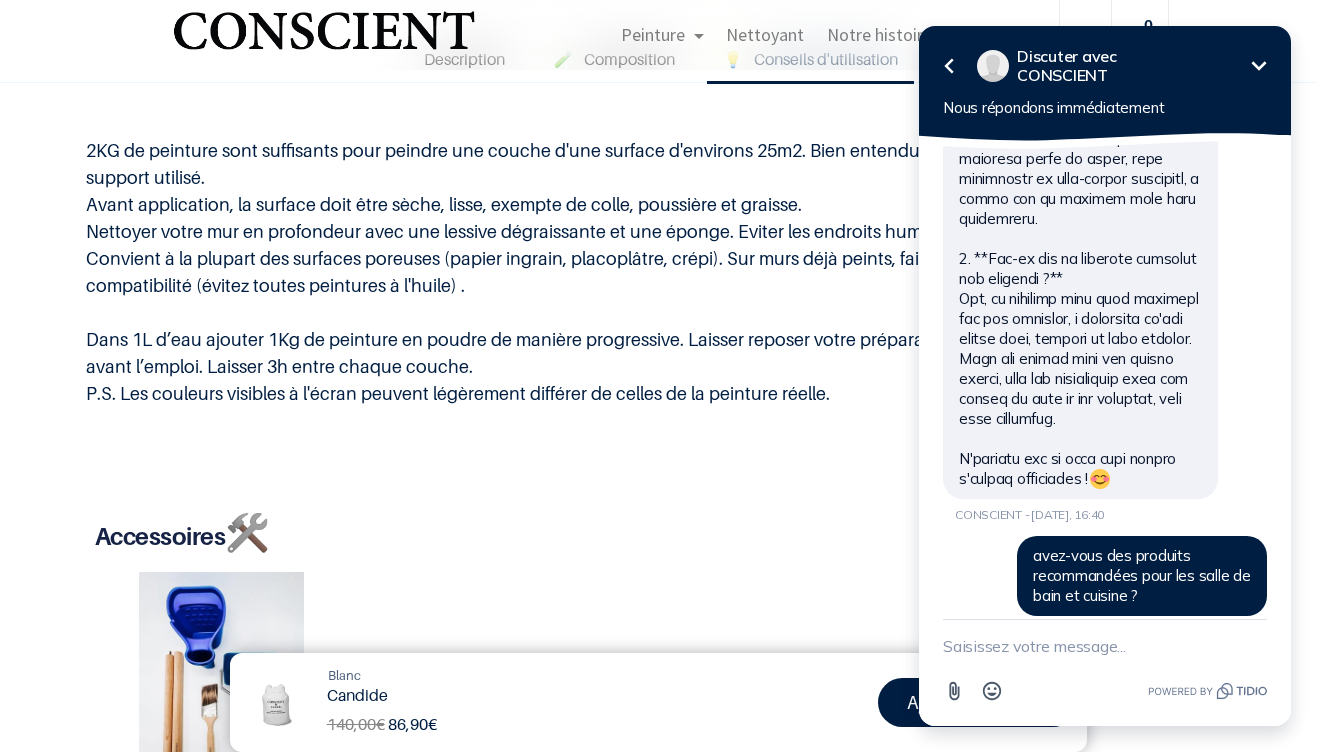 copy on "Bonjour ! Pour répondre à vos questions :
1. **Est-il nécessaire de passer une sous-couche ?**
Oui, la première couche de la peinture CONSCIENT sert de sous-couche. Cependant, pour les surfaces très absorbantes, vous pouvez la diluer légèrement.
2. **Combien de couches faut-il appliquer ?**
Le nombre de couches dépend de la couleur d'origine et de la nouvelle couleur choisie. En général, 2 à 3 couches suffisent si vous passez d'une teinte beige à une autre teinte beige.
3. **Est-ce que la peinture convient aux murs en placo (4 déjà peints et les autres n'ont jamais été peints) ?**
Oui, la peinture CONSCIENT est adaptée aux murs en placo. Elle est compatible avec les surfaces poreuses comme le placo, sans nécessiter de sous-couche préalable, à moins que la surface soit très absorbante.
4. **Est-ce que la peinture convient aux plafonds ?**
Oui, la peinture peut être utilisée sur les plafonds, à condition qu'ils soient secs, propres et sans graisse. Elle est idéale pour les pièces sèches, ..." 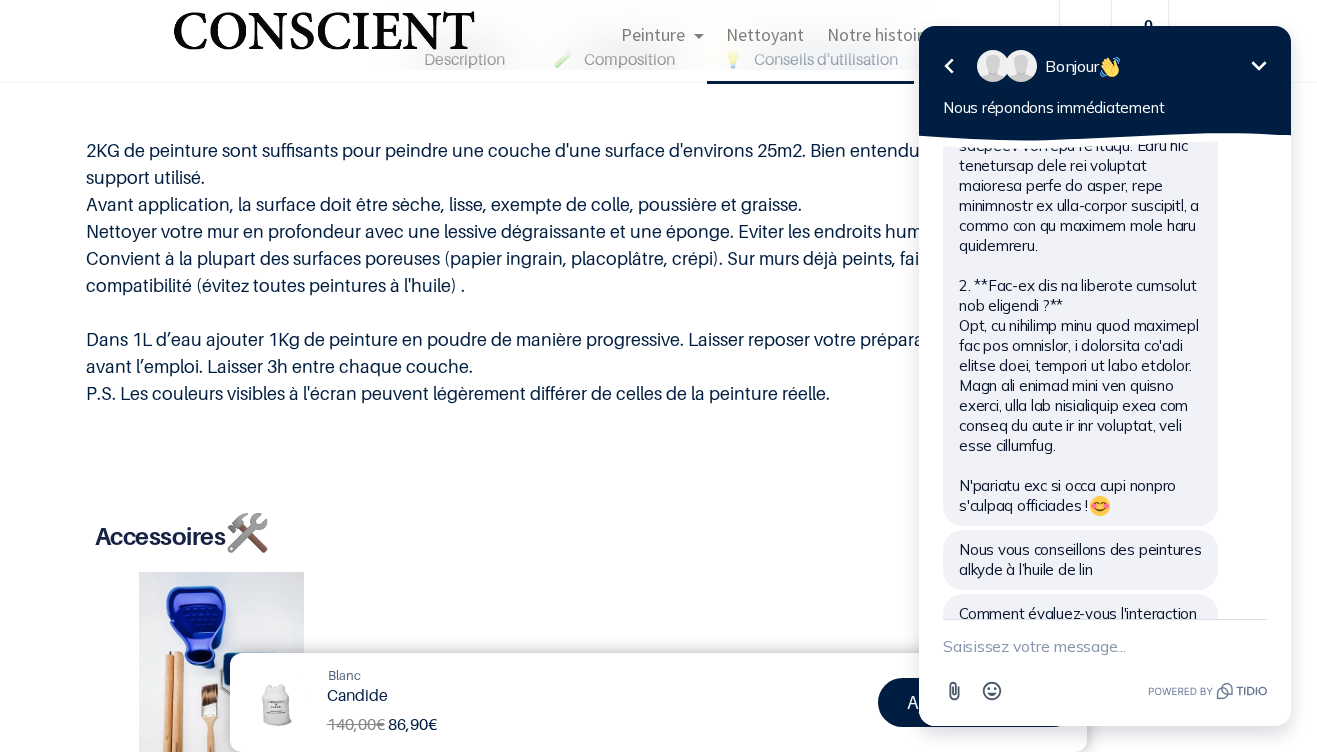 scroll, scrollTop: 1064, scrollLeft: 0, axis: vertical 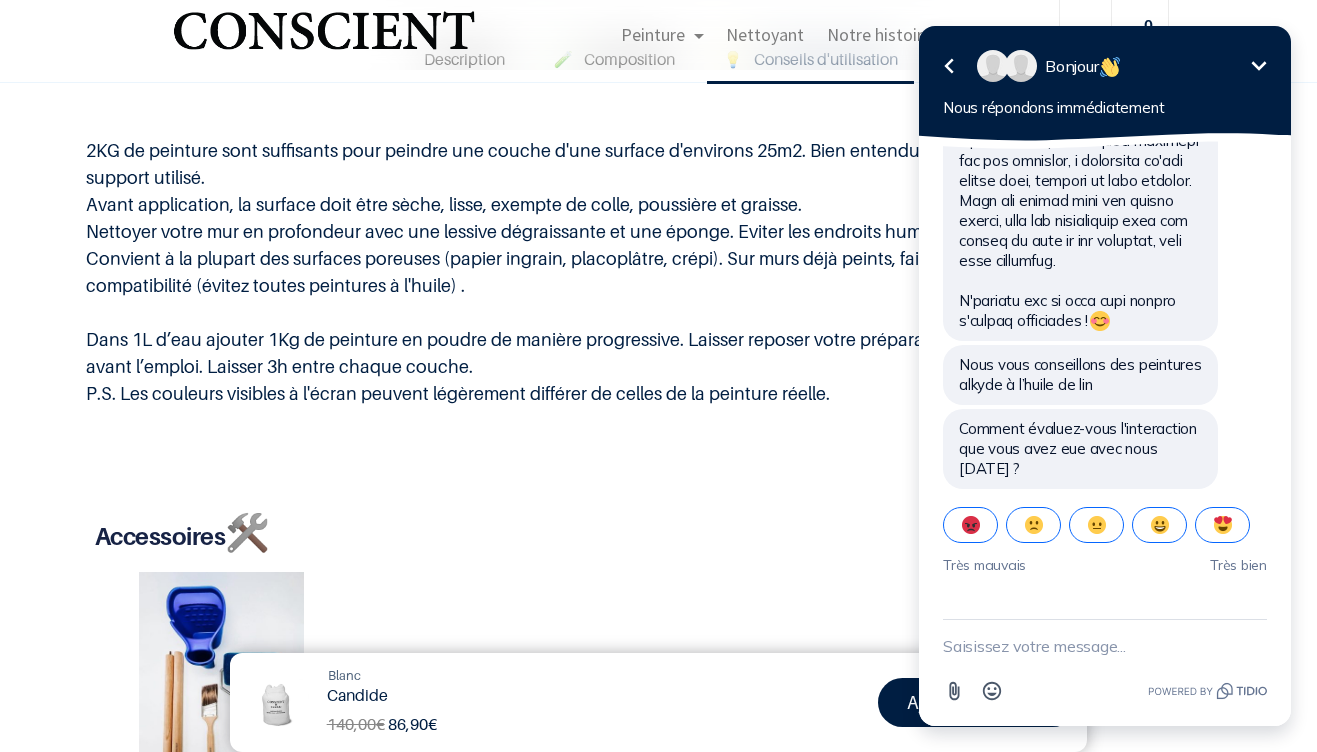 click at bounding box center [1159, 525] 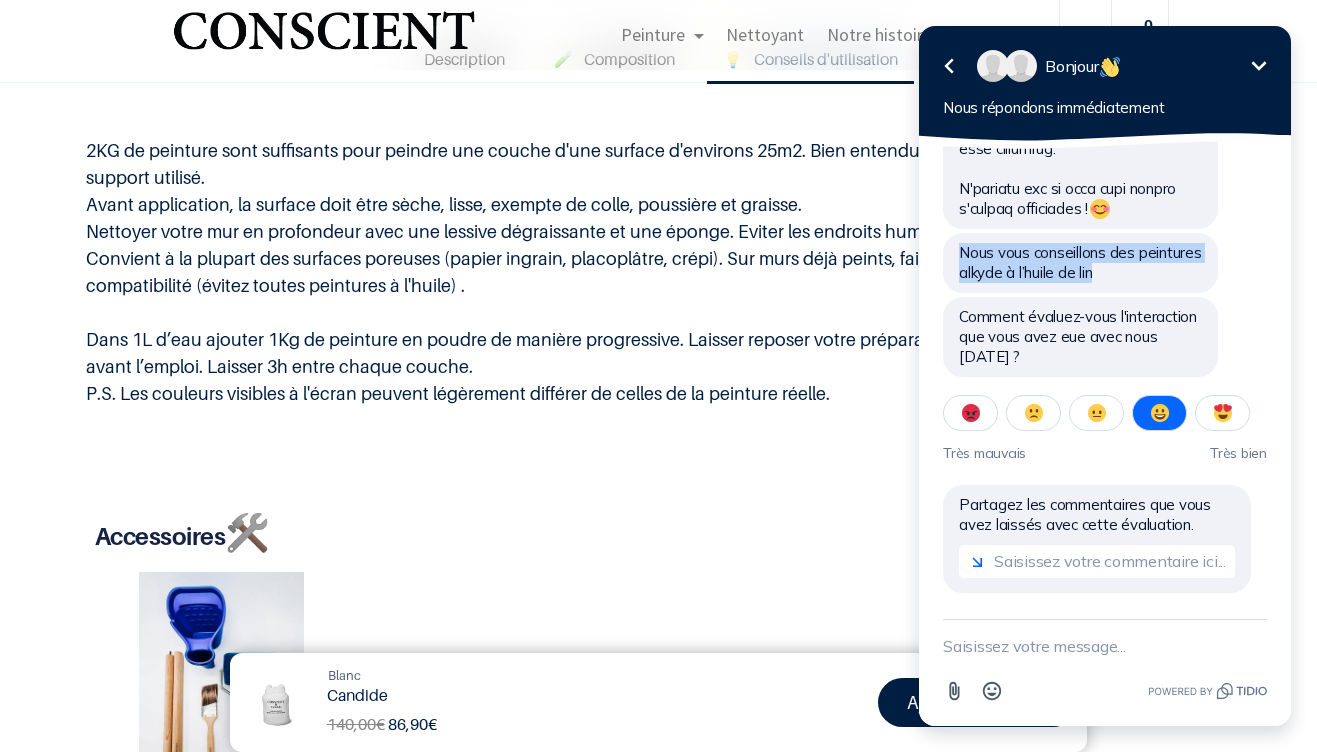 drag, startPoint x: 1104, startPoint y: 264, endPoint x: 946, endPoint y: 258, distance: 158.11388 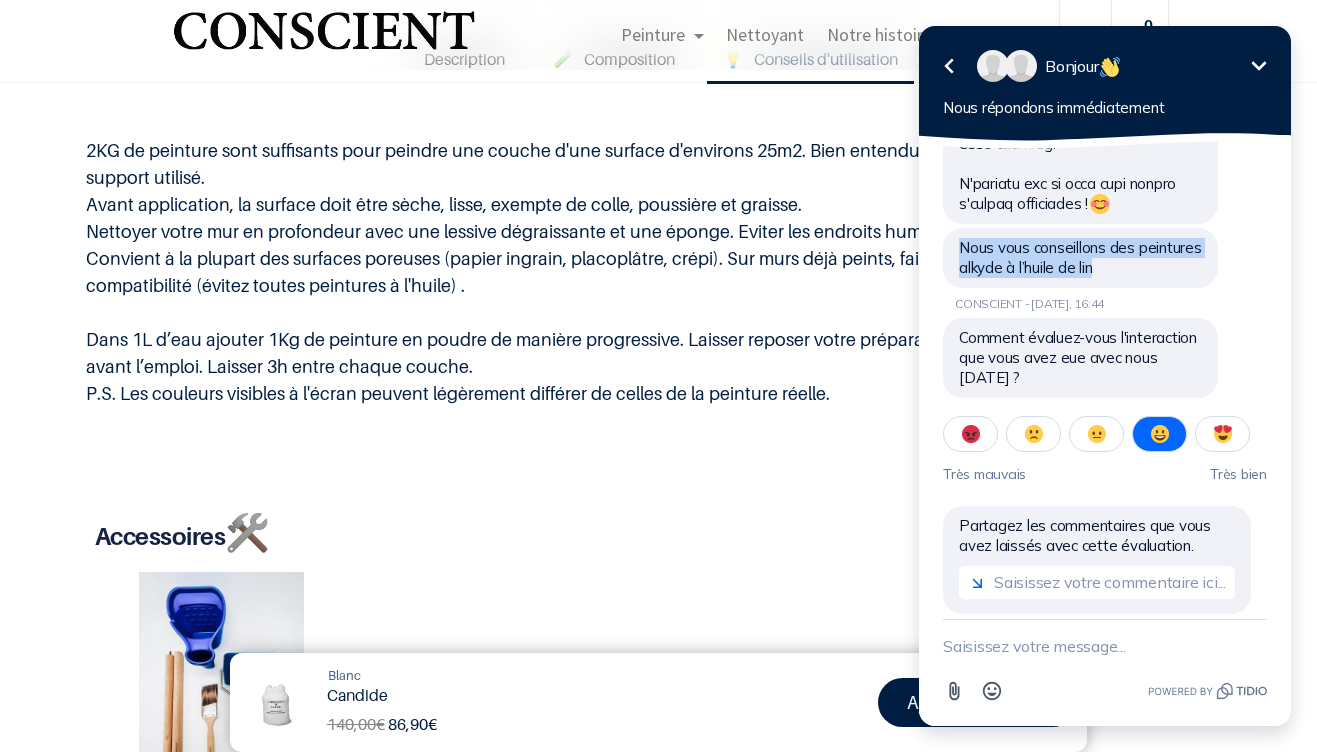 copy on "Nous vous conseillons des peintures alkyde à l’huile de lin" 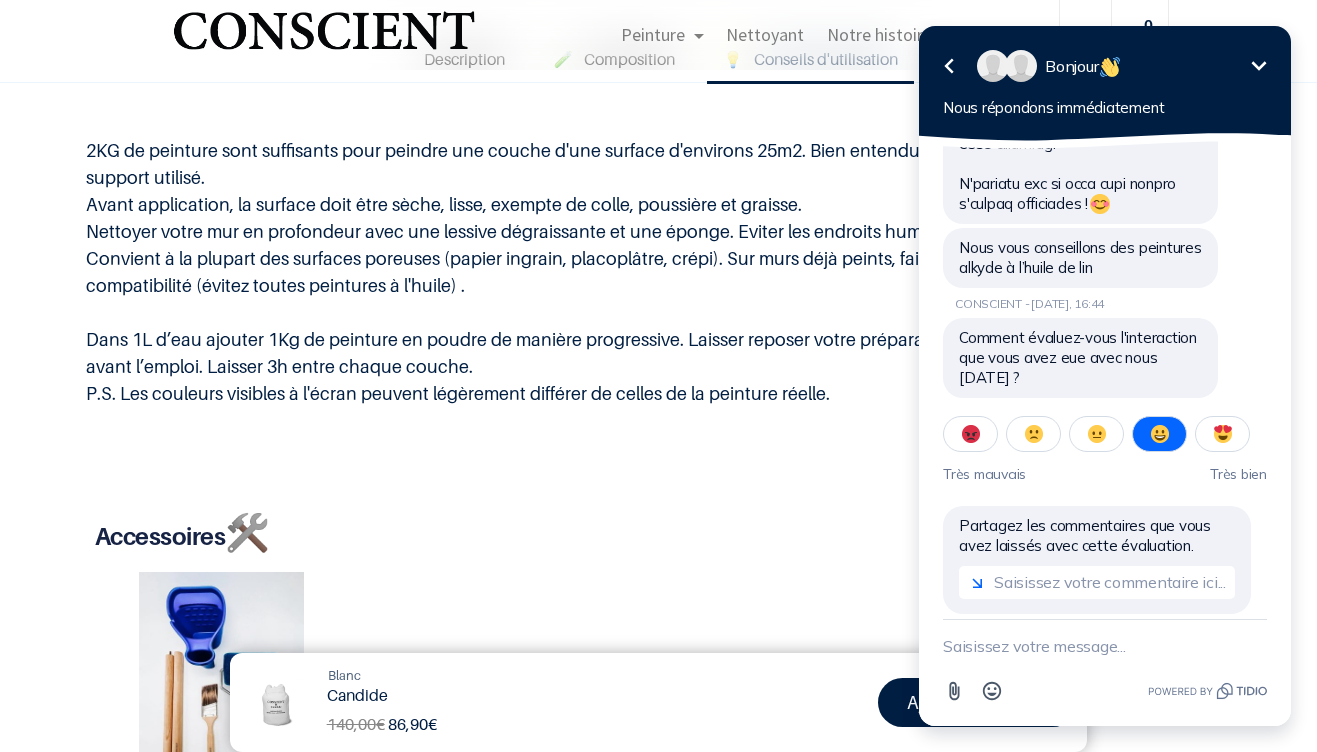 click at bounding box center (1097, 582) 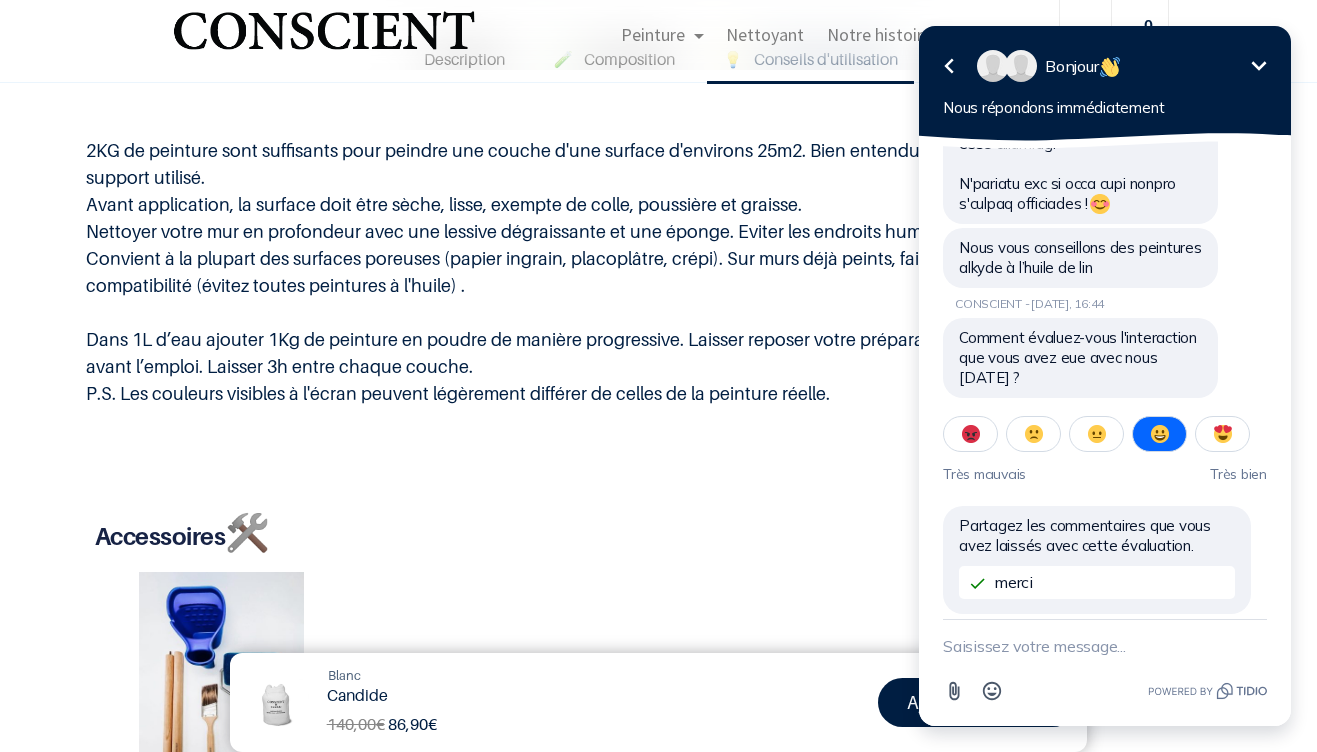type on "merci" 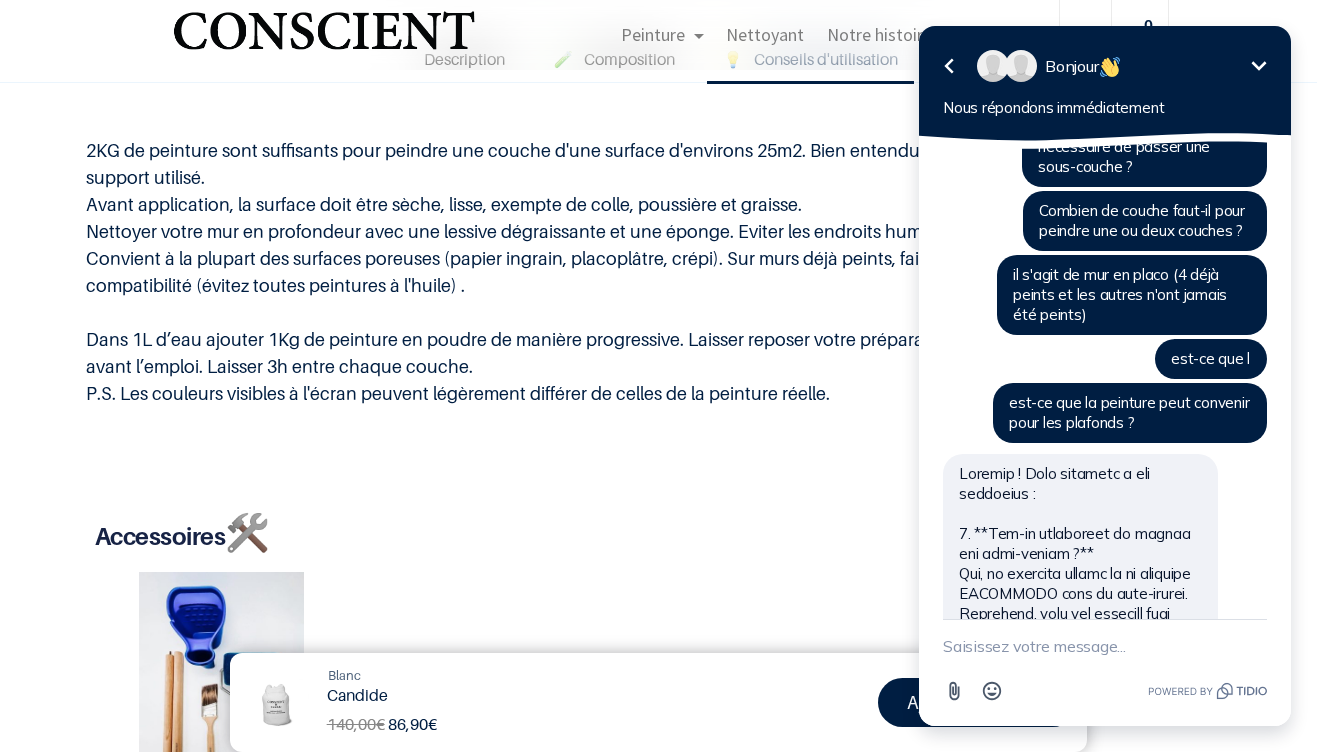 scroll, scrollTop: 0, scrollLeft: 0, axis: both 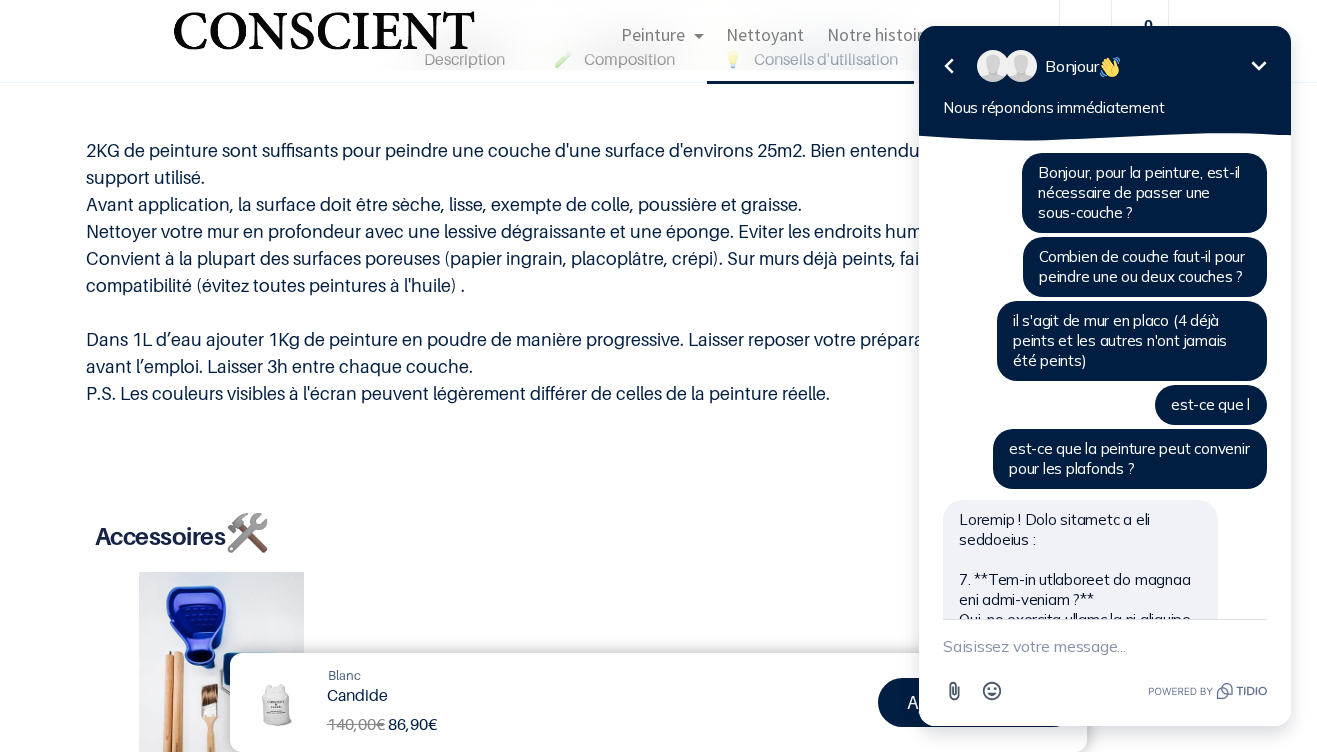 click 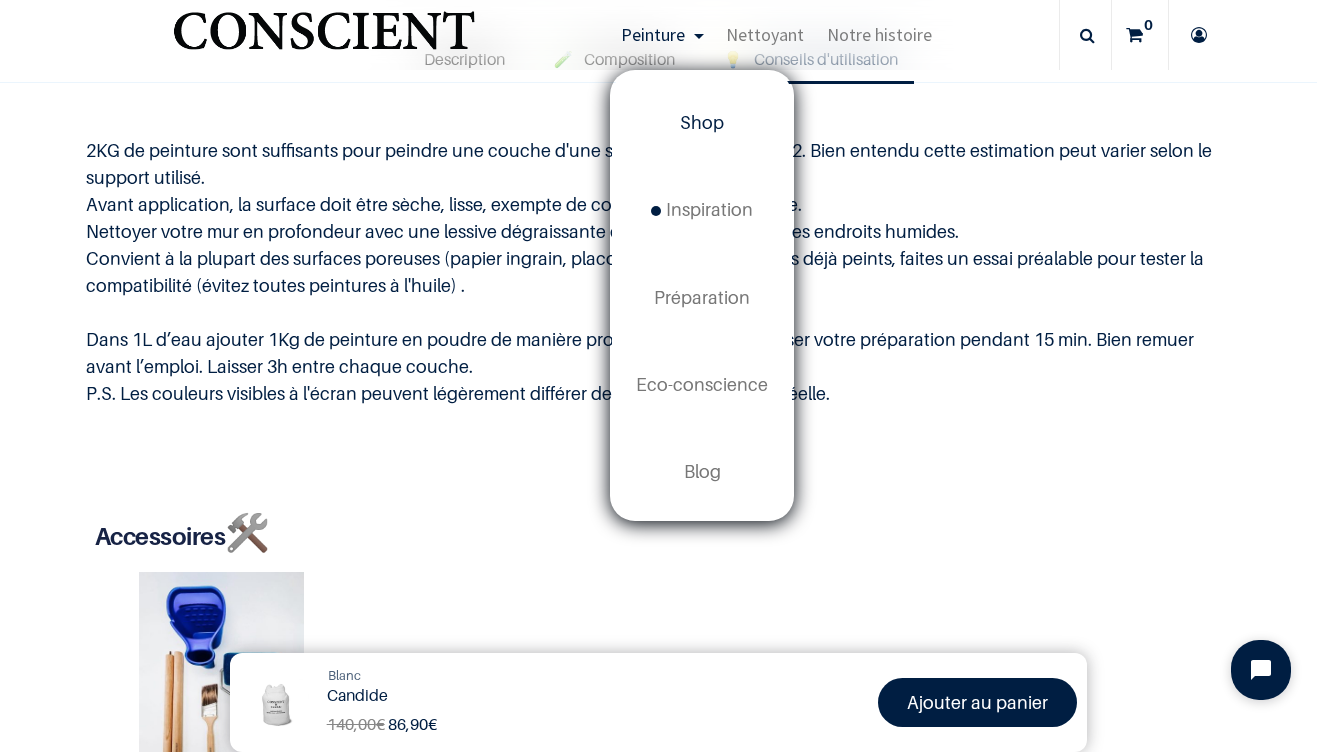 click on "Shop" at bounding box center (702, 123) 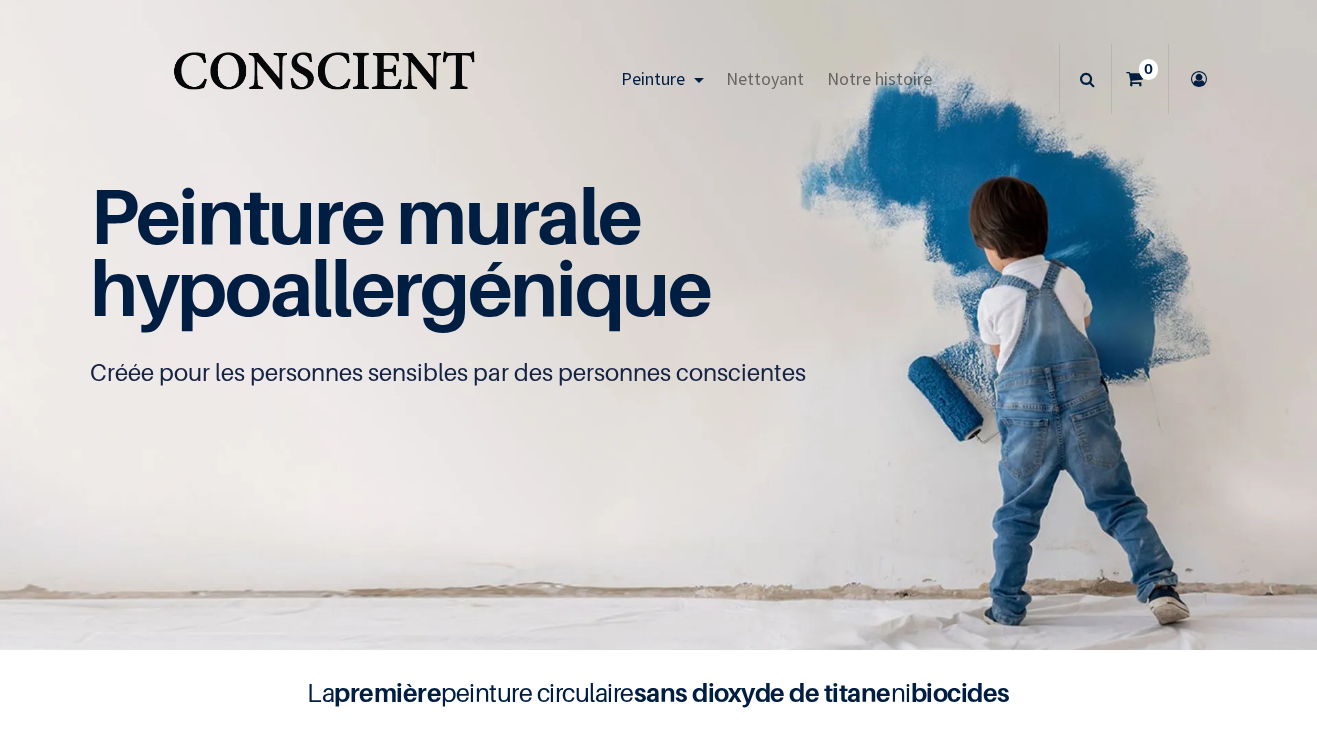 scroll, scrollTop: 0, scrollLeft: 0, axis: both 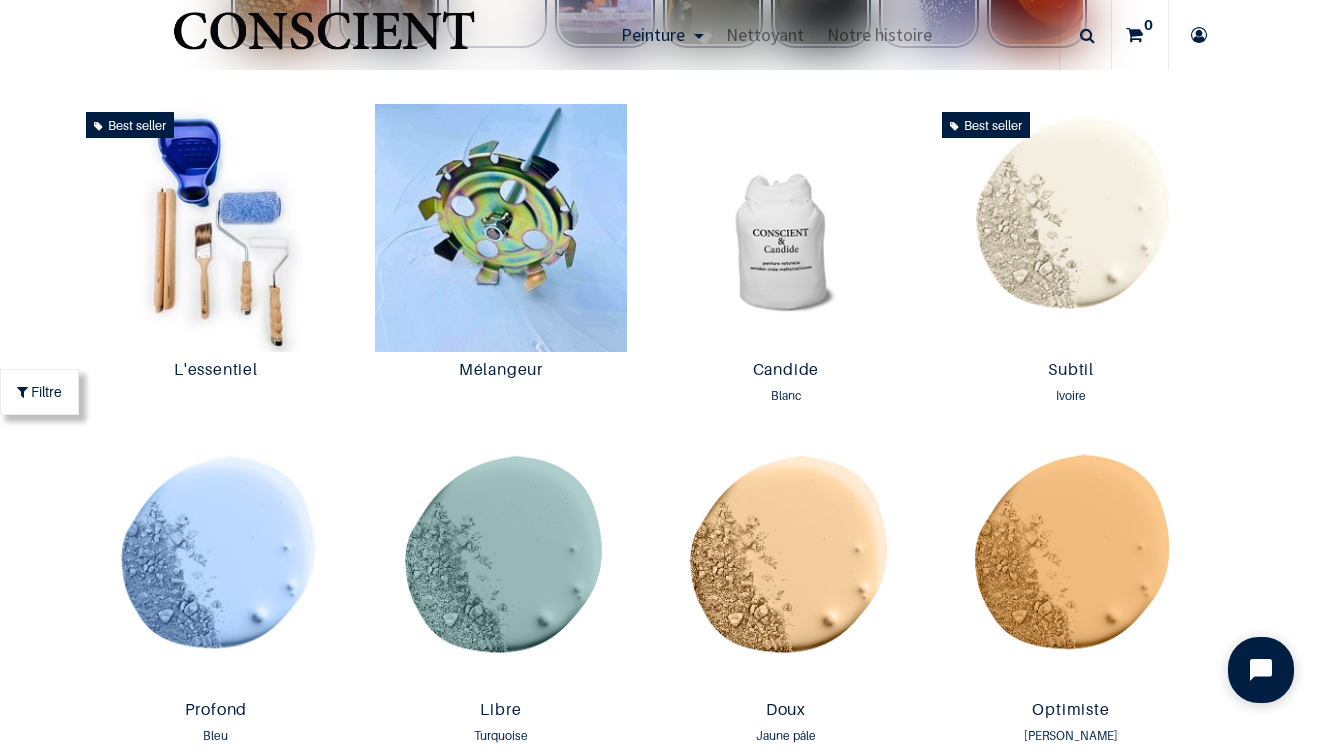 click at bounding box center [1261, 670] 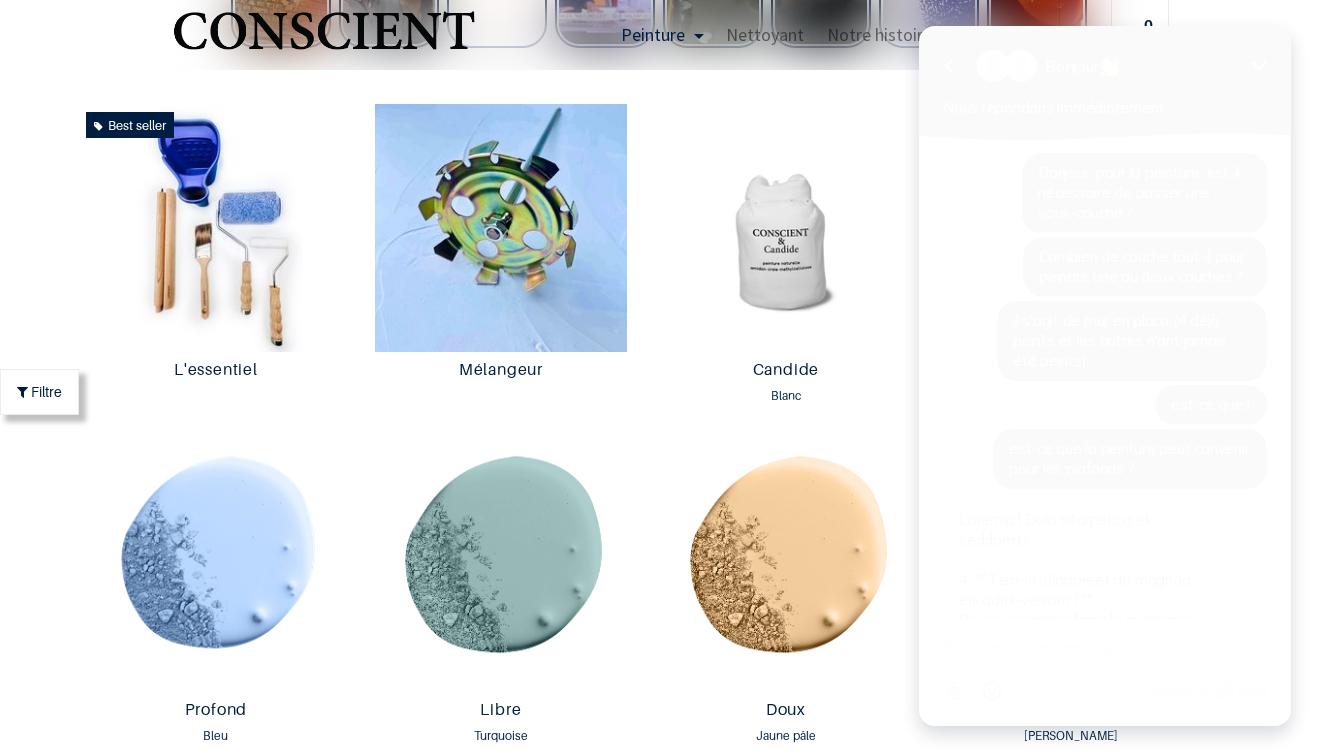 scroll, scrollTop: 1220, scrollLeft: 0, axis: vertical 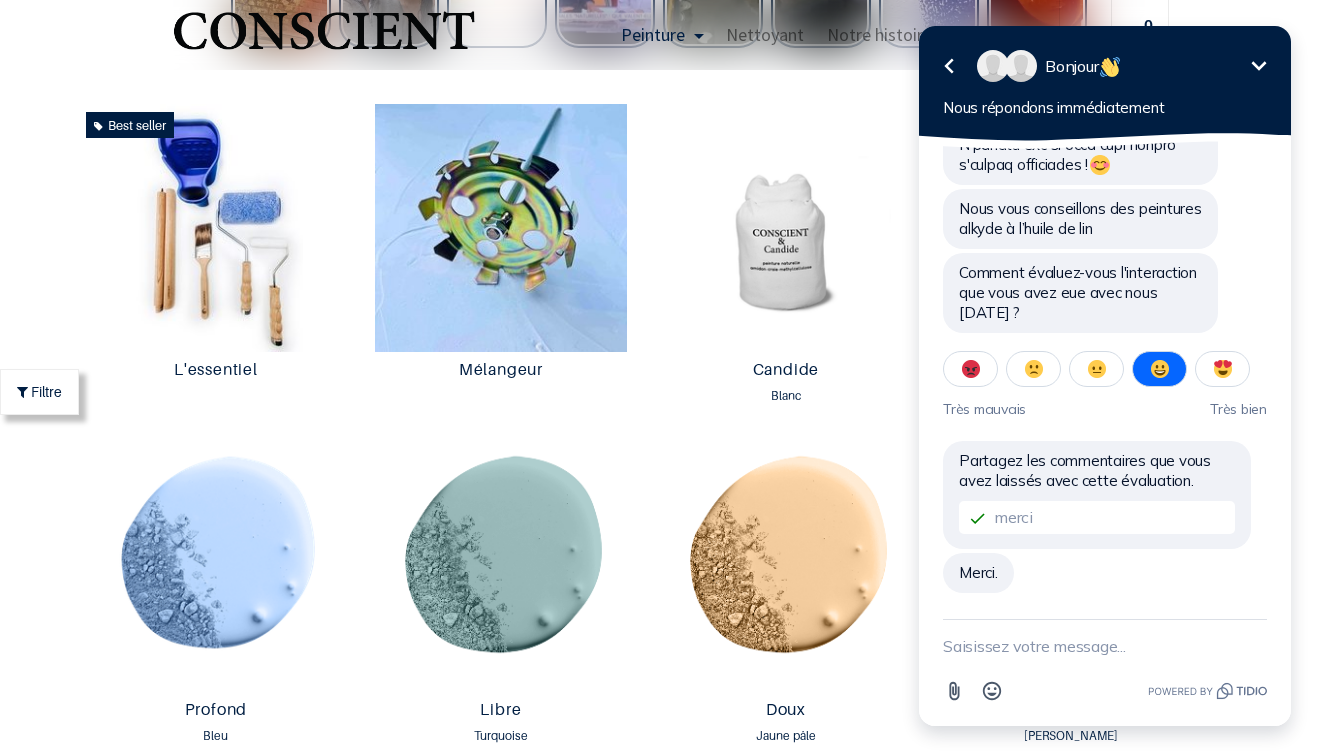 click 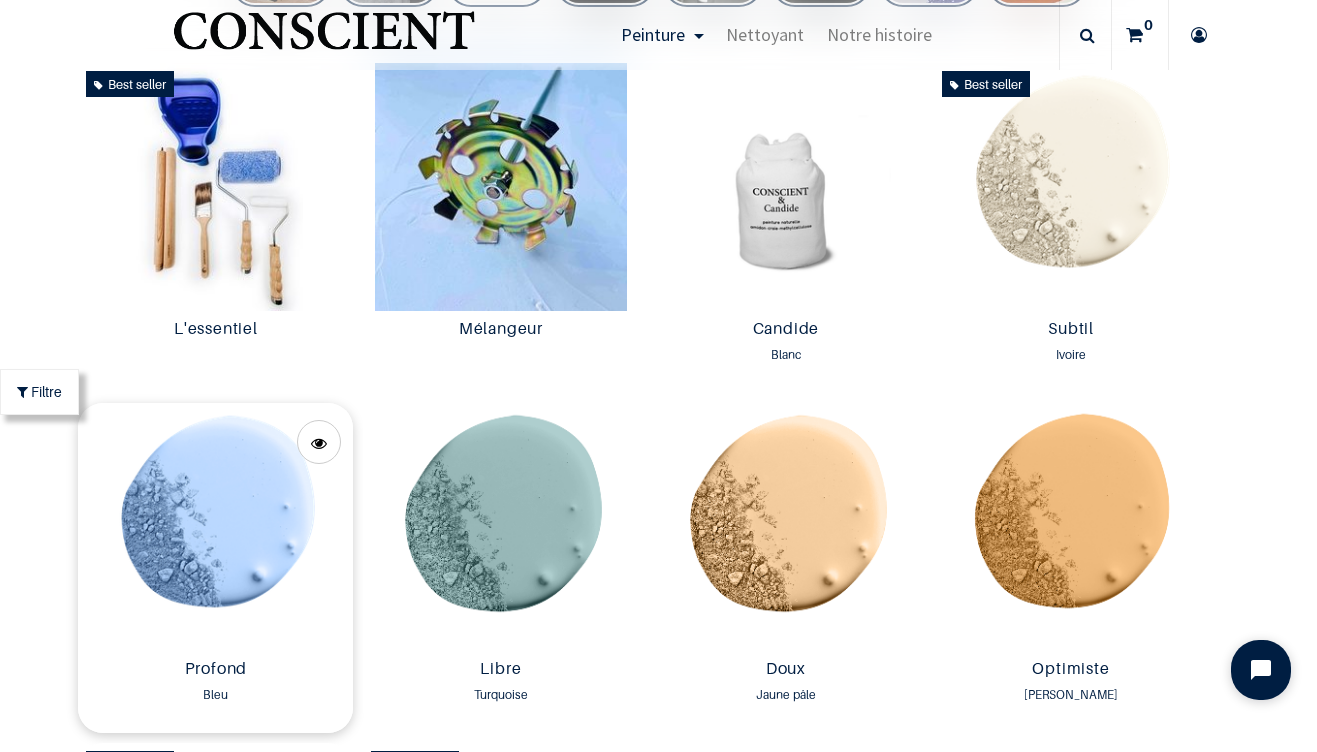 scroll, scrollTop: 1027, scrollLeft: 0, axis: vertical 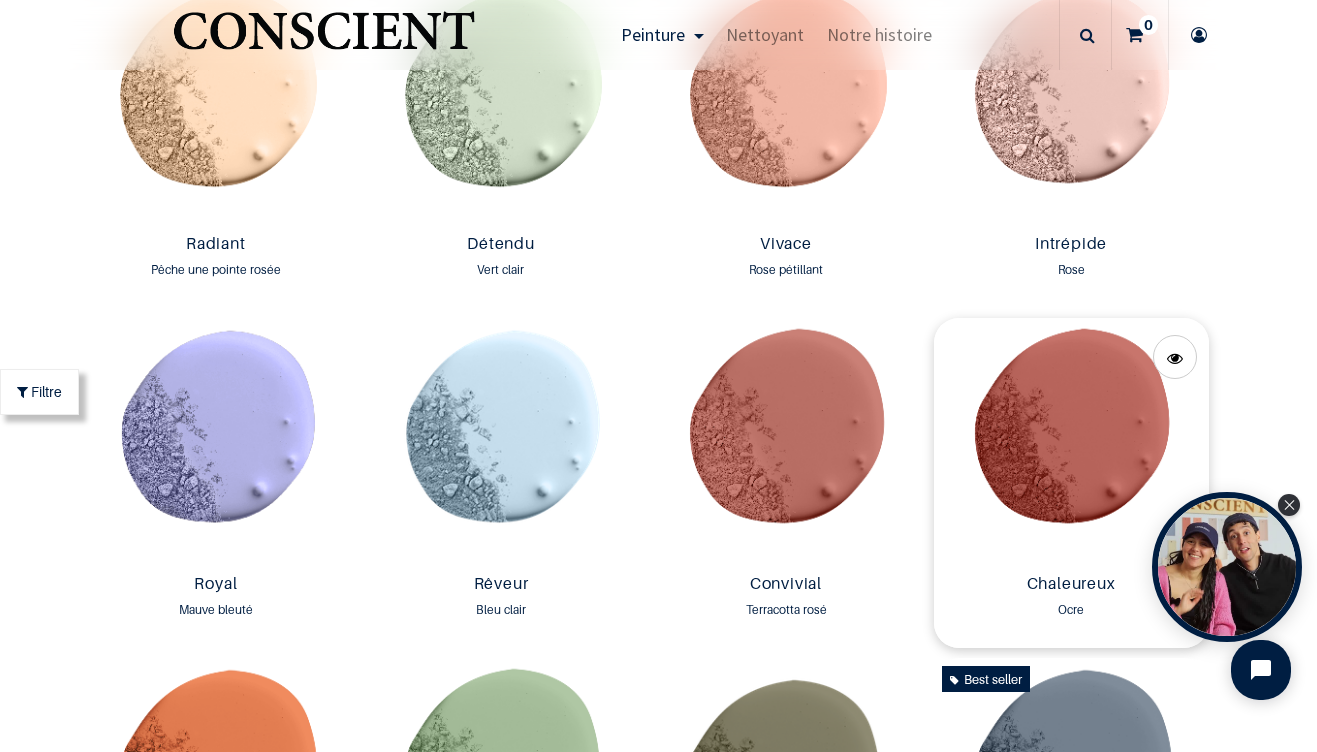 click at bounding box center (1071, 442) 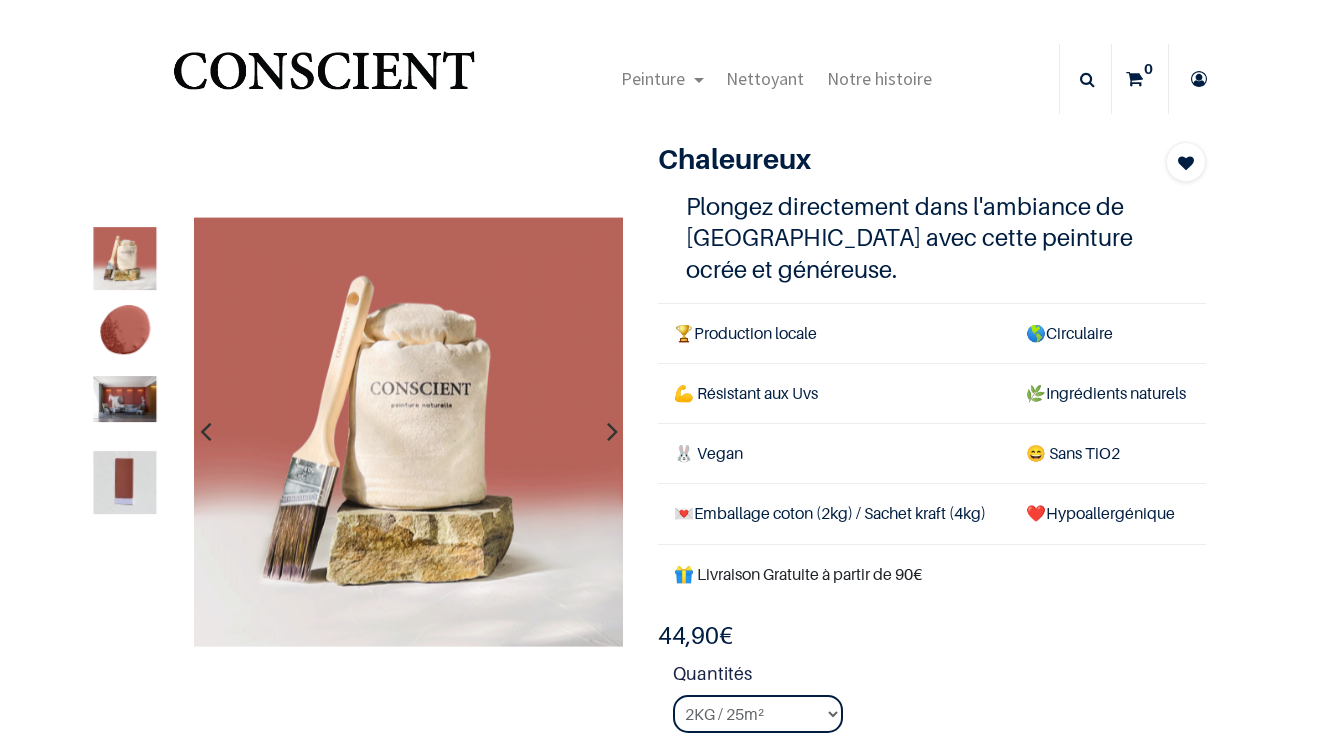 scroll, scrollTop: 0, scrollLeft: 0, axis: both 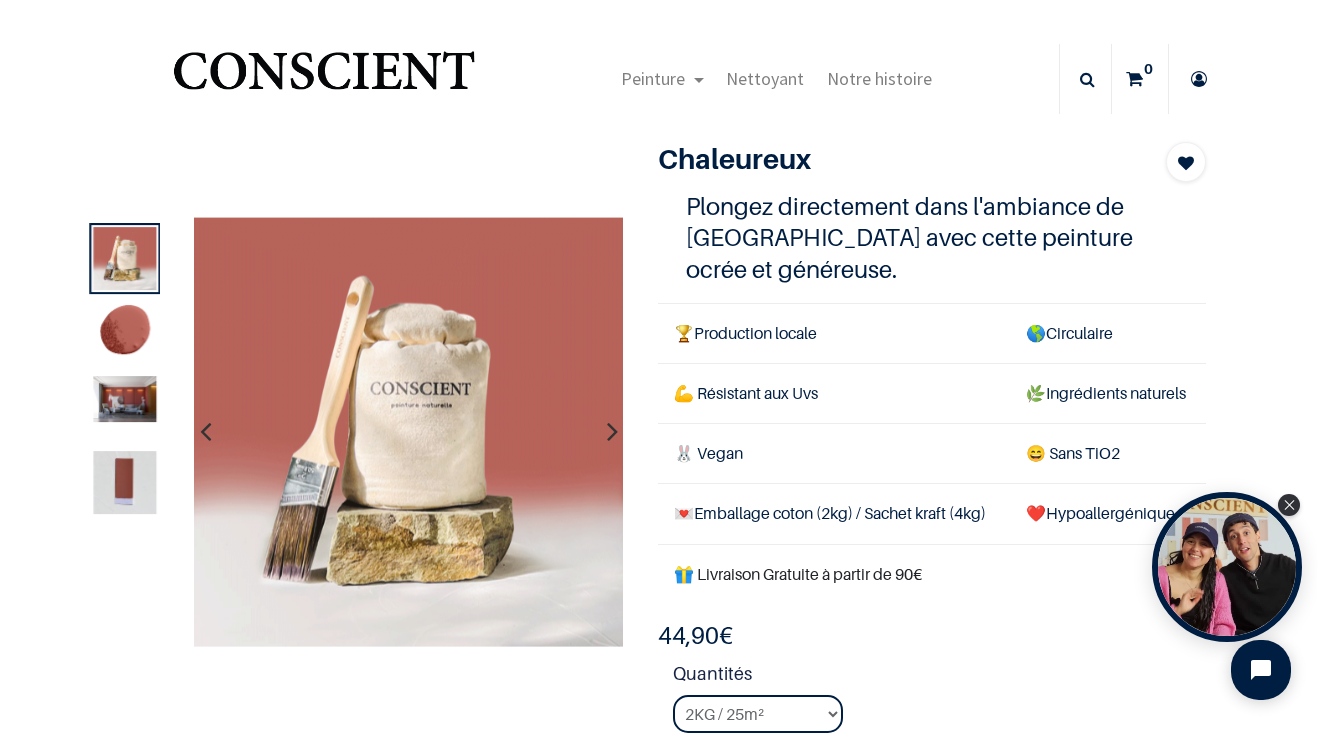 click at bounding box center [125, 400] 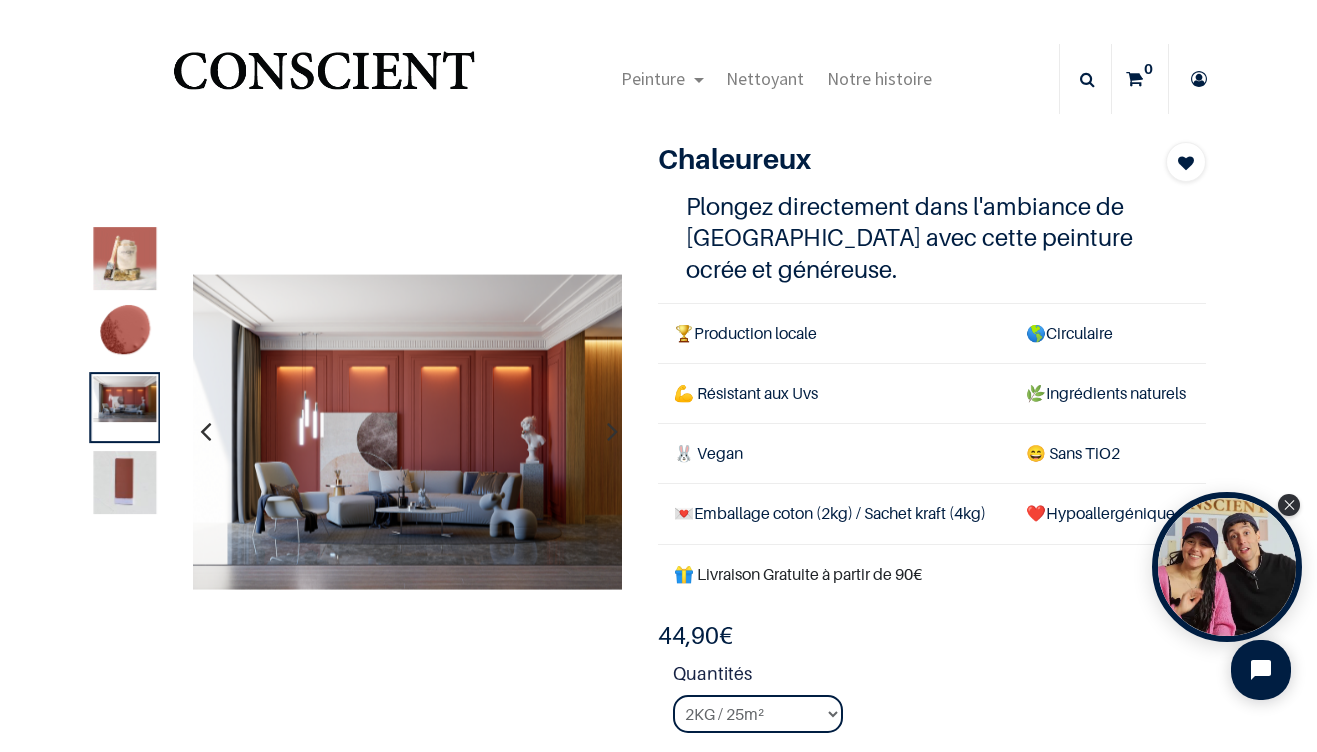 click at bounding box center [408, 431] 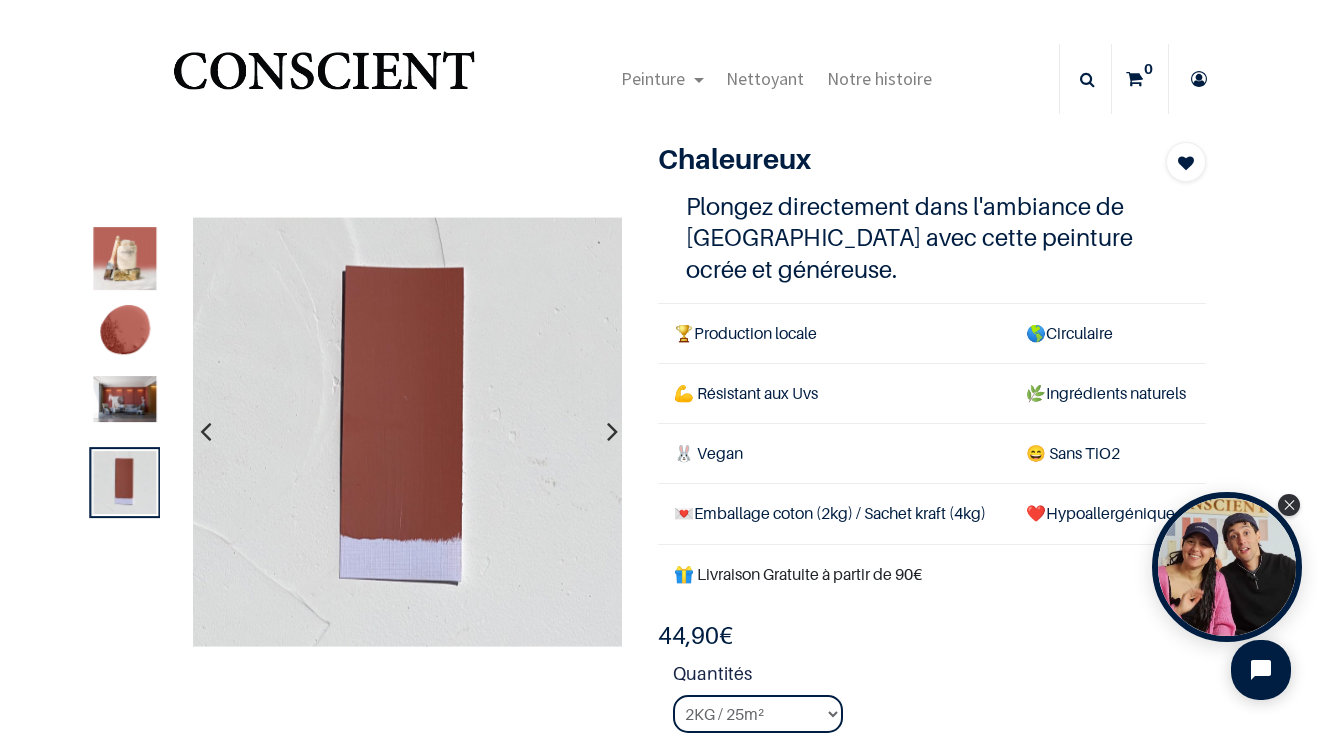 click at bounding box center [125, 333] 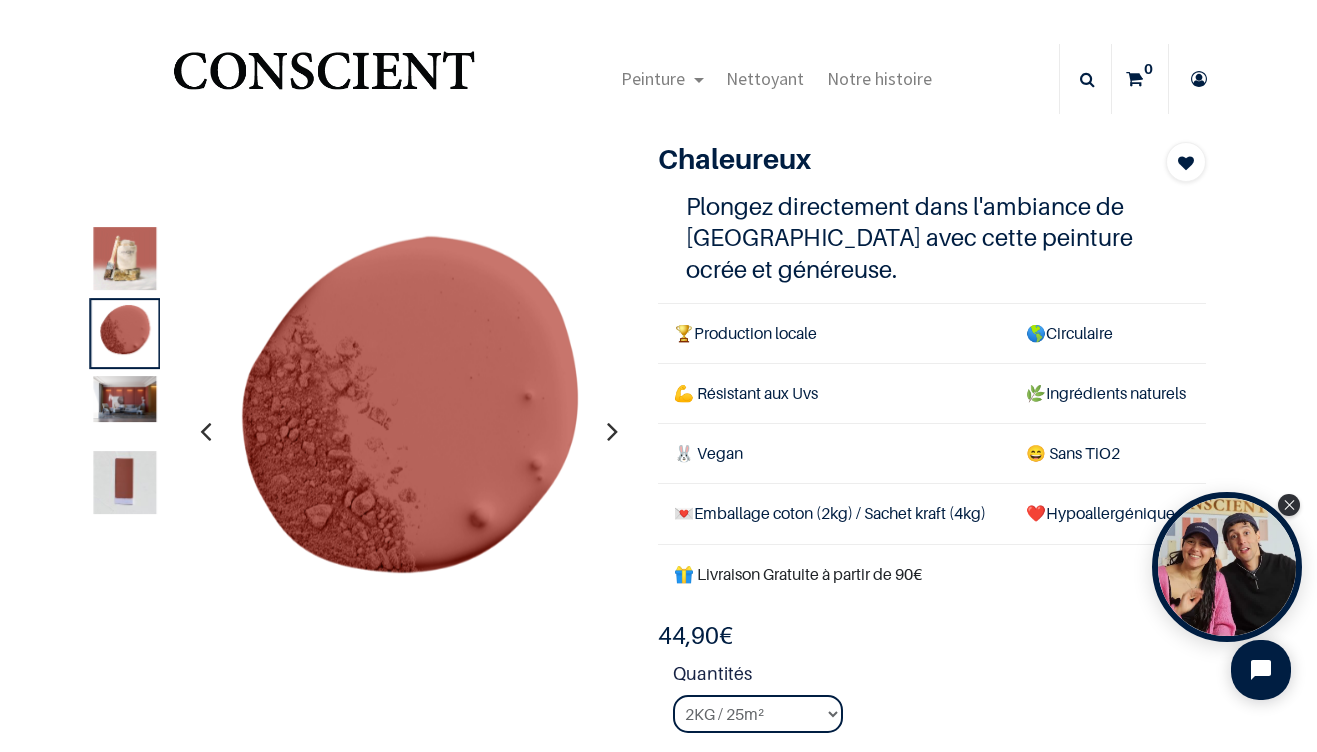 click at bounding box center [125, 400] 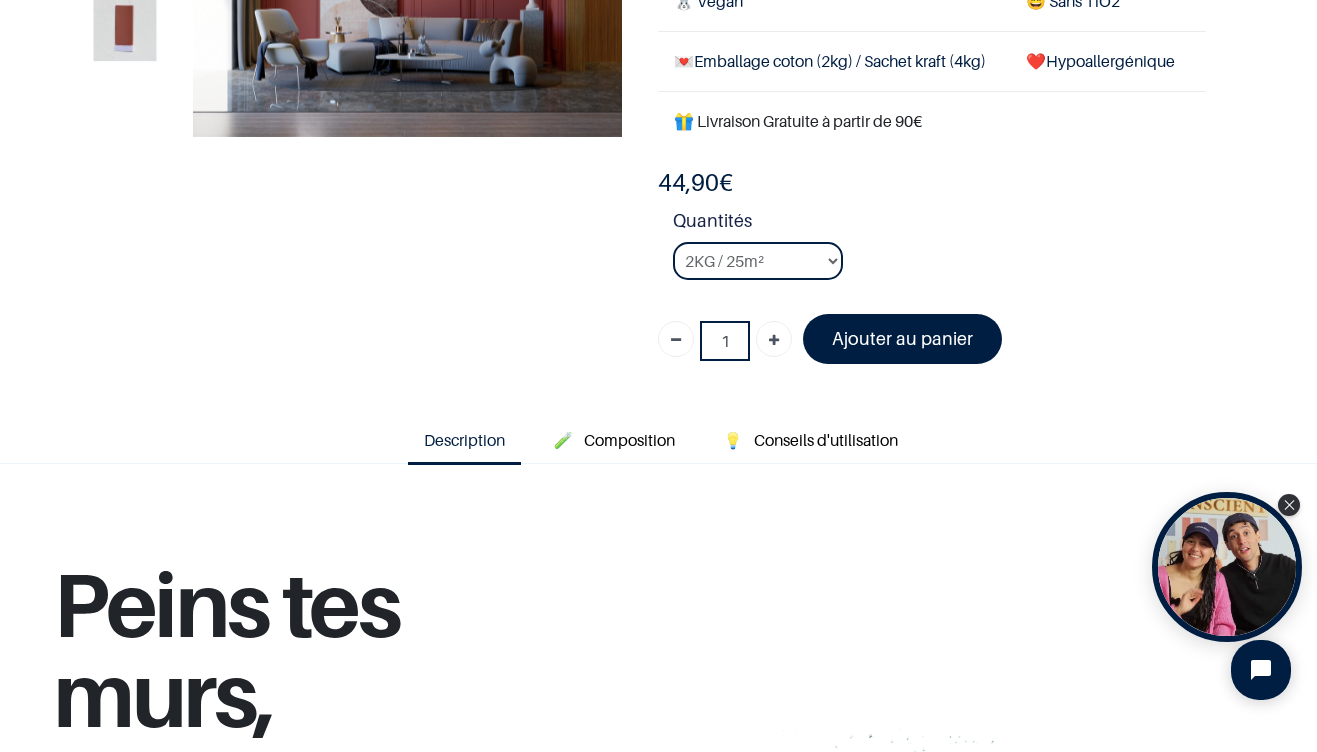 scroll, scrollTop: 342, scrollLeft: 0, axis: vertical 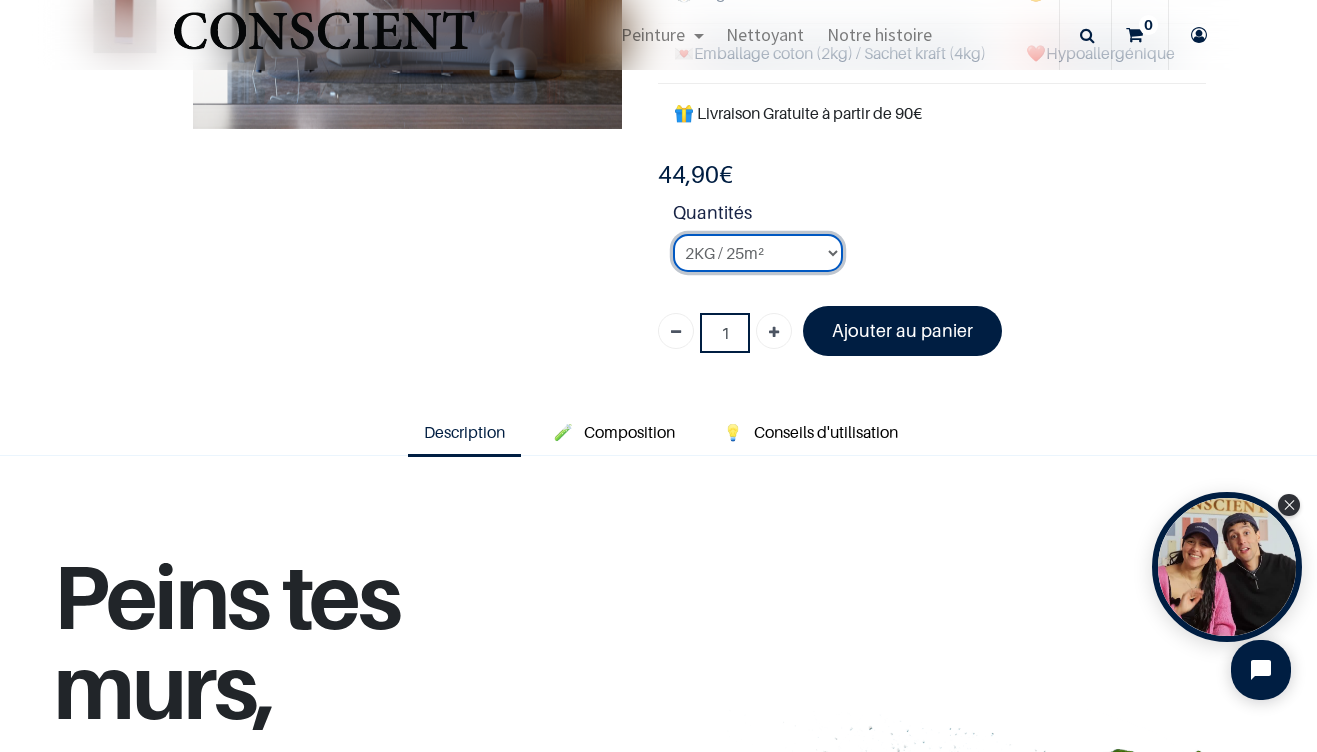 click on "2KG / 25m²
4KG / 50m²
8KG / 100m²
Testeur" at bounding box center [758, 253] 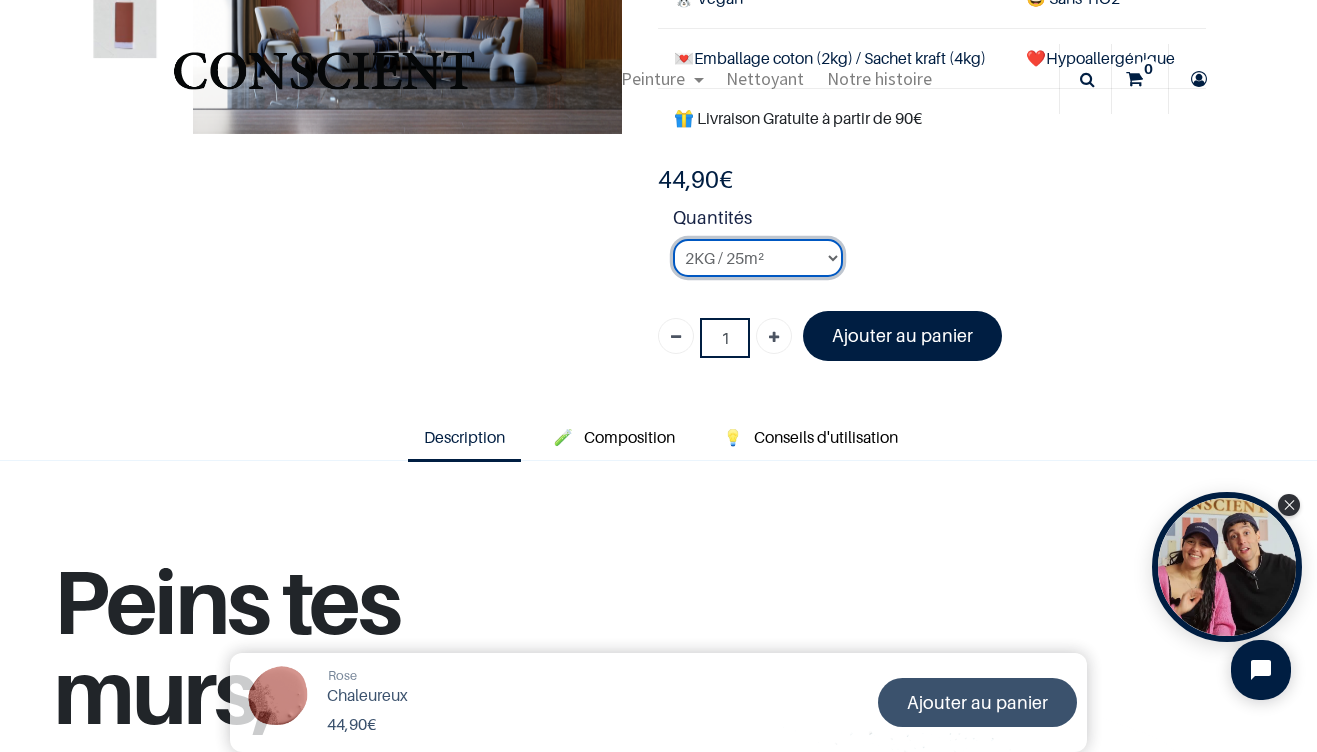 scroll, scrollTop: 228, scrollLeft: 0, axis: vertical 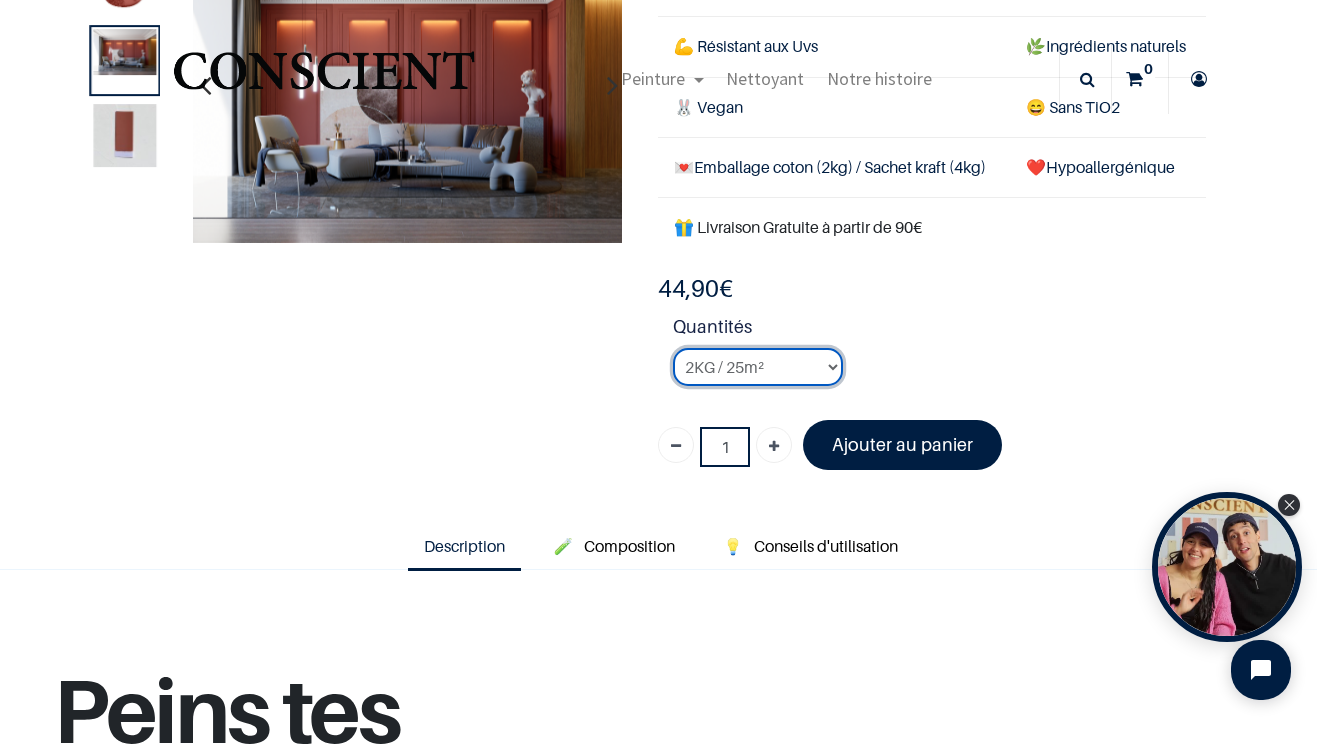 click on "2KG / 25m²
4KG / 50m²
8KG / 100m²
Testeur" at bounding box center [758, 367] 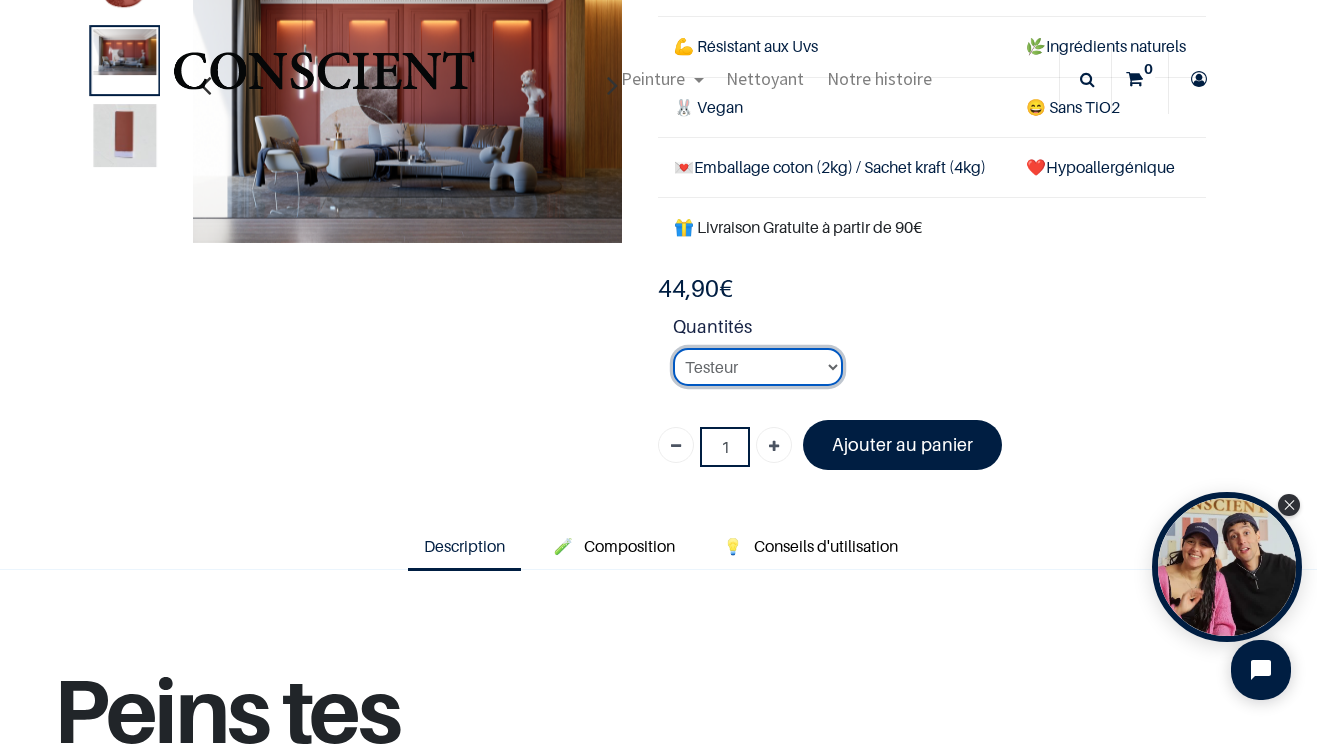 click on "Testeur" at bounding box center (0, 0) 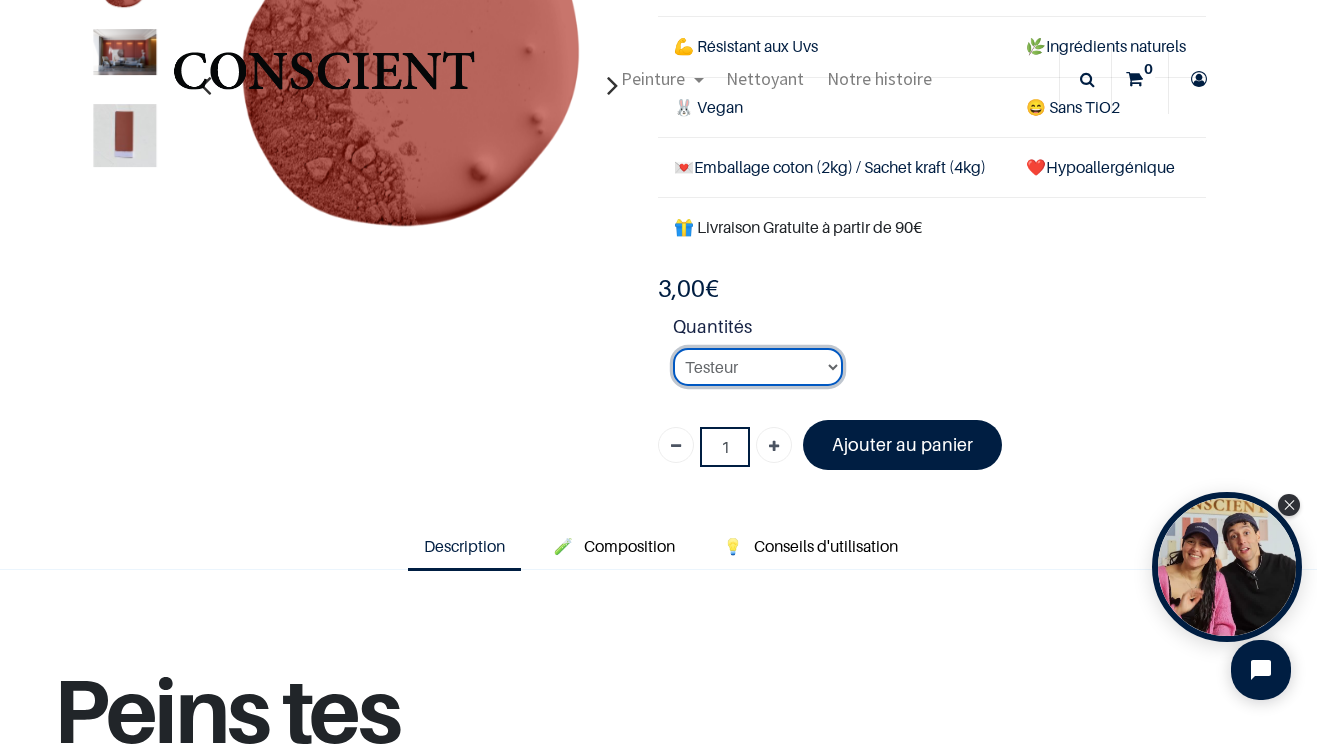 scroll, scrollTop: 33, scrollLeft: 0, axis: vertical 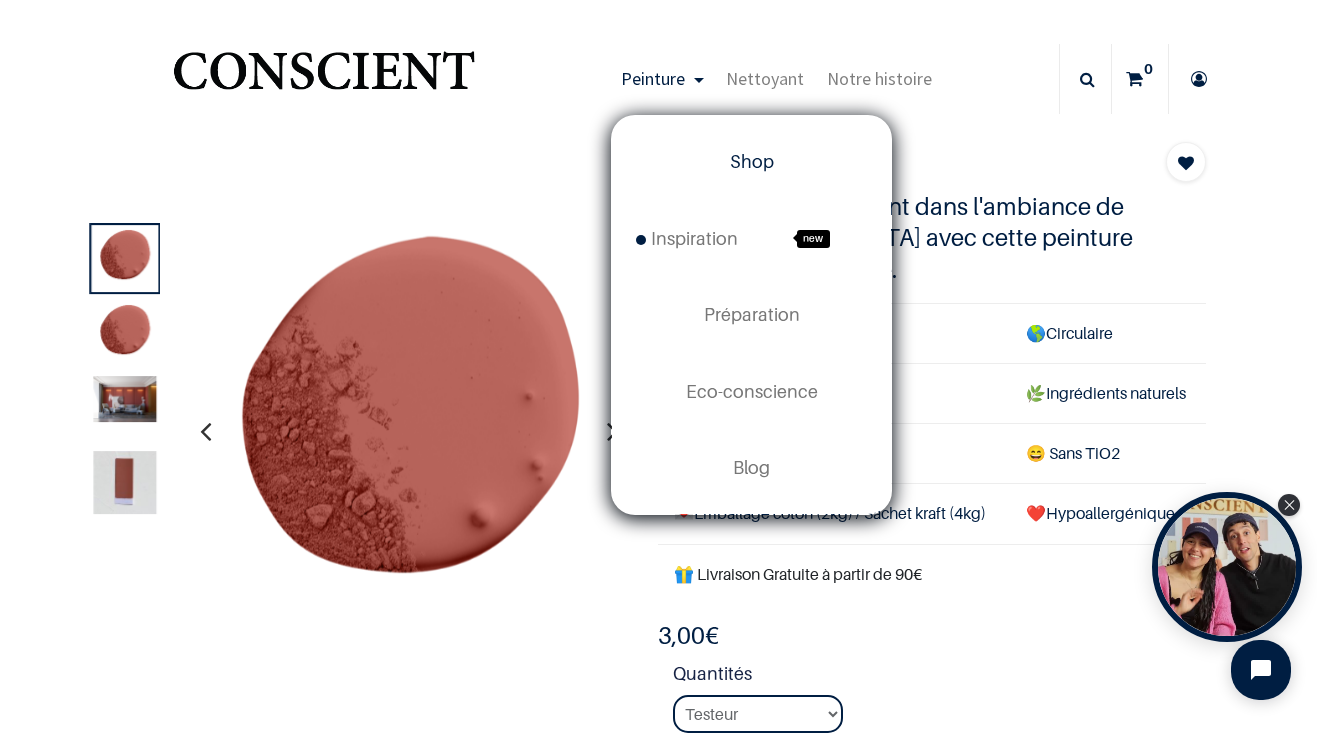 click on "Shop" at bounding box center (752, 161) 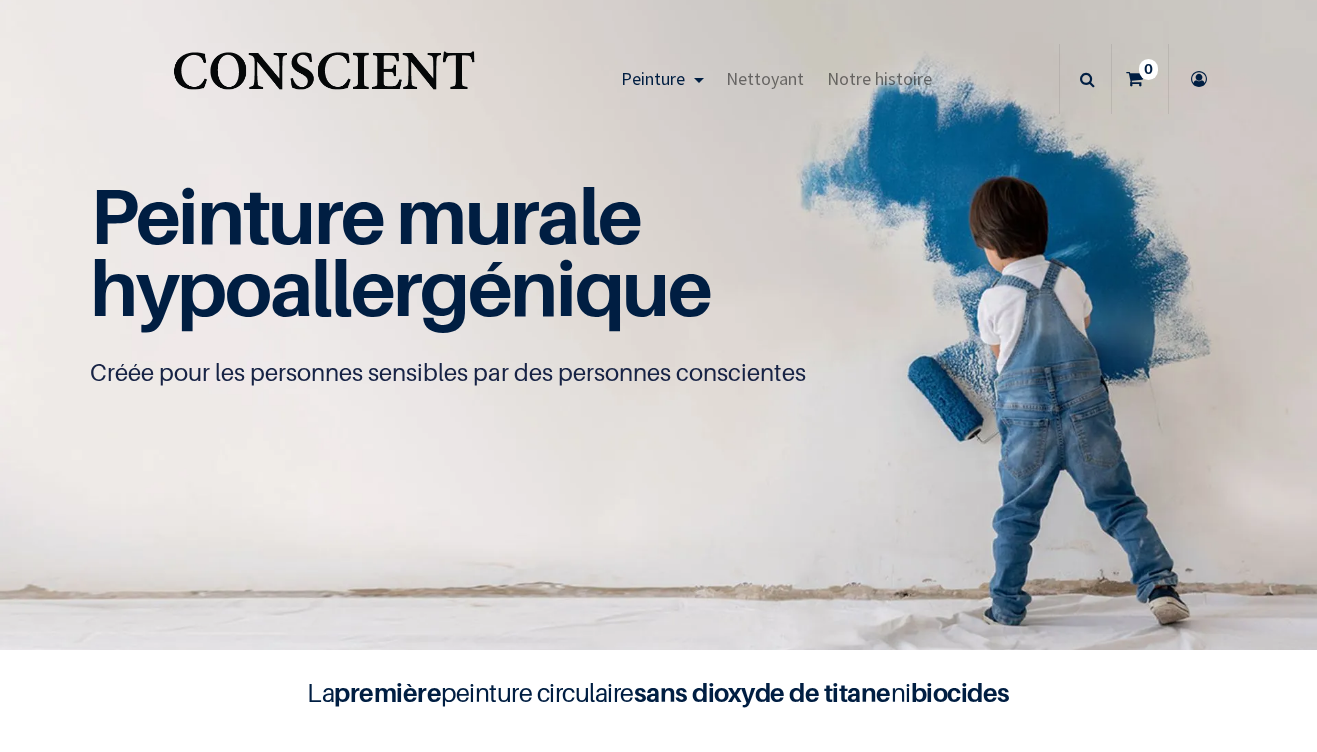 scroll, scrollTop: 0, scrollLeft: 0, axis: both 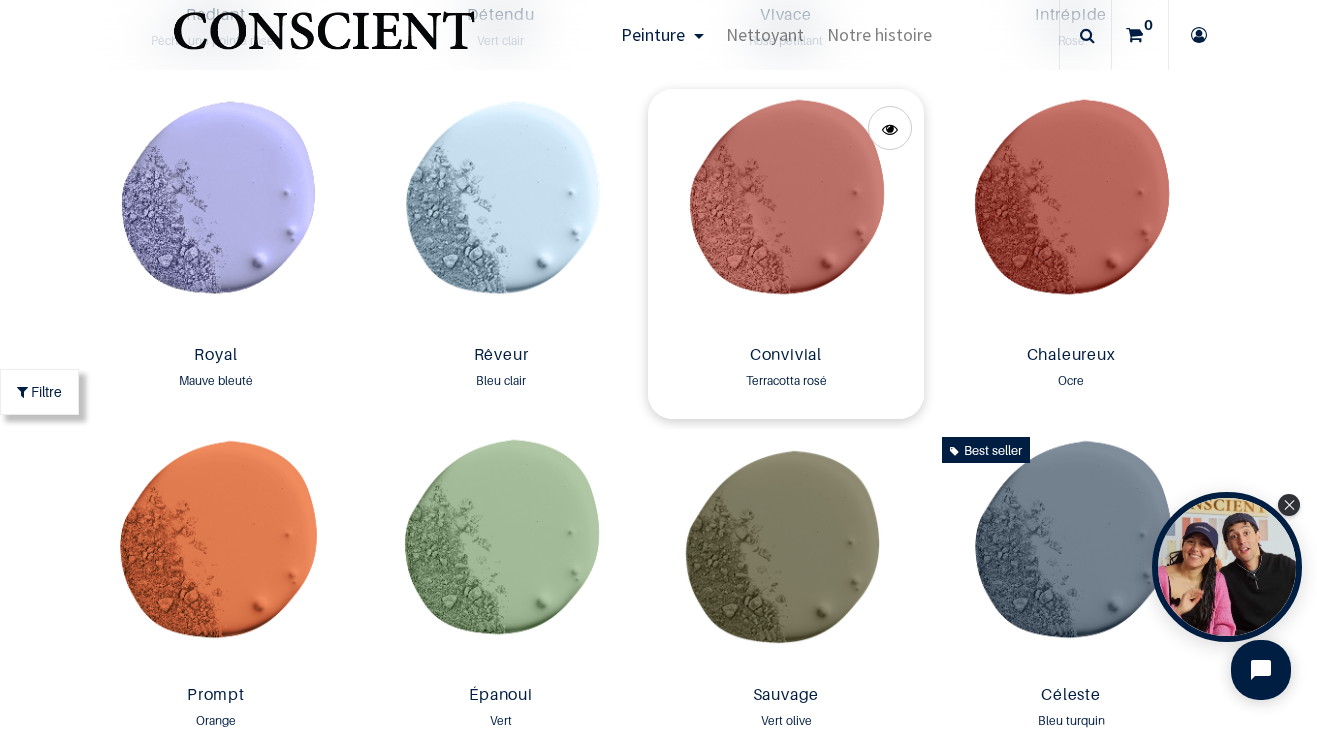 click at bounding box center [785, 213] 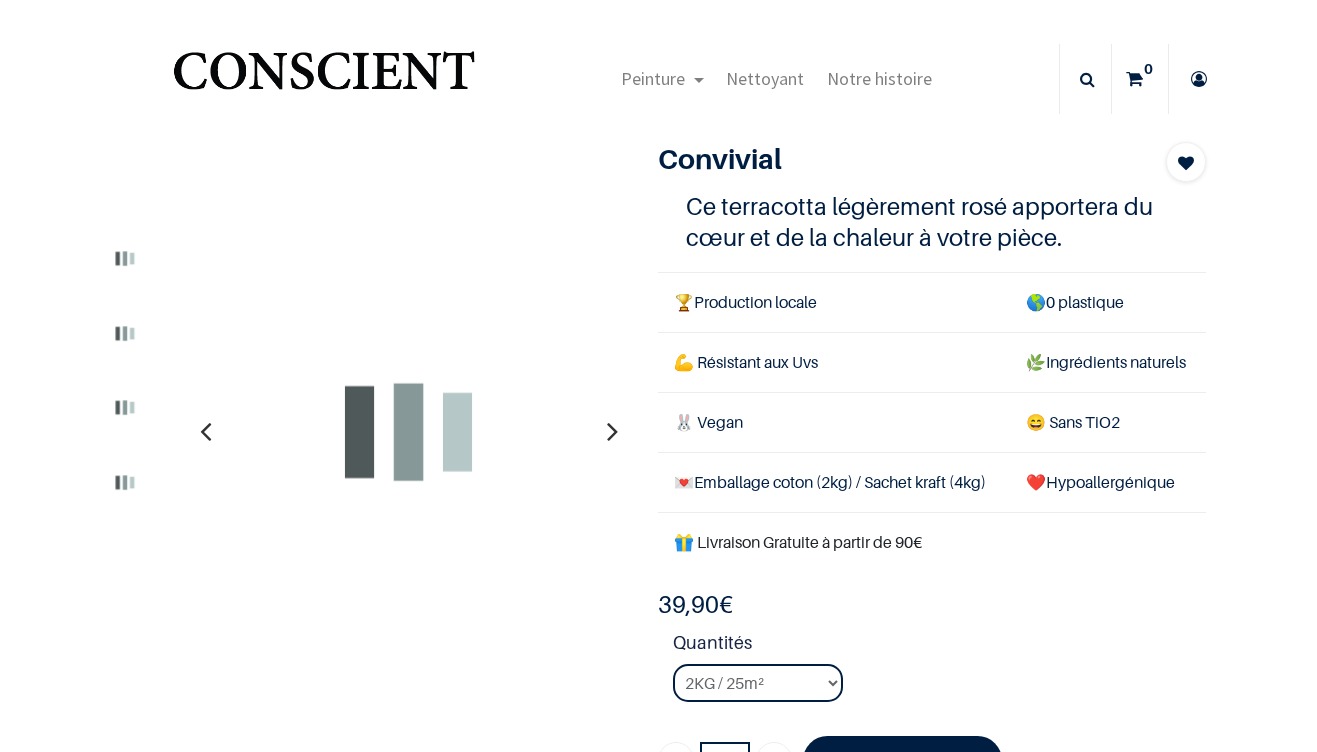 scroll, scrollTop: 0, scrollLeft: 0, axis: both 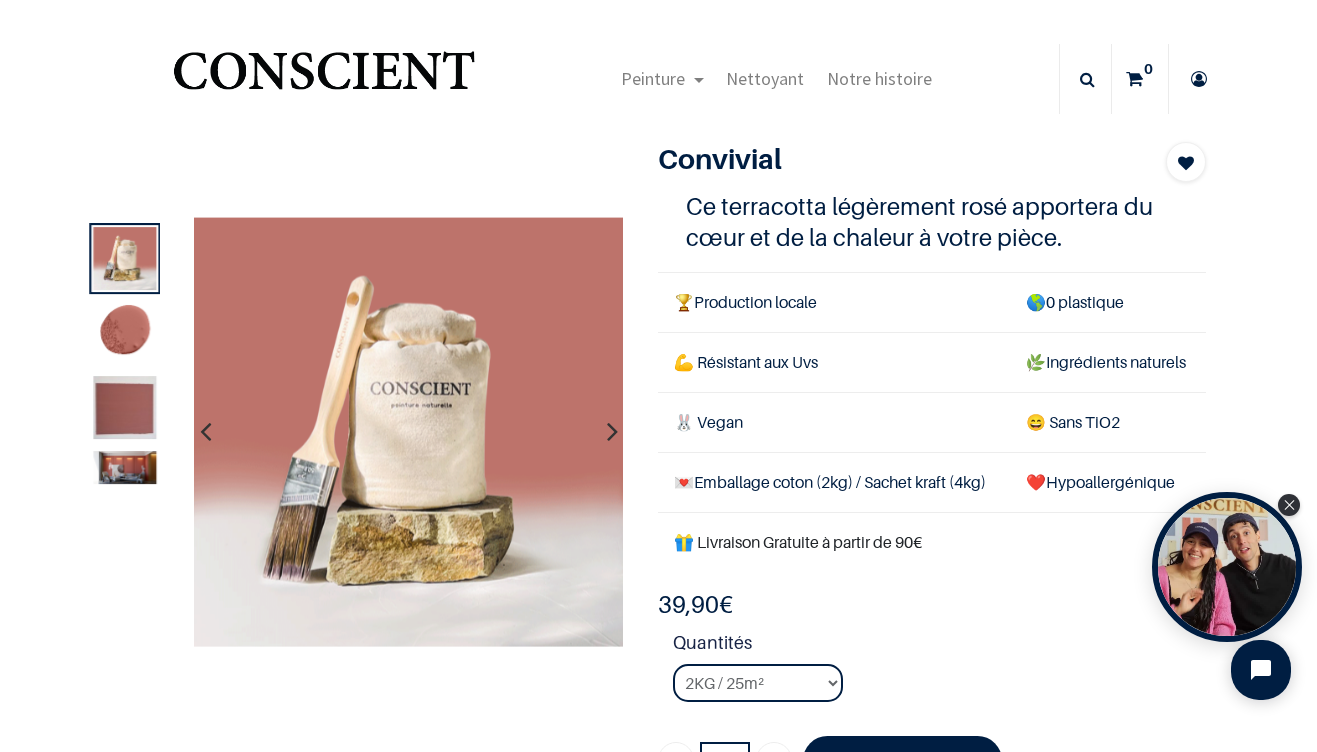 click at bounding box center [125, 467] 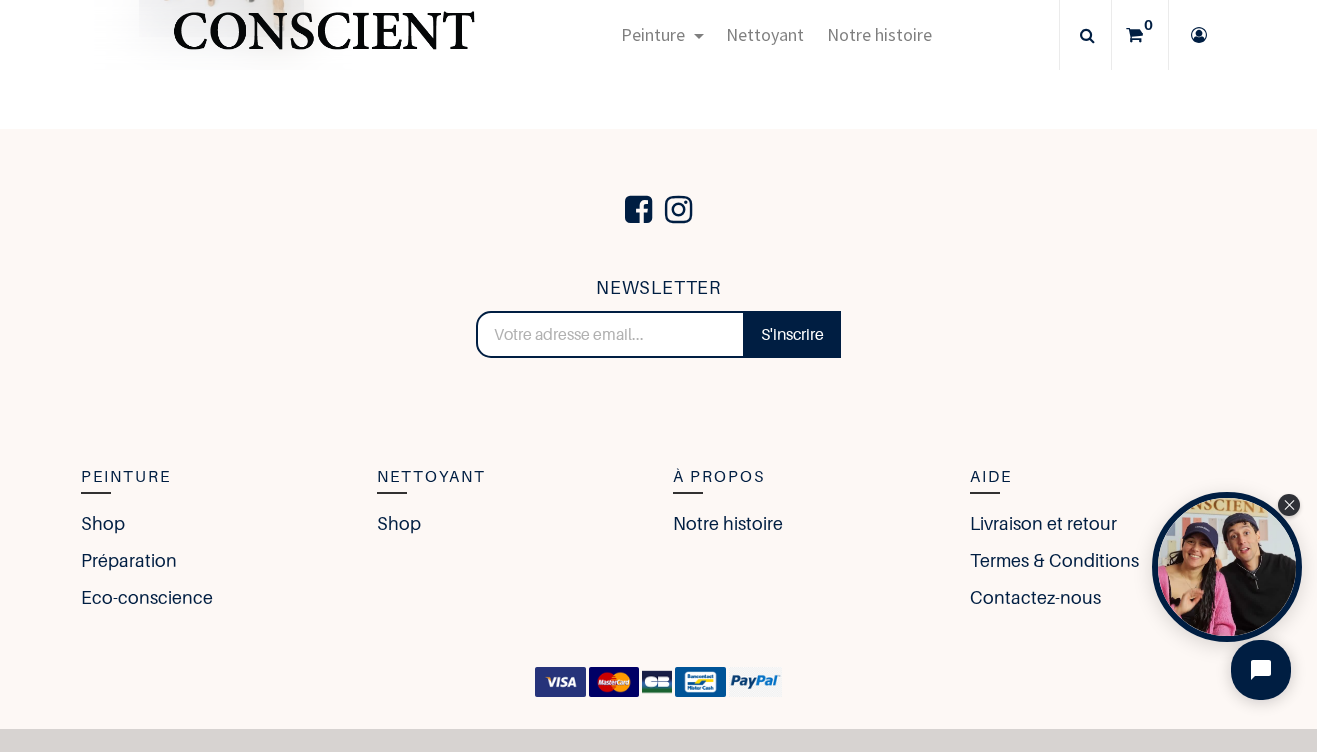 scroll, scrollTop: 4152, scrollLeft: 0, axis: vertical 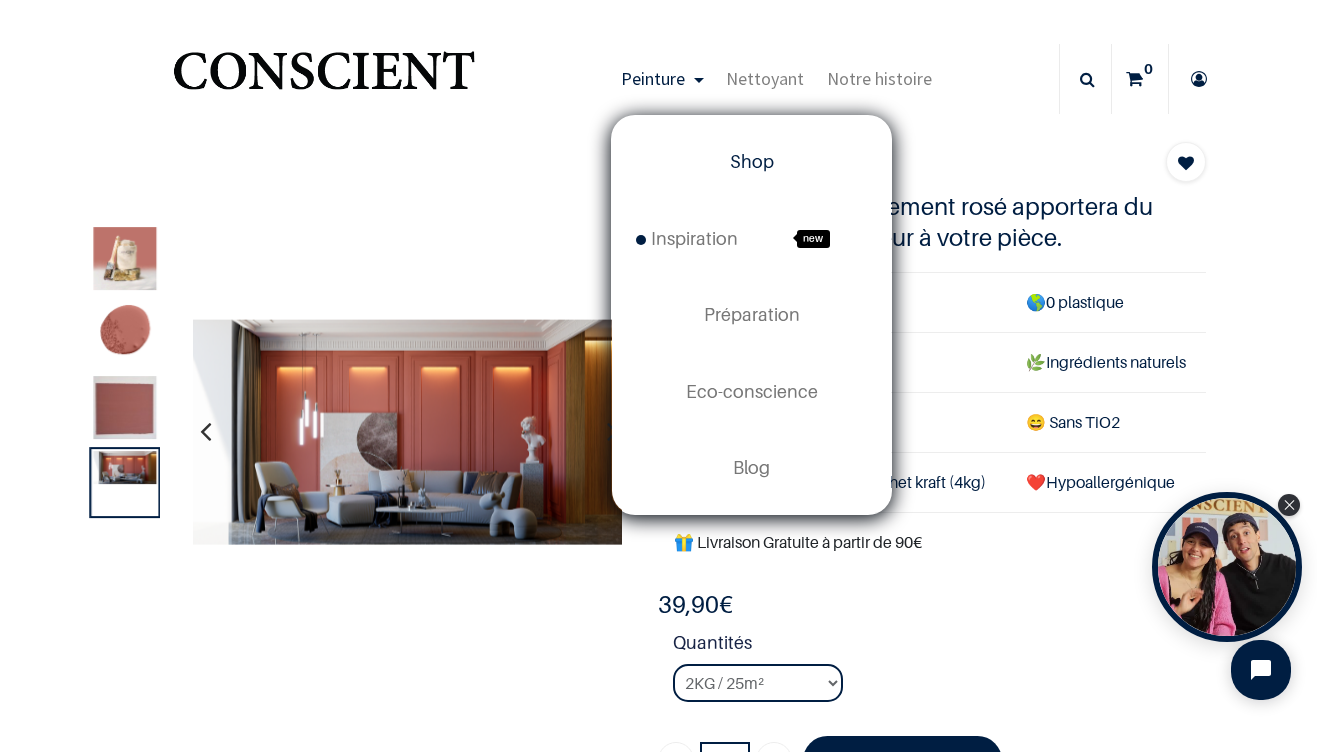 click on "Shop" at bounding box center (752, 161) 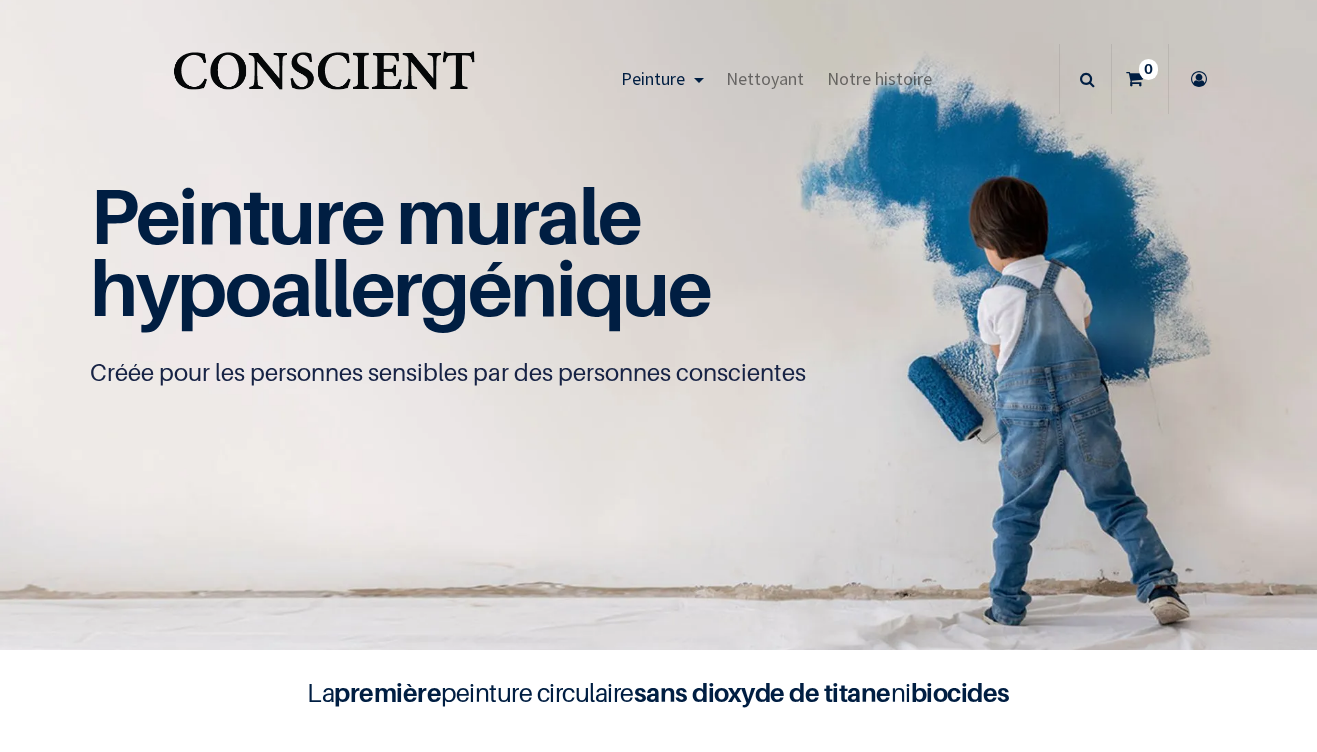 scroll, scrollTop: 0, scrollLeft: 0, axis: both 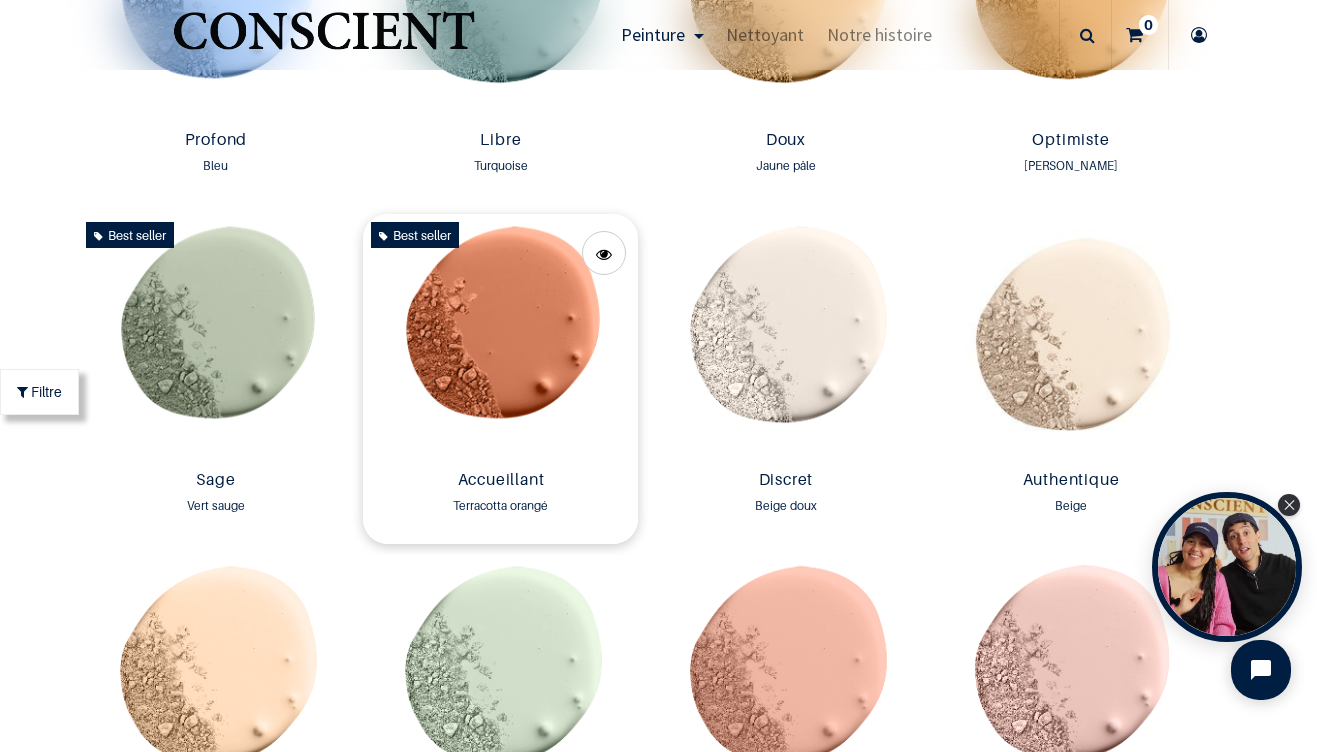 click at bounding box center [500, 338] 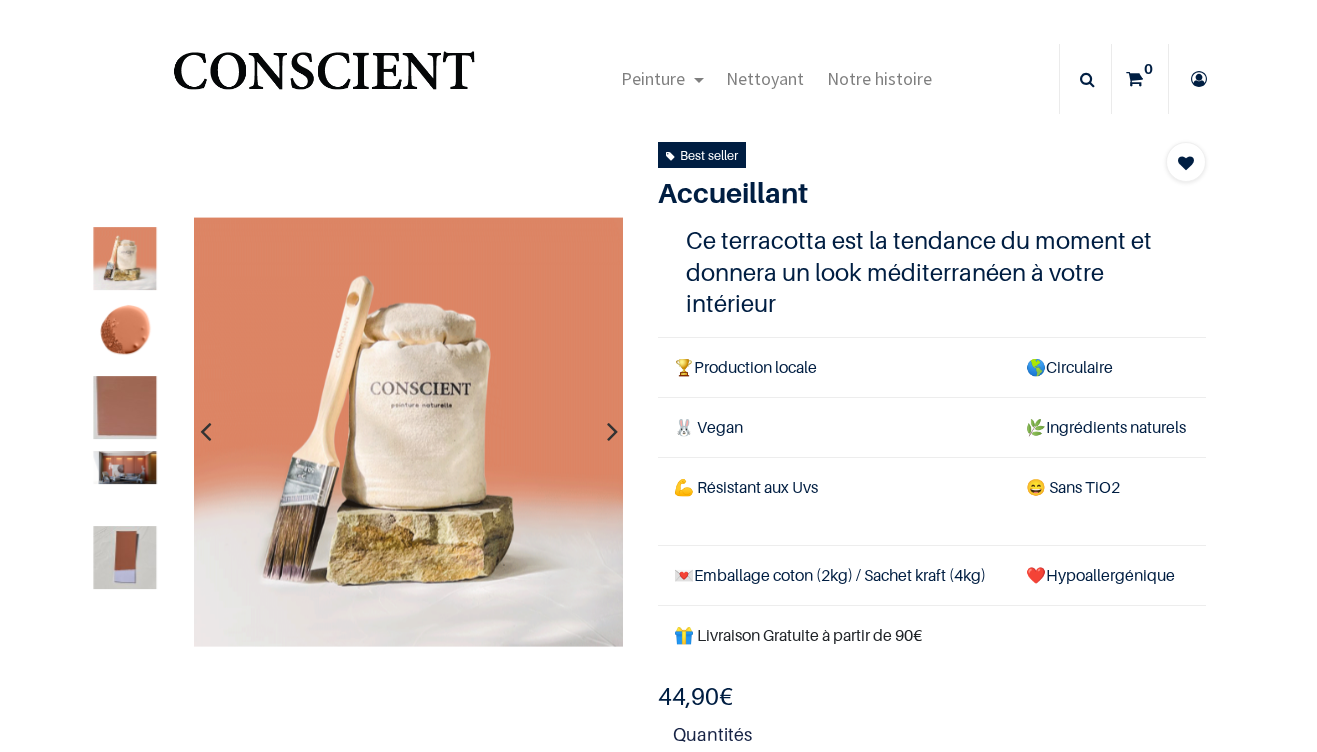 scroll, scrollTop: 0, scrollLeft: 0, axis: both 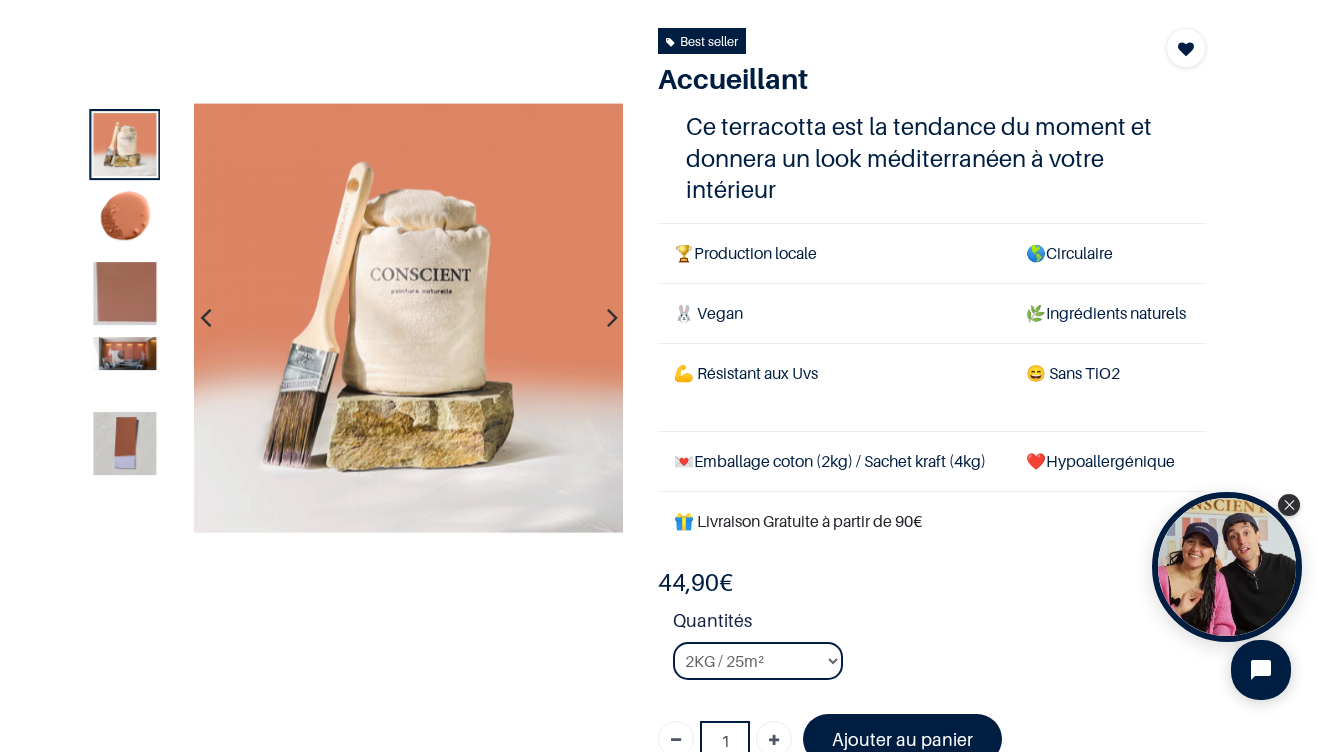 click at bounding box center [125, 294] 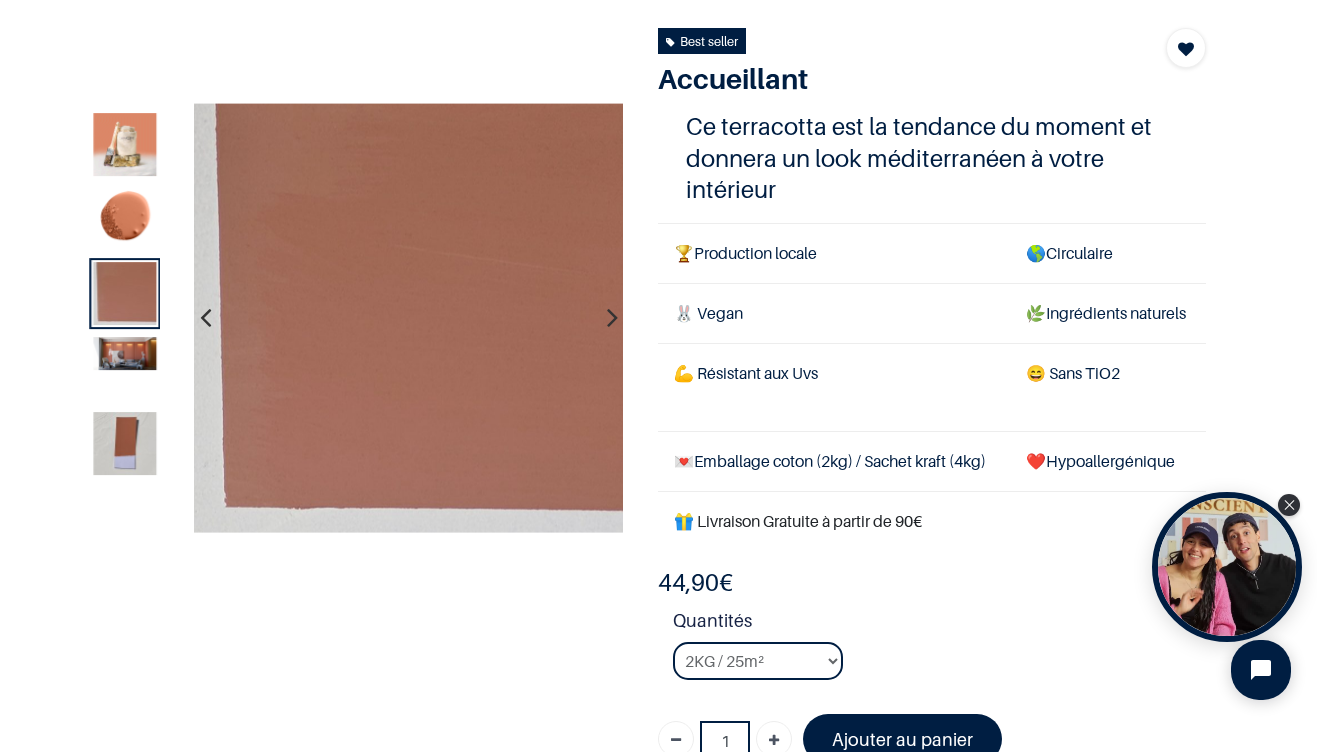 click at bounding box center (125, 353) 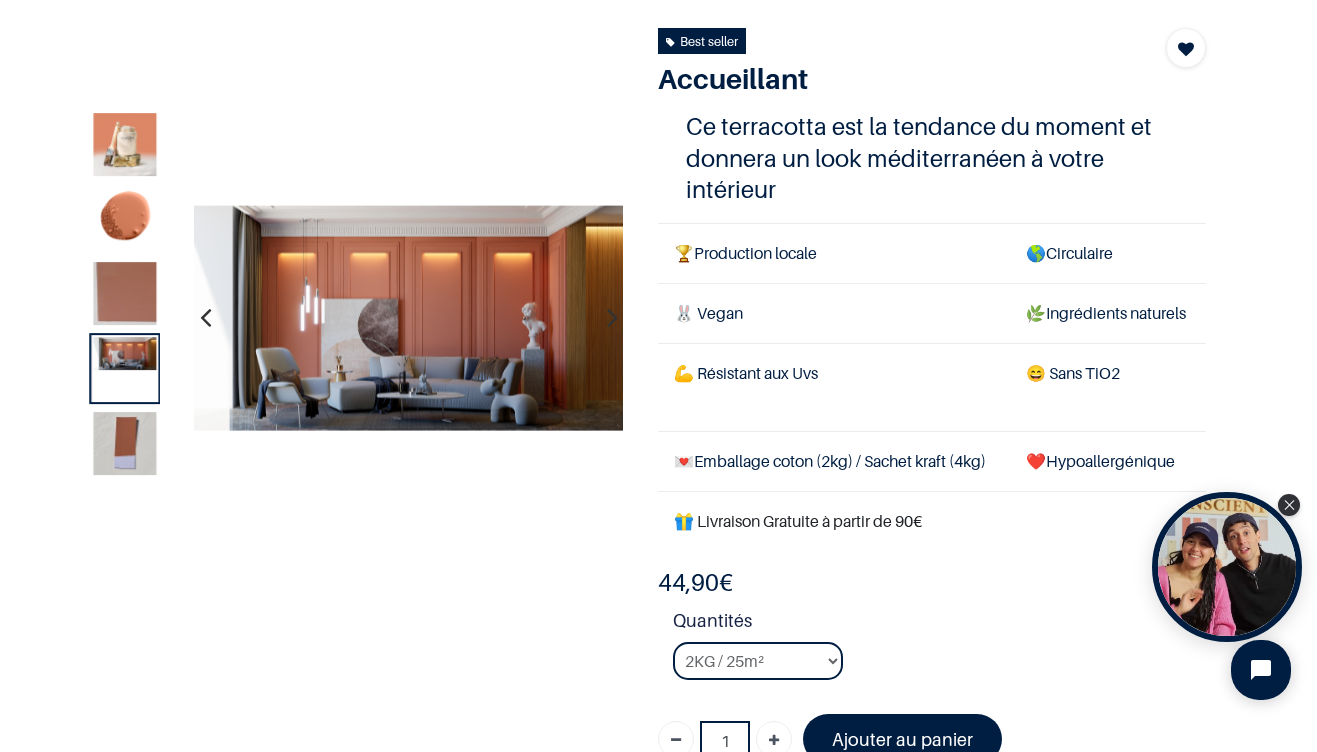 click at bounding box center [125, 219] 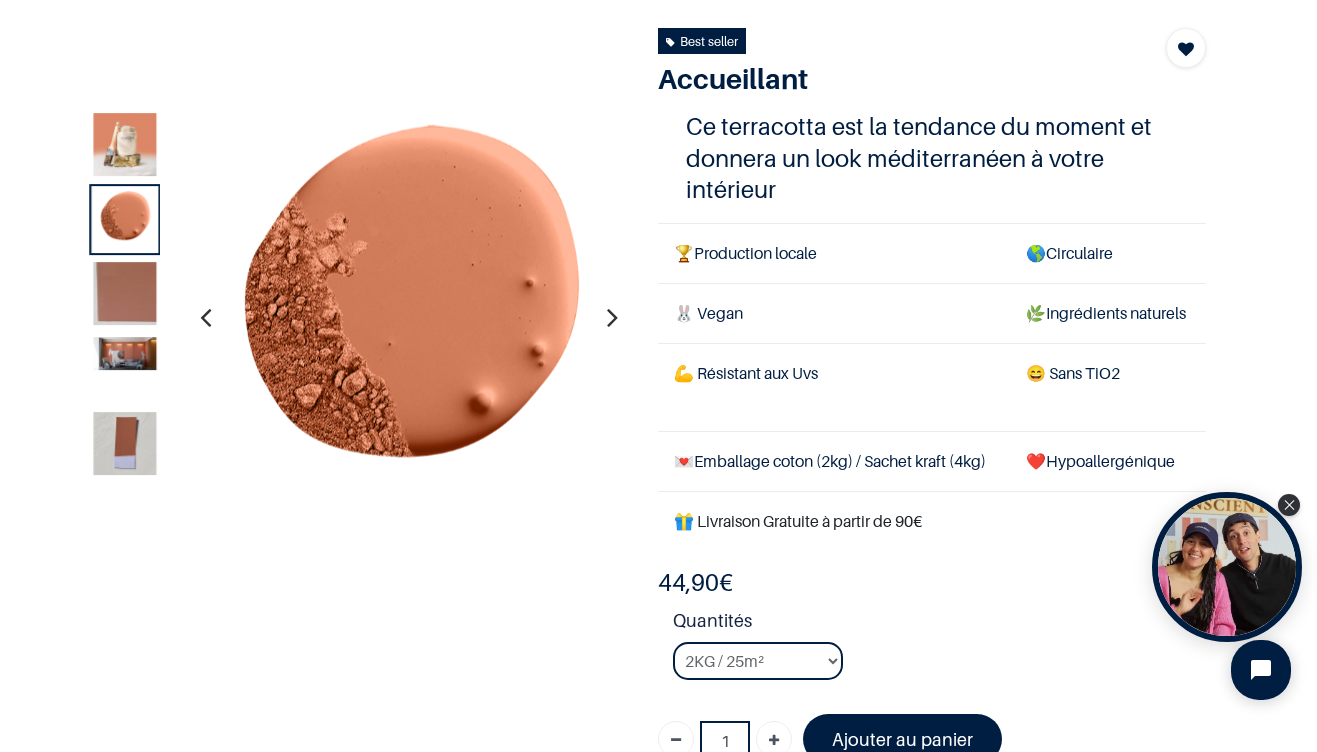 click at bounding box center (125, 294) 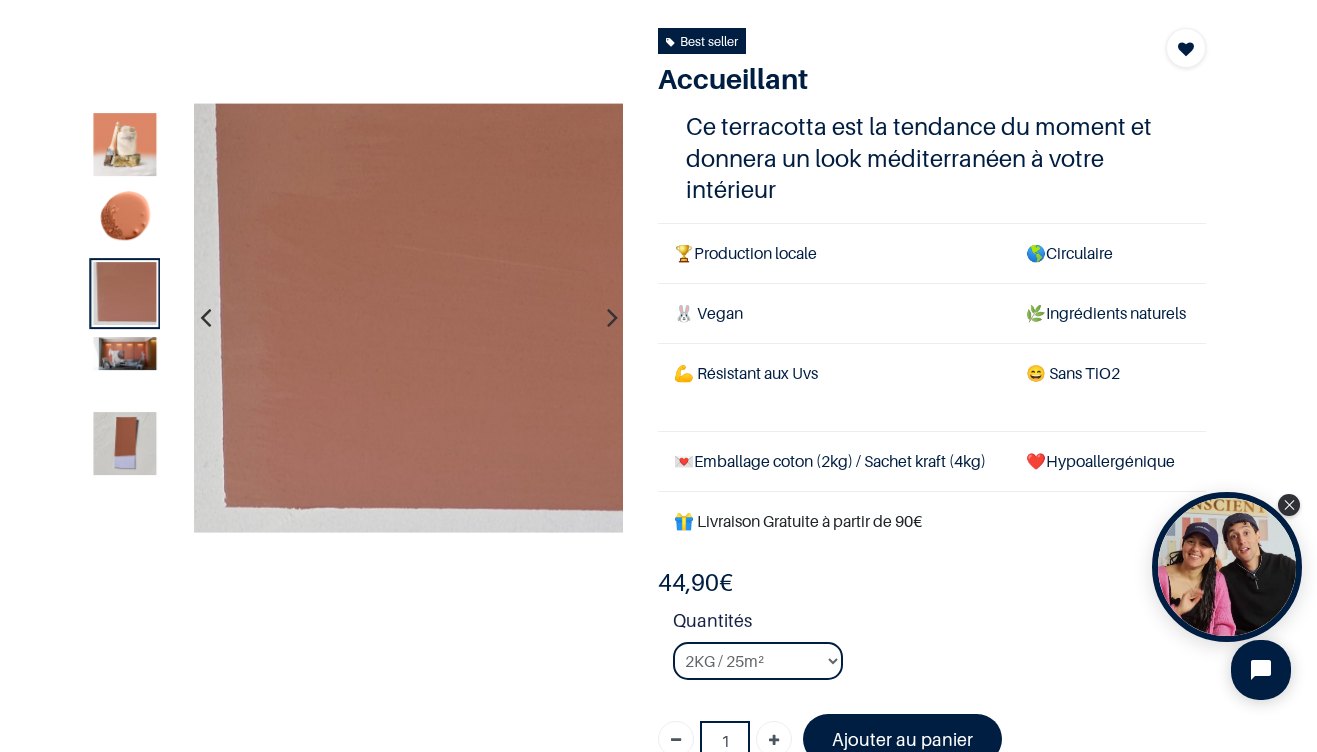 click at bounding box center [125, 353] 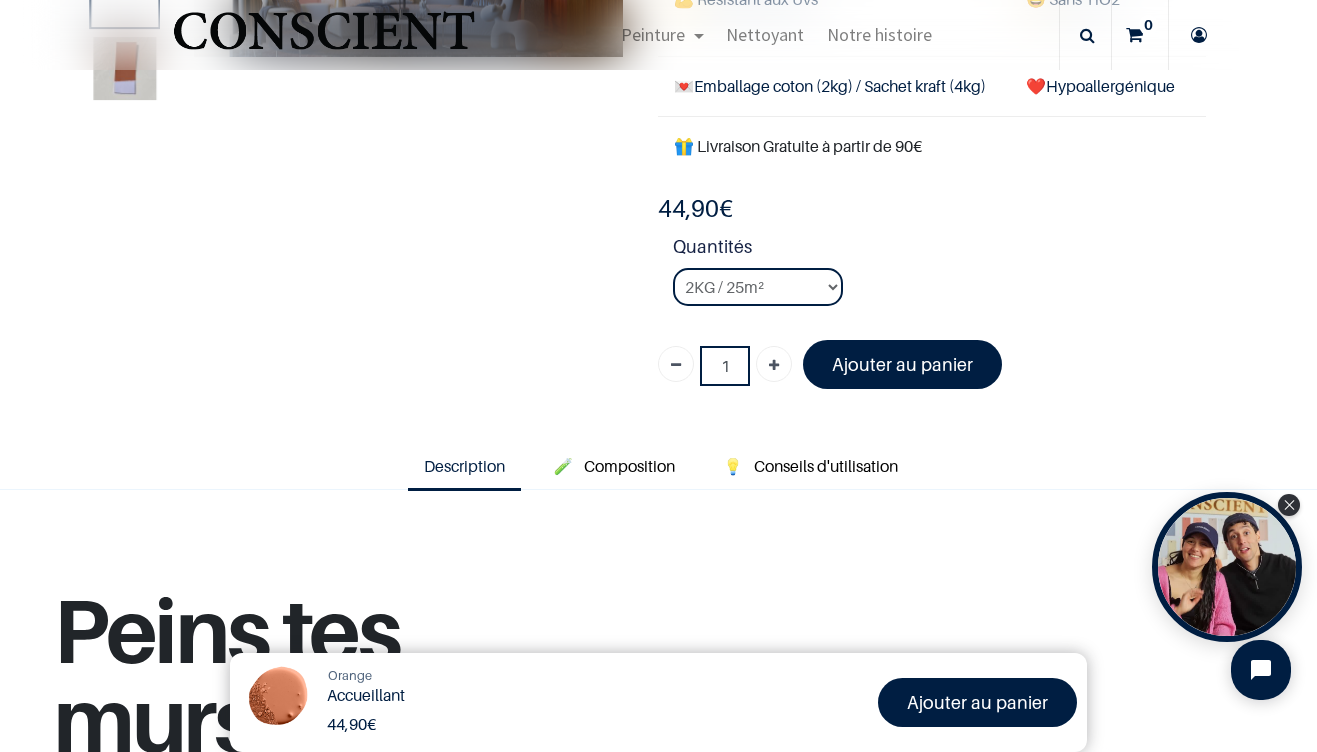 scroll, scrollTop: 342, scrollLeft: 0, axis: vertical 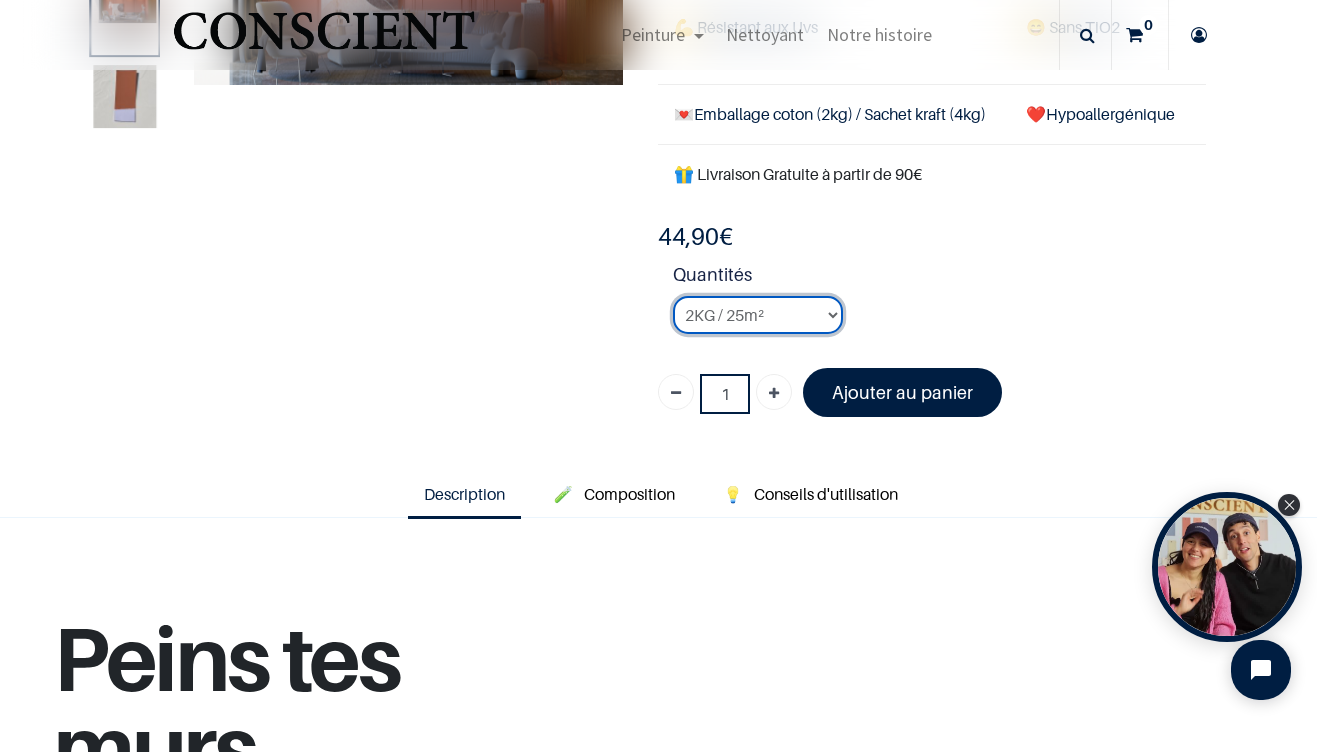 click on "2KG / 25m²
4KG / 50m²
8KG / 100m²
Testeur" at bounding box center (758, 315) 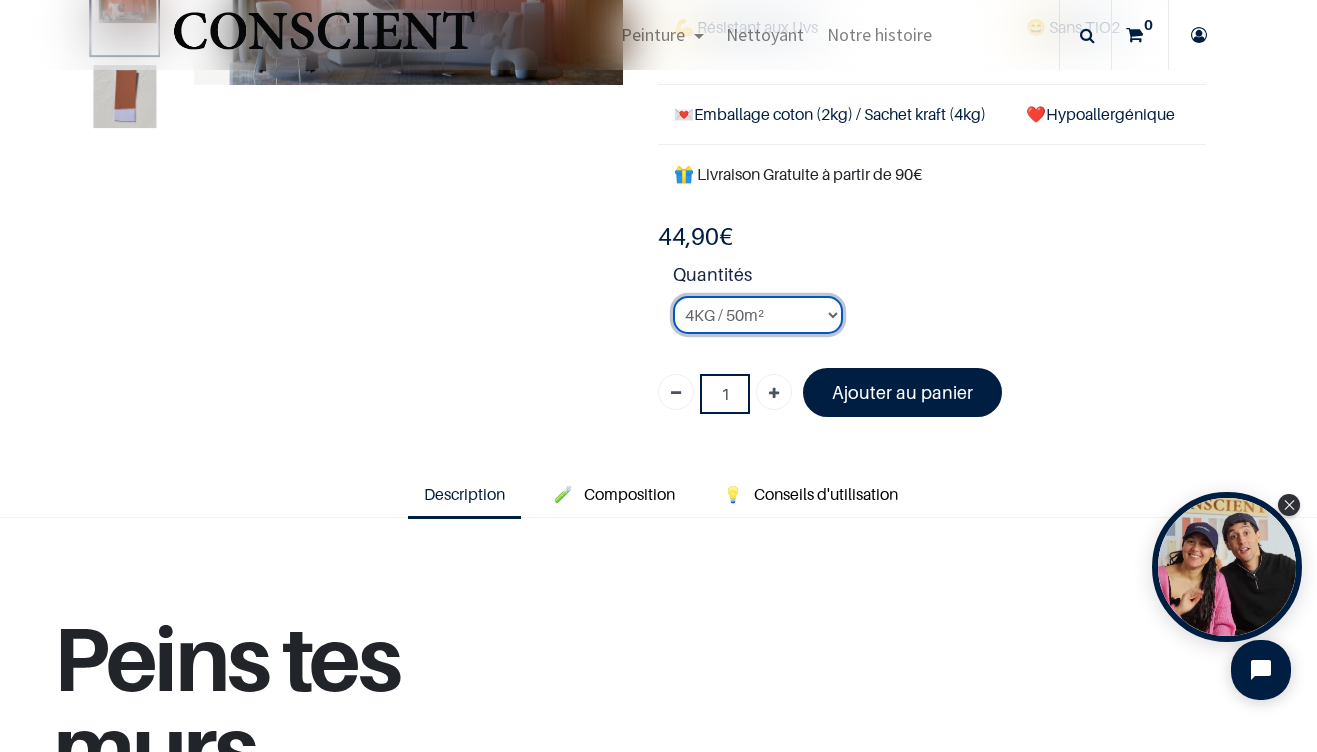 click on "4KG / 50m²" at bounding box center (0, 0) 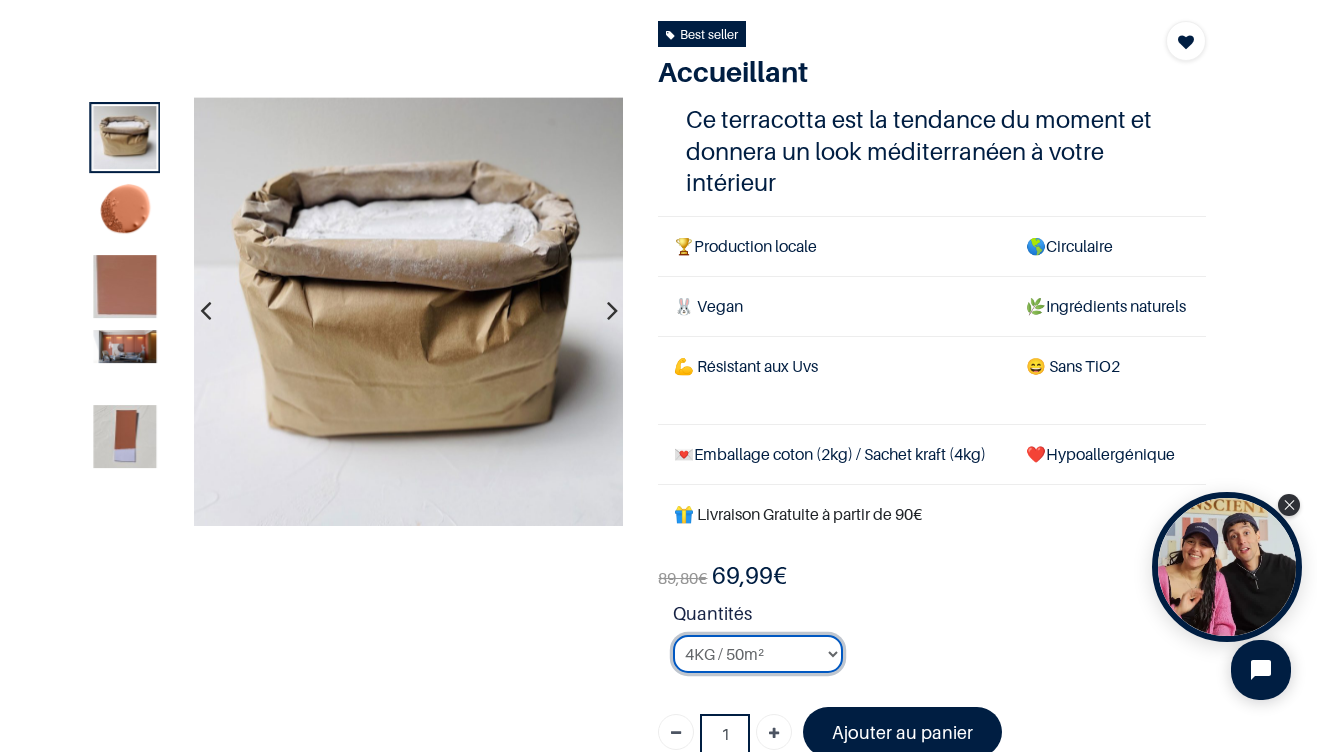 scroll, scrollTop: 114, scrollLeft: 0, axis: vertical 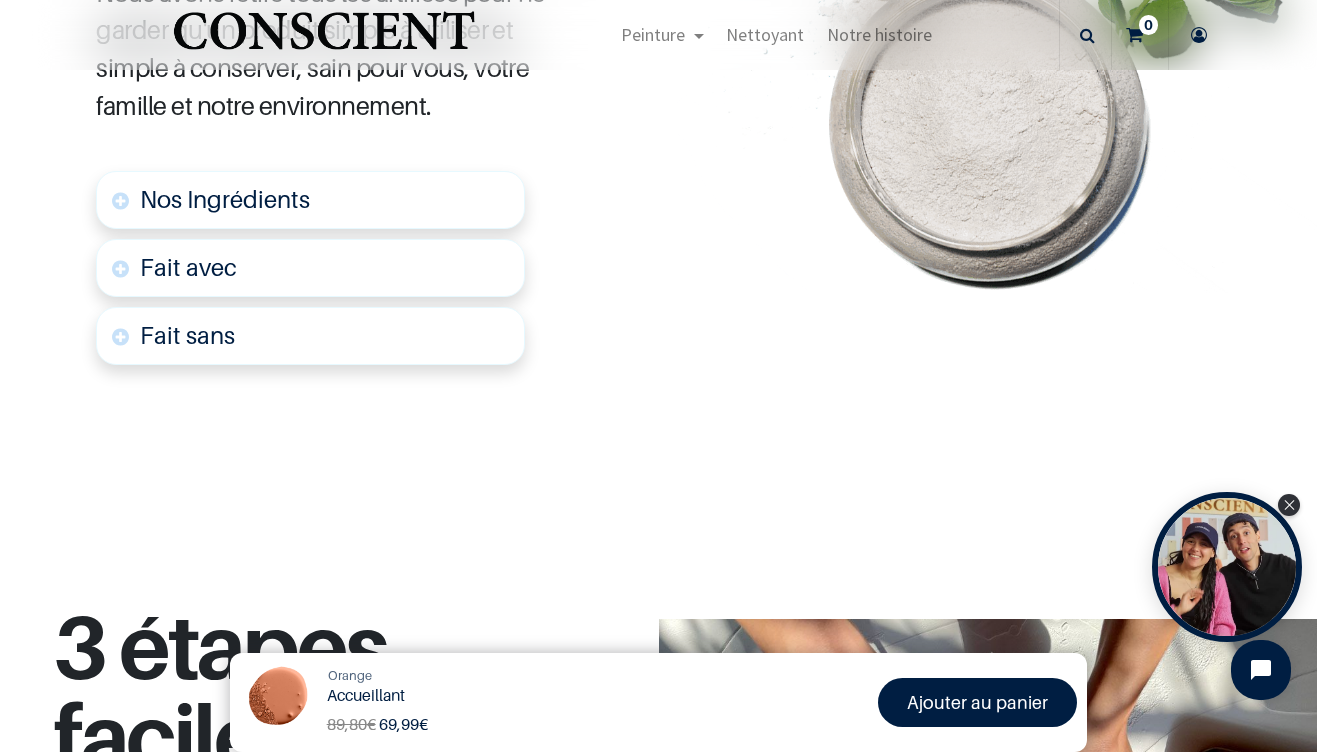 click on "Nos Ingrédients" at bounding box center (225, 199) 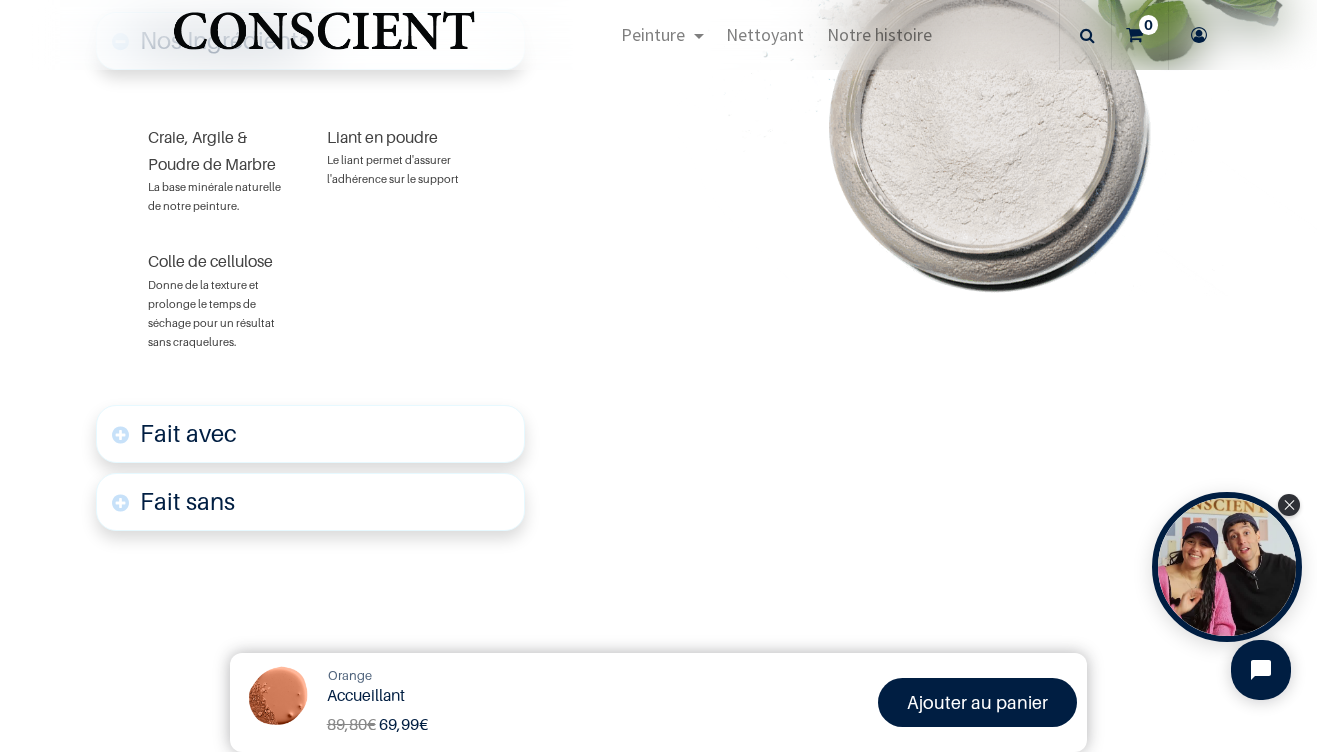 scroll, scrollTop: 1416, scrollLeft: 0, axis: vertical 